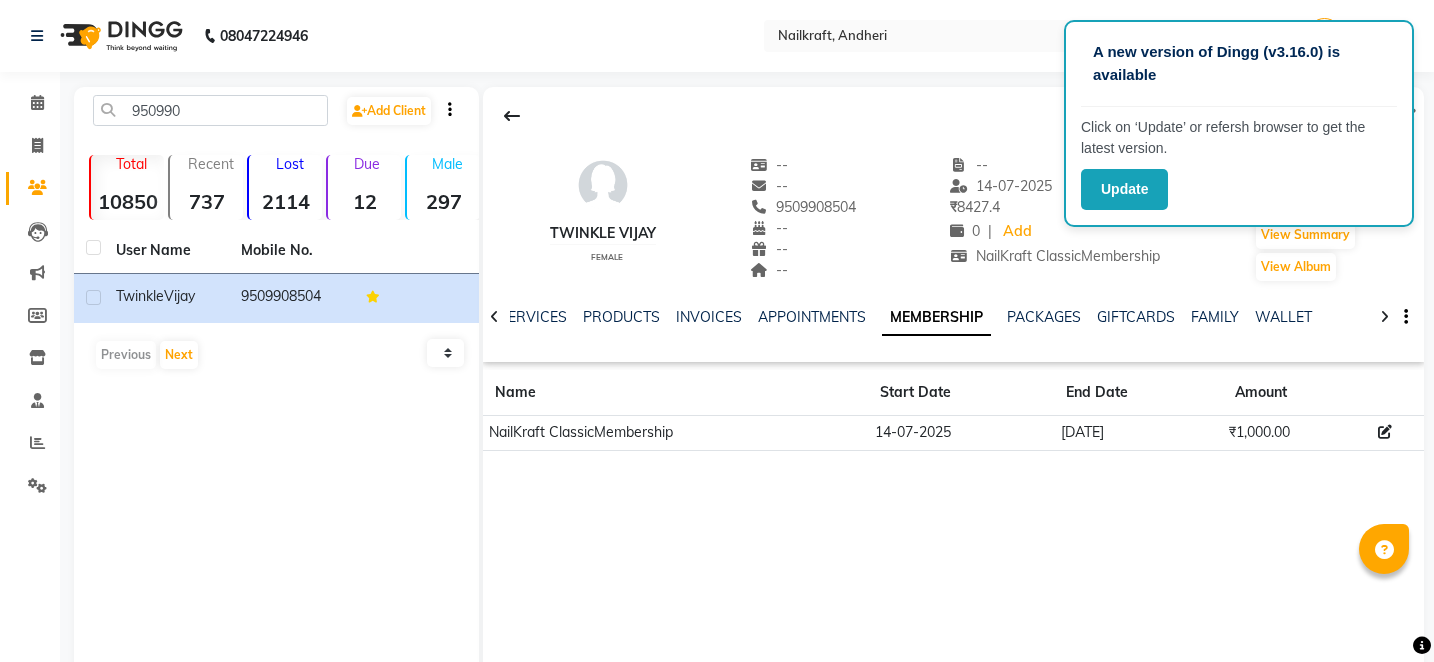 scroll, scrollTop: 0, scrollLeft: 0, axis: both 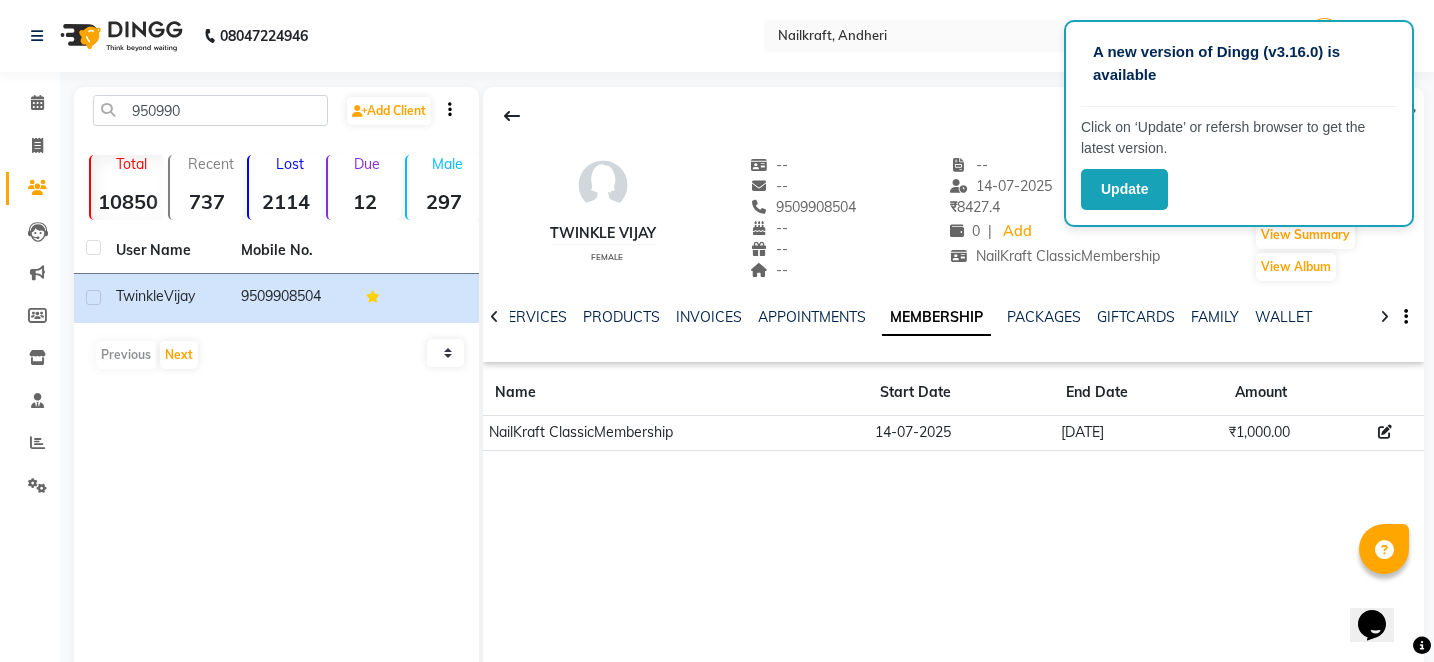 click 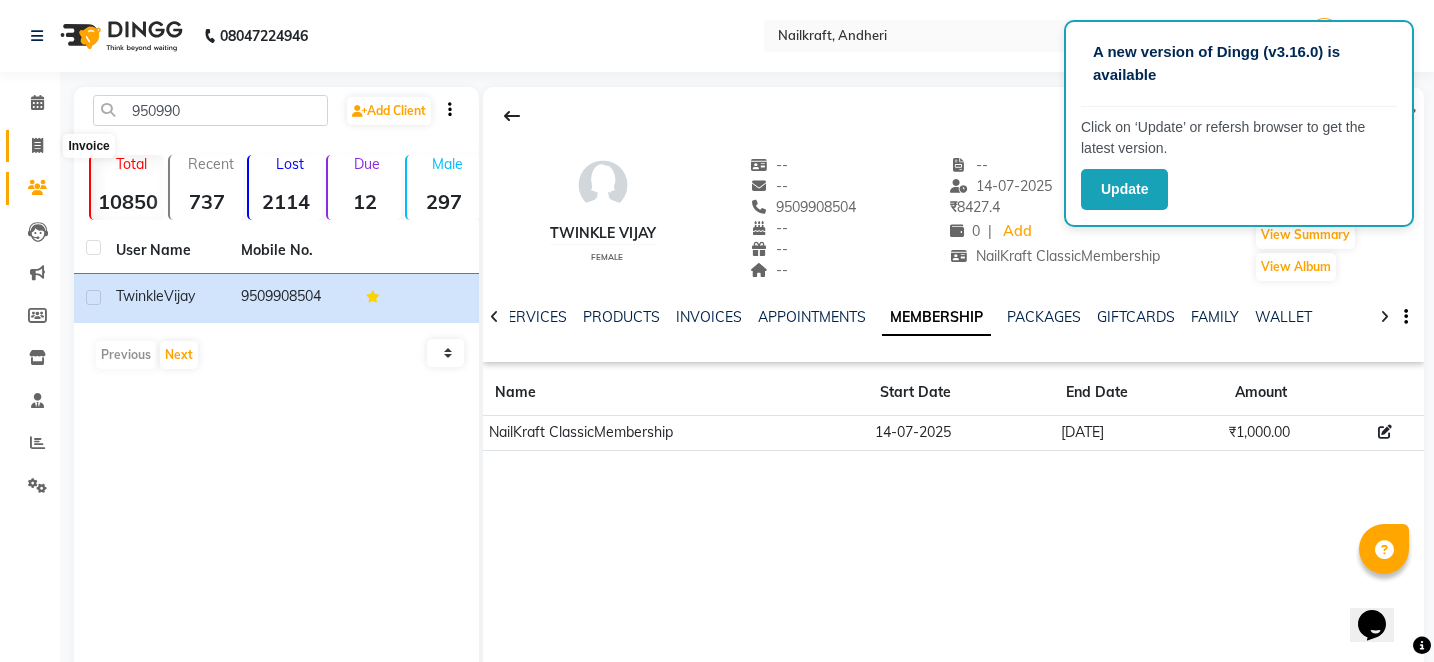 click 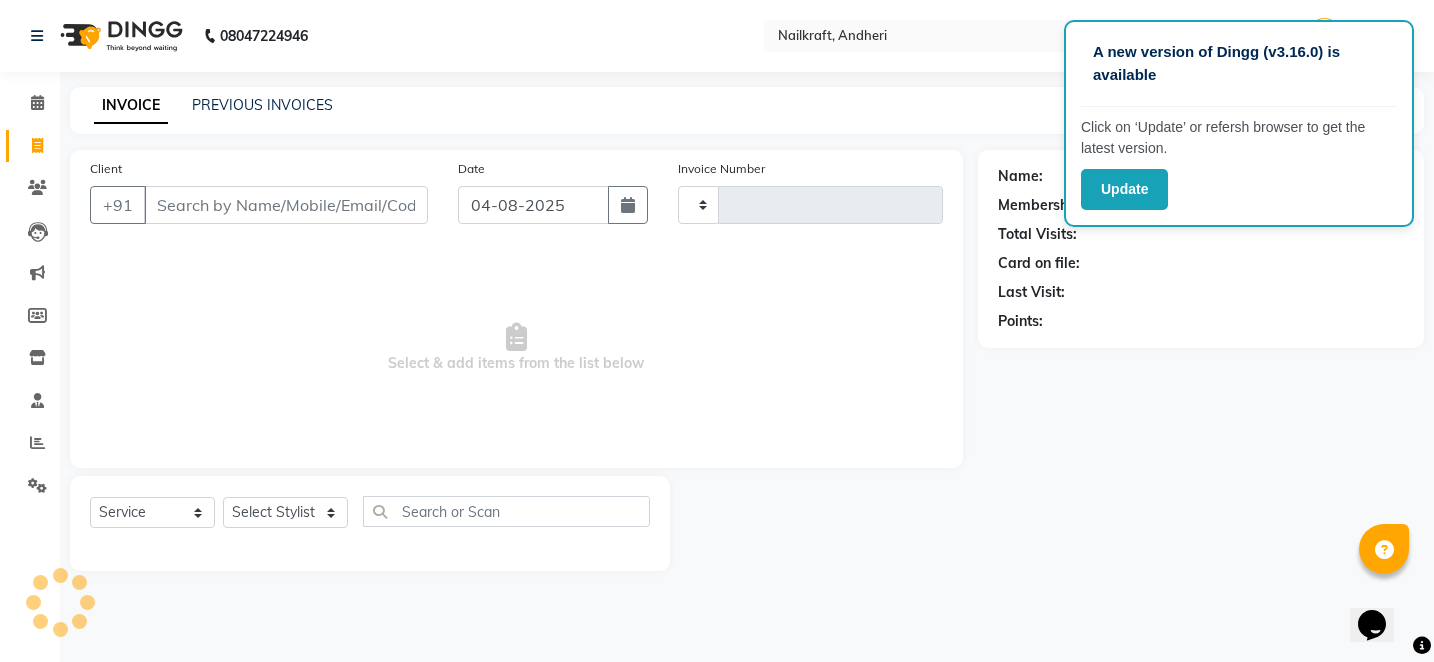 type on "1729" 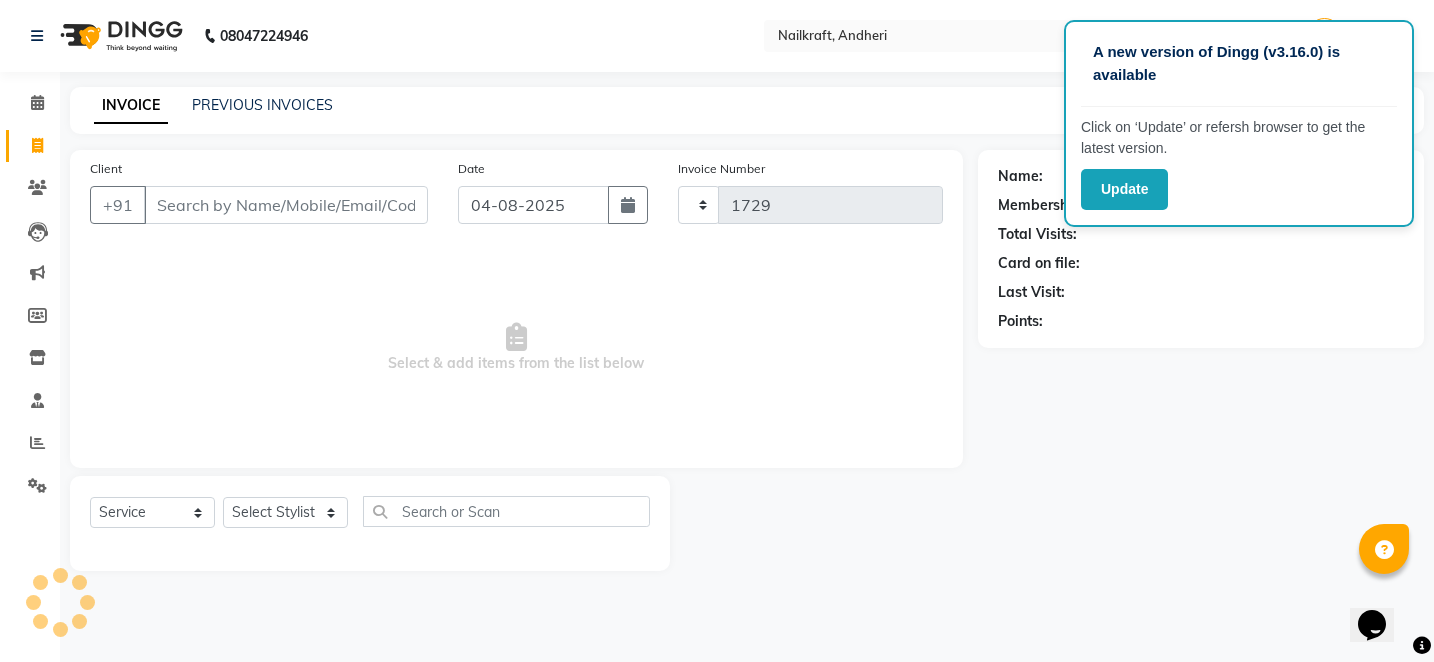 select on "6081" 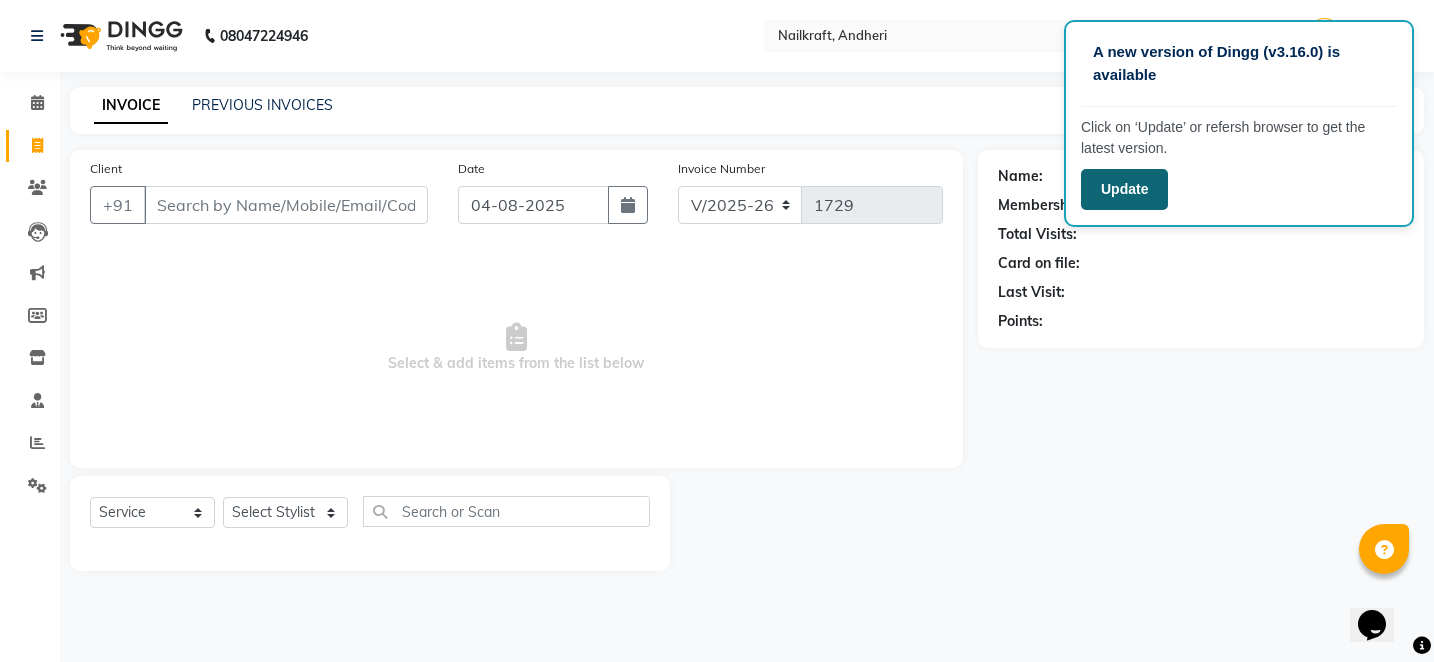 click on "Update" 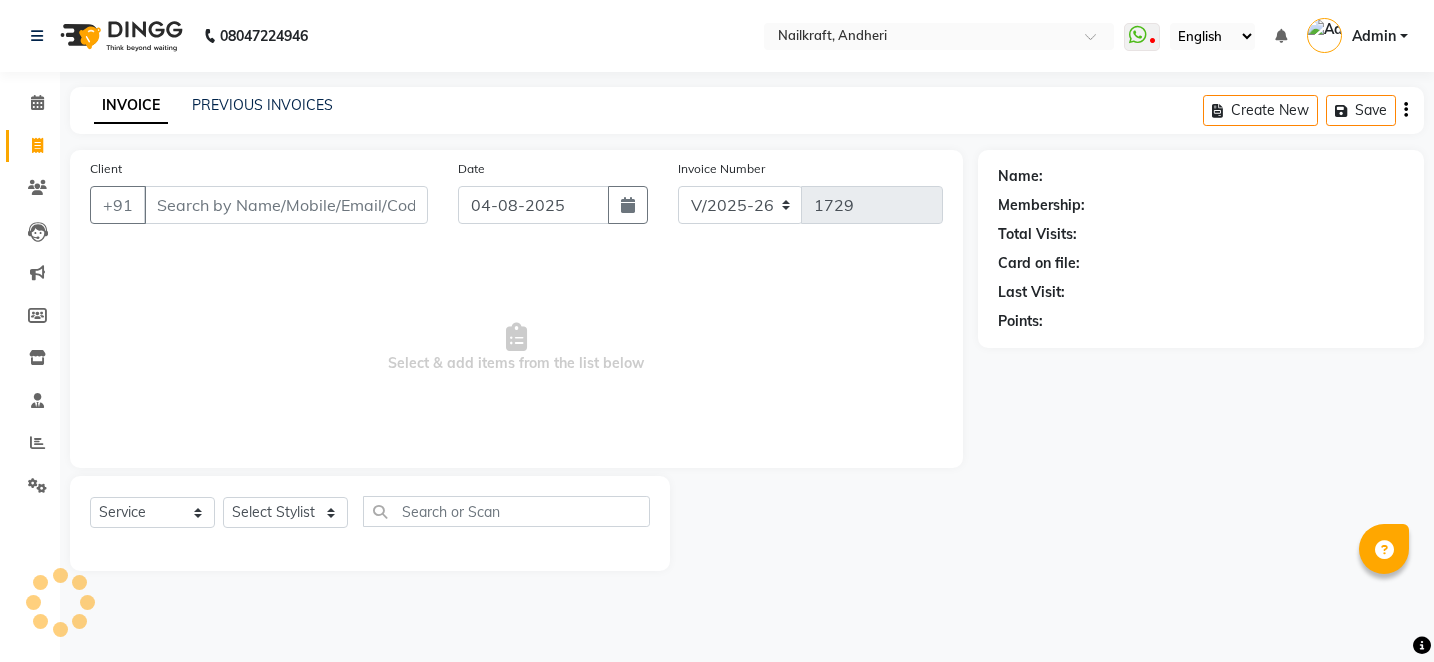 select on "6081" 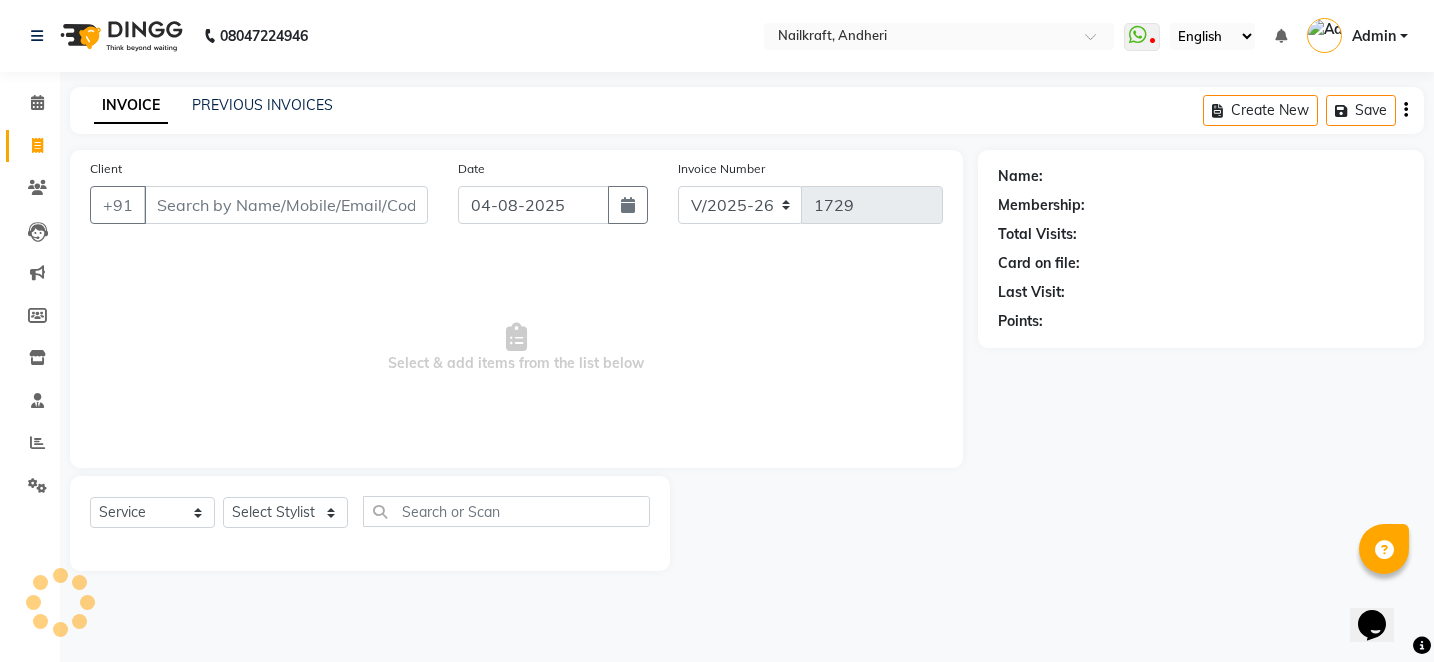 scroll, scrollTop: 0, scrollLeft: 0, axis: both 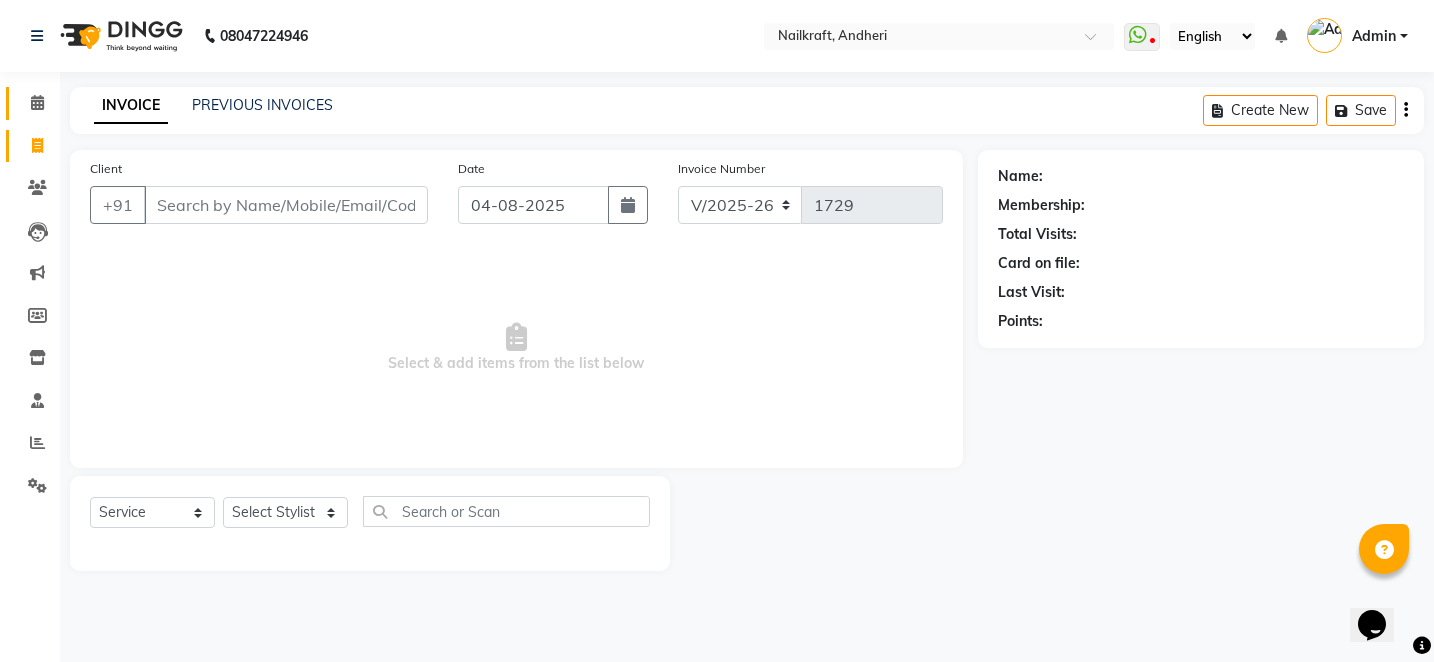 click 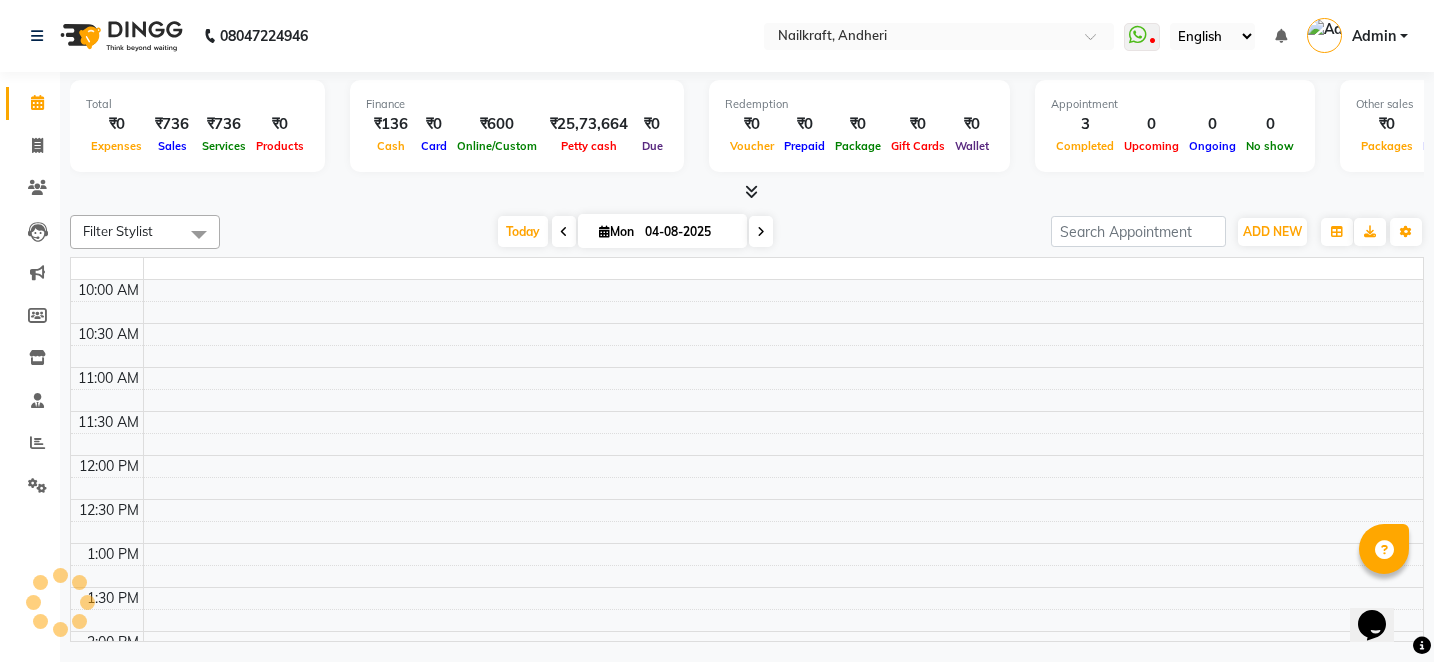 scroll, scrollTop: 0, scrollLeft: 0, axis: both 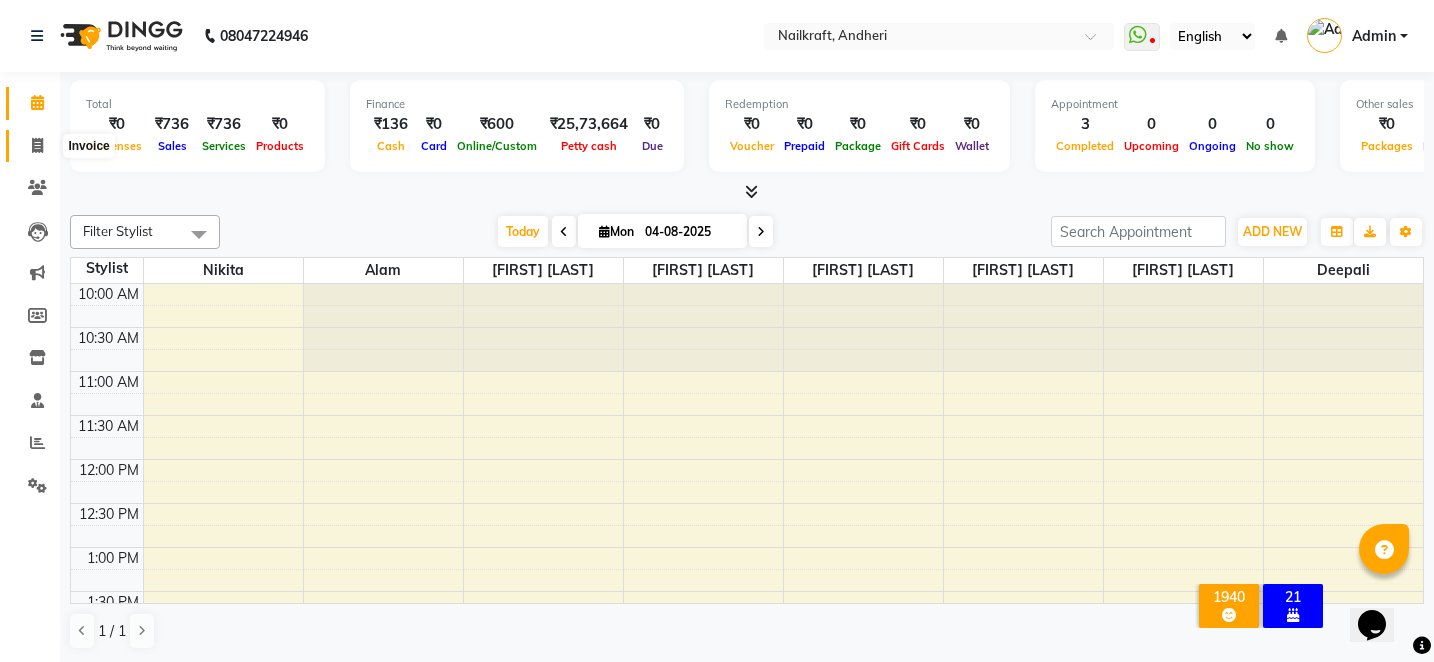 click 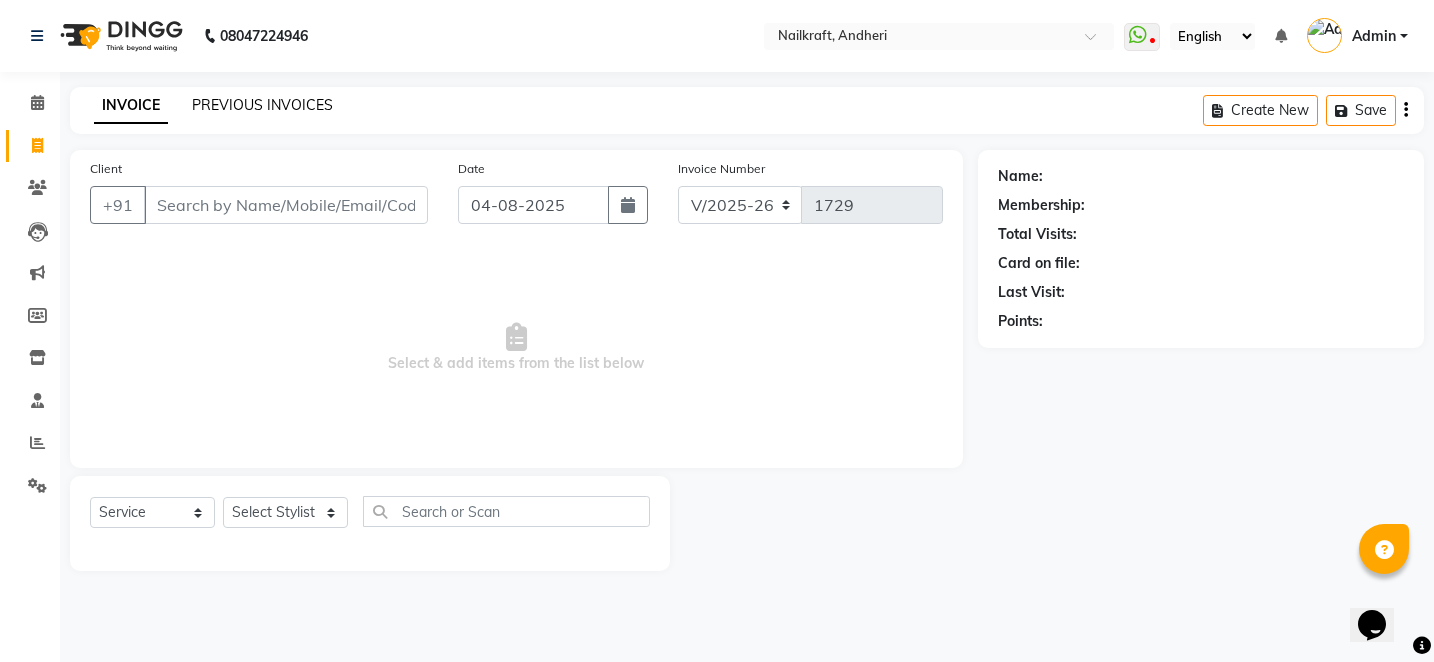 click on "PREVIOUS INVOICES" 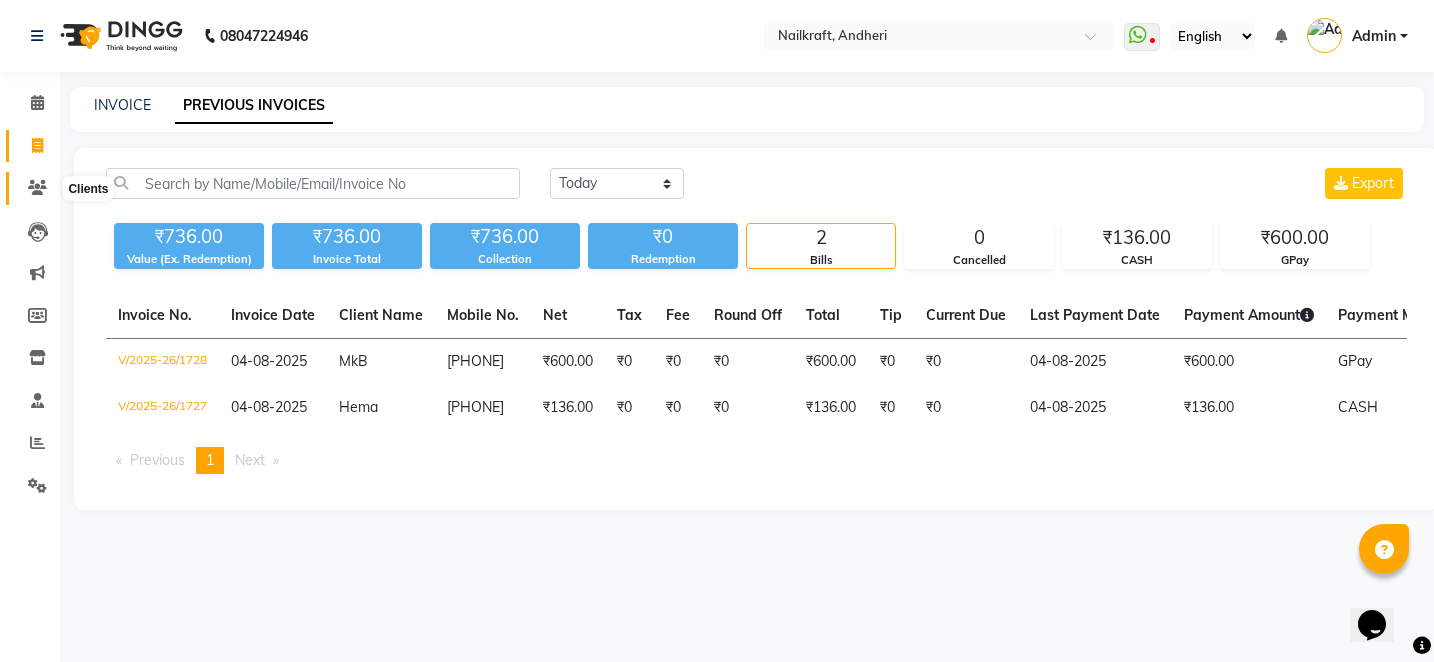 click 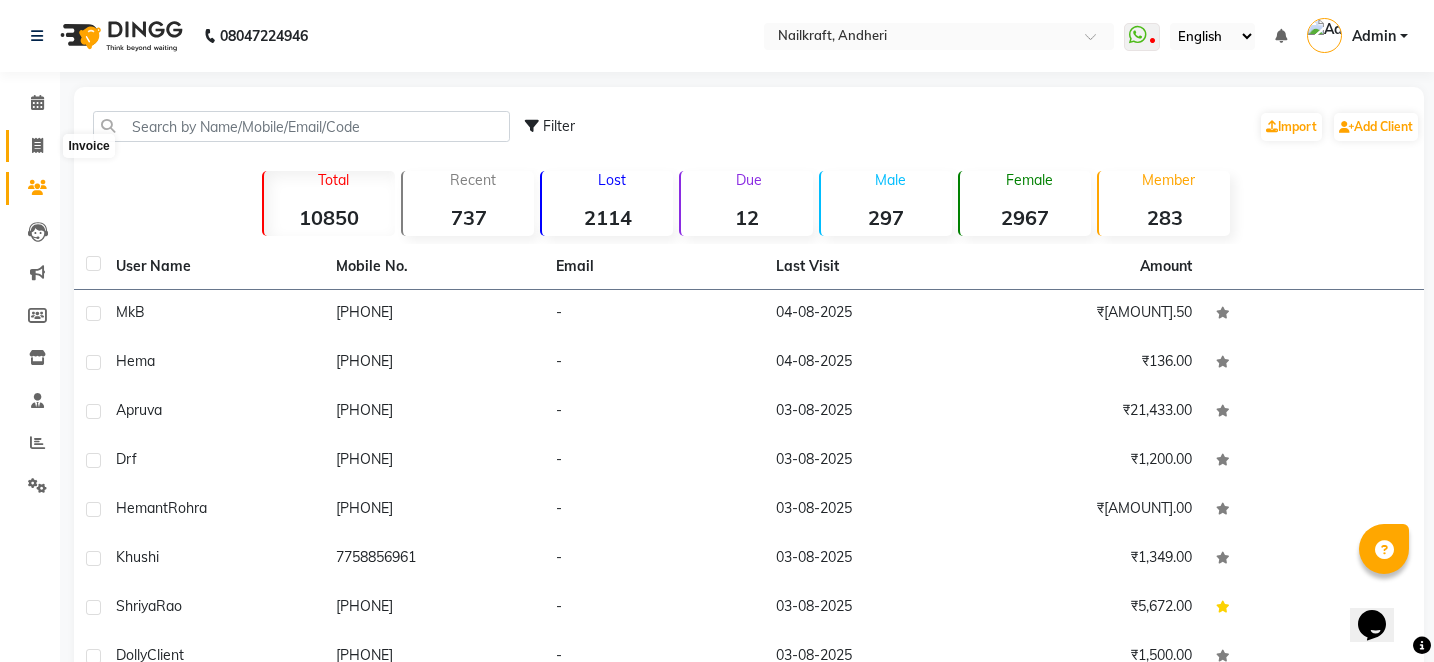 click 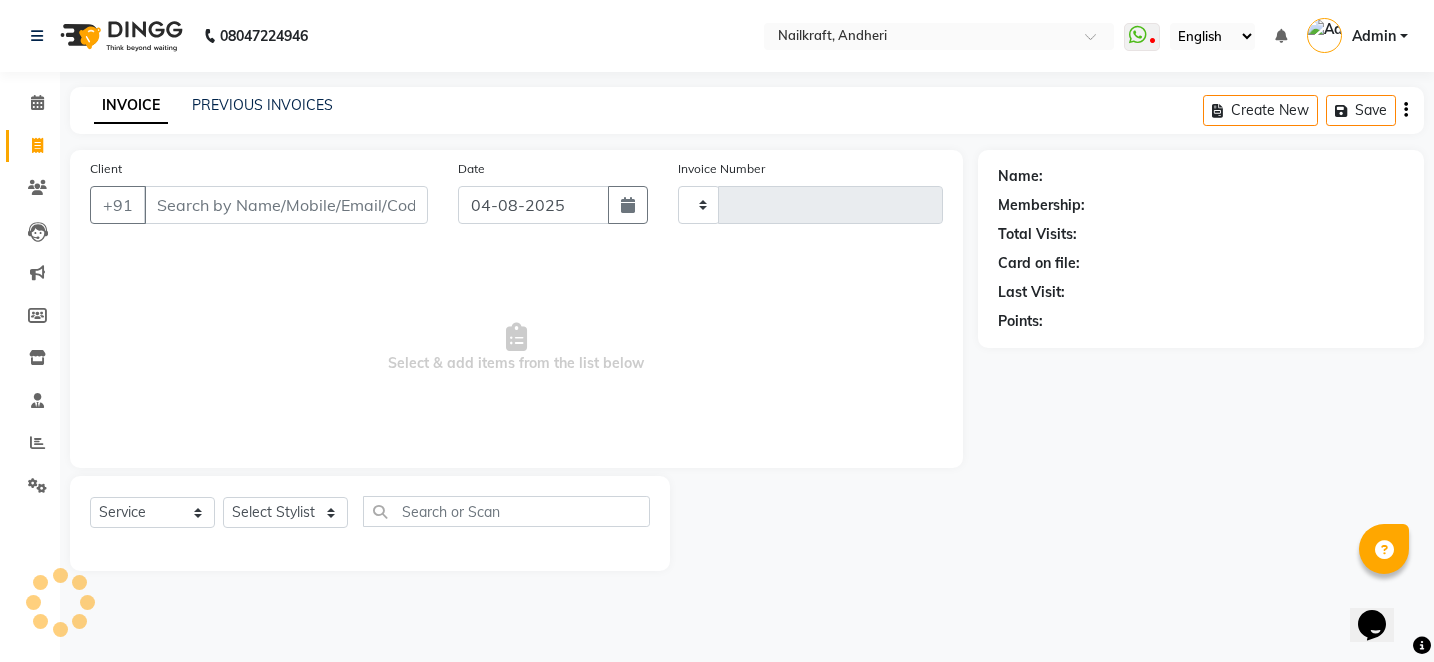 type on "1729" 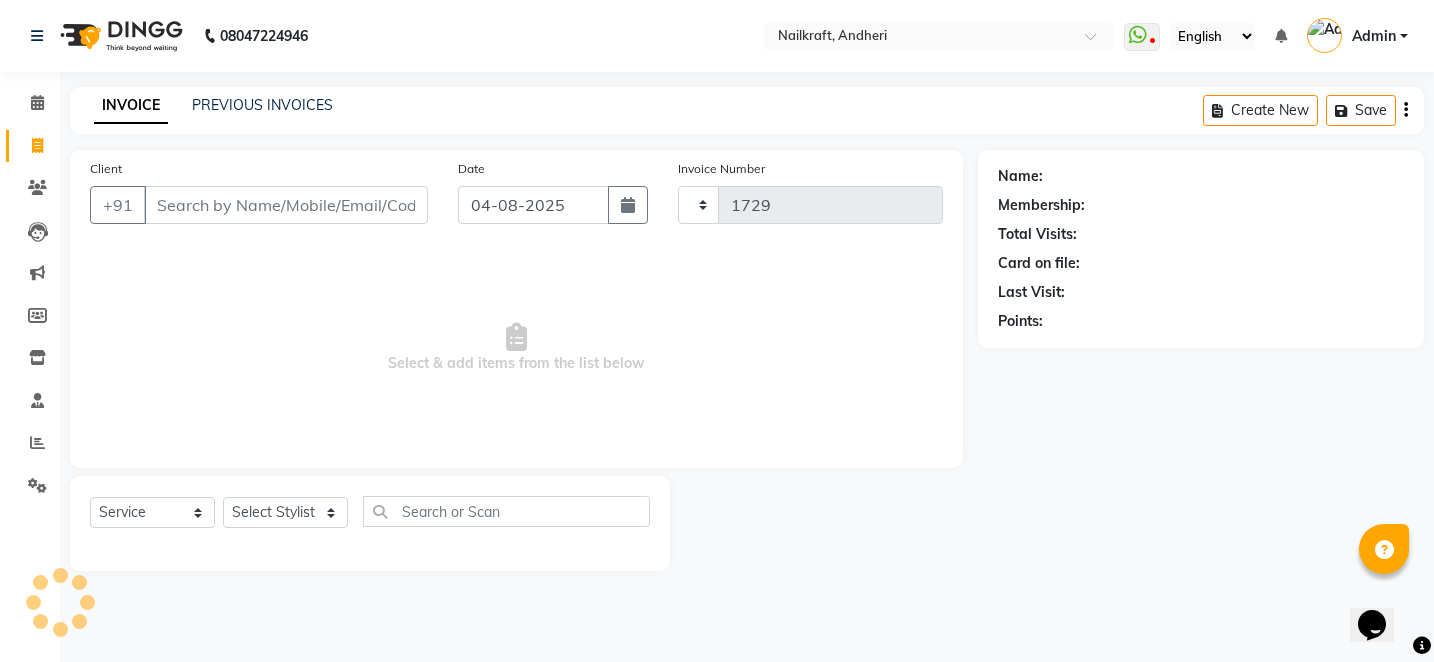 select on "6081" 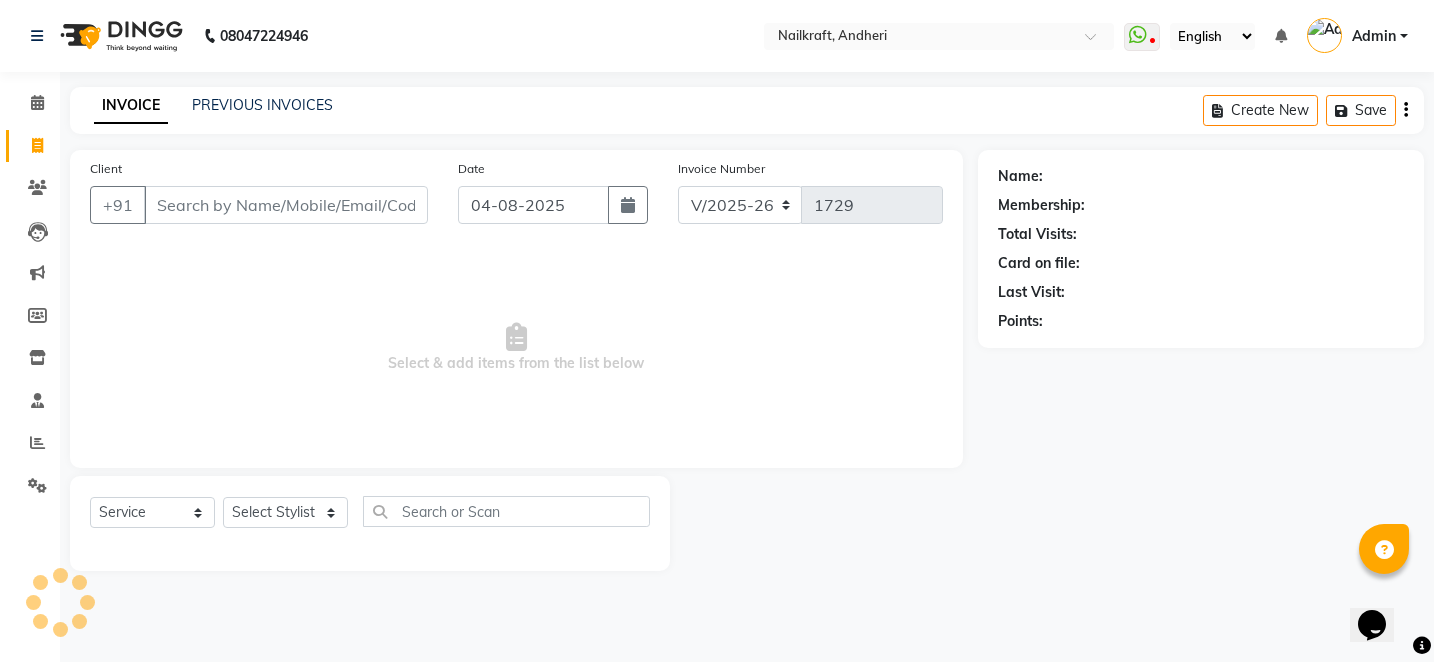 click on "Client" at bounding box center [286, 205] 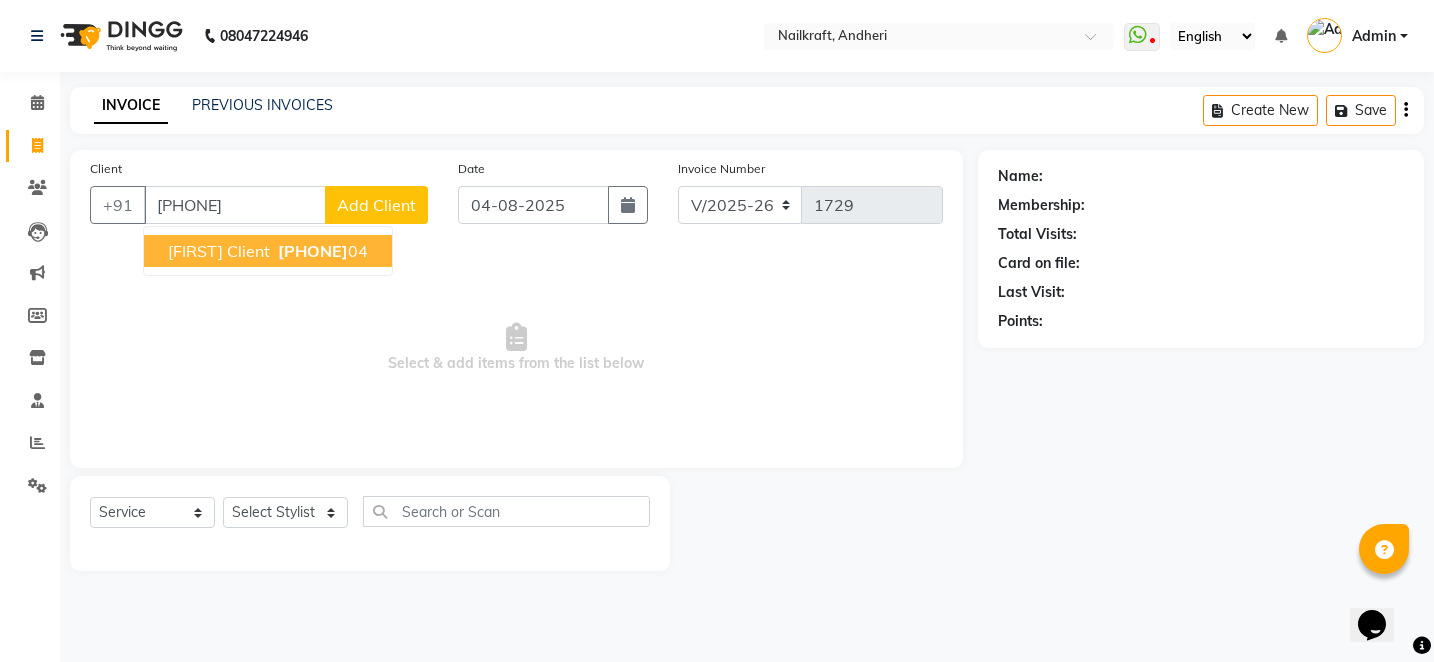 click on "[FIRST] Client" at bounding box center (219, 251) 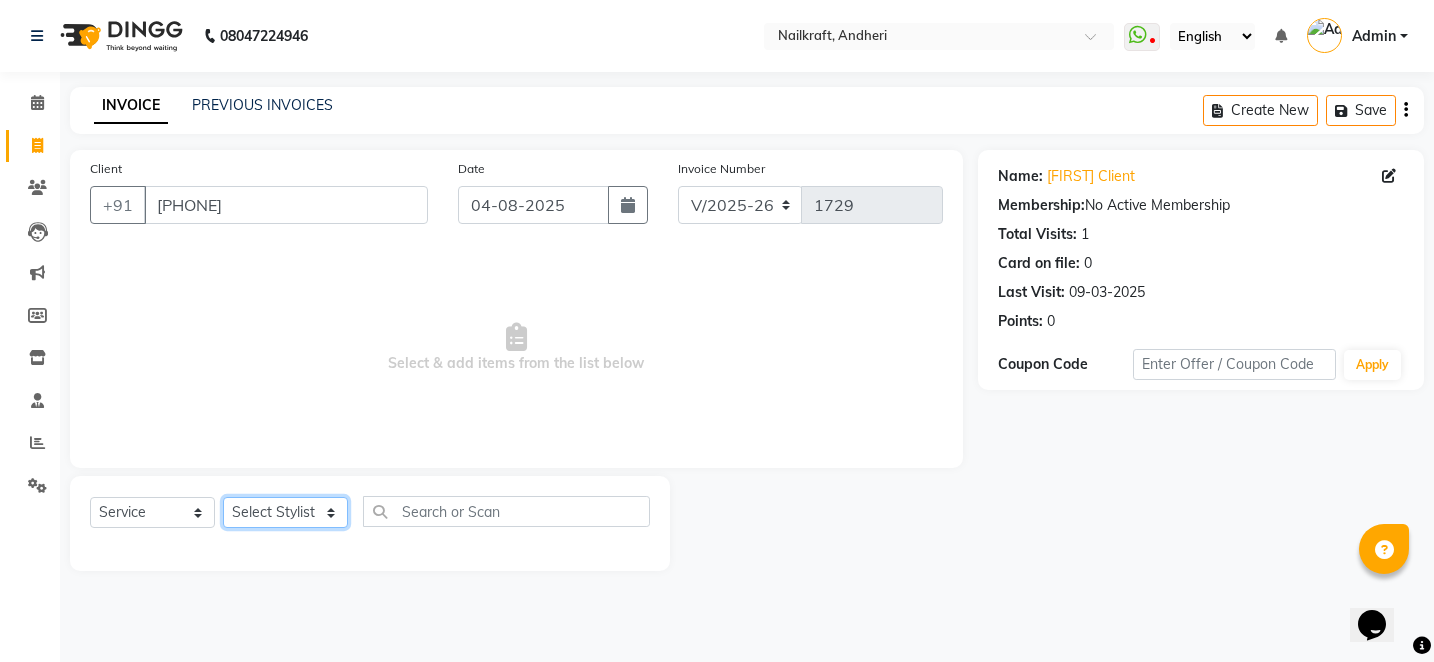 click on "Select Stylist Alam Arshad shaikh Deepali Deepu Chatry NailKraft Nikita NITA  CHAHAL  Sneha Balu Ichake Vaishali Vinod Yadav" 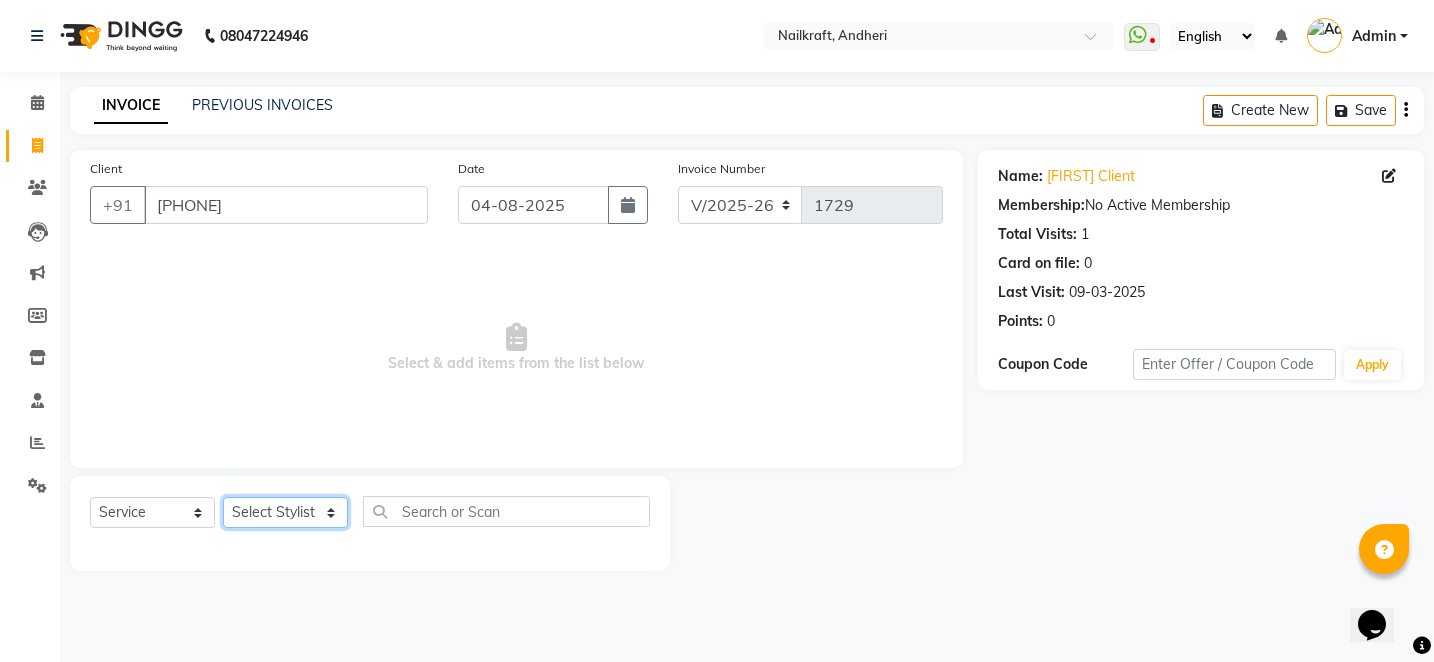select on "76535" 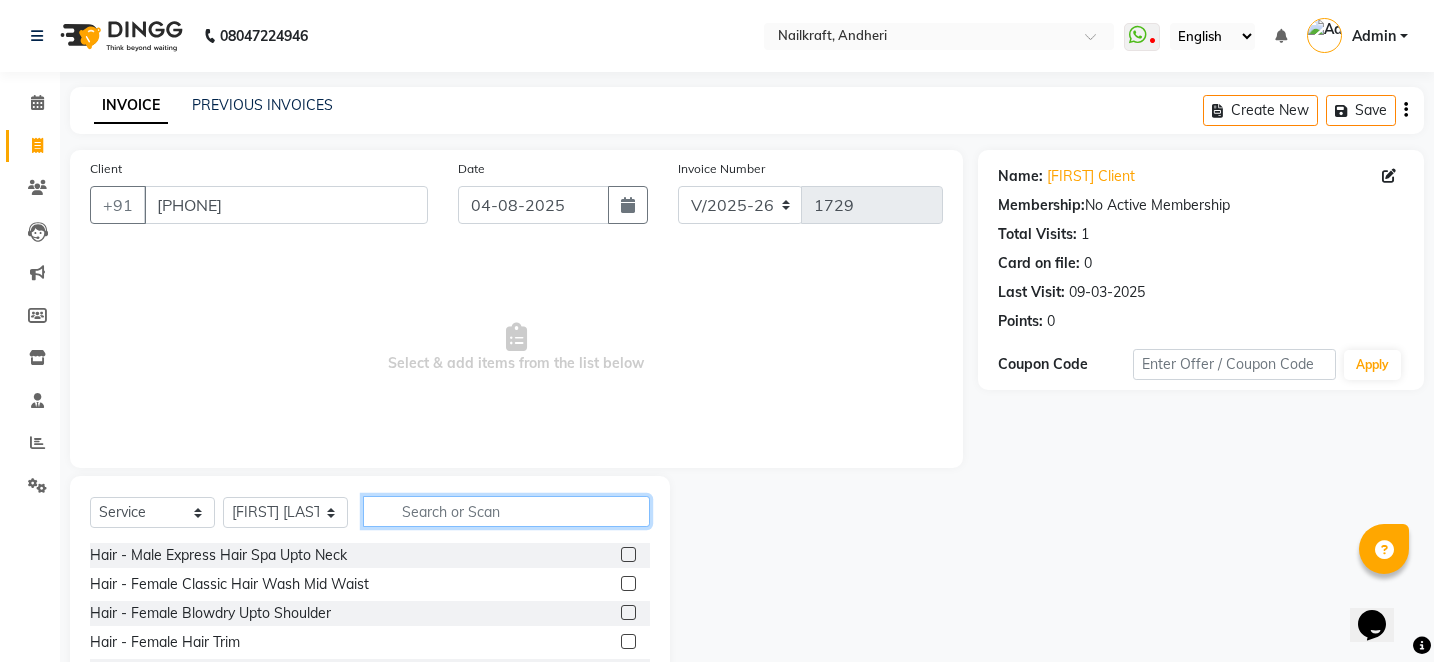 click 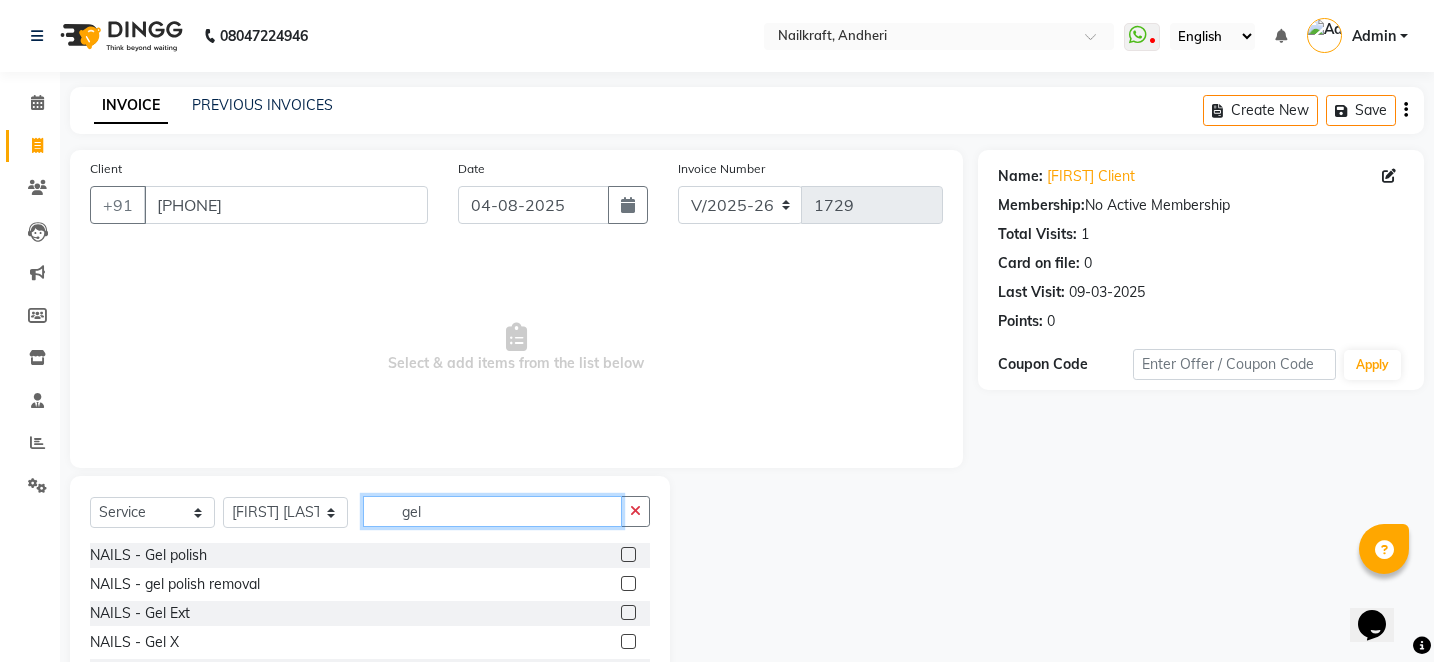 type on "gel" 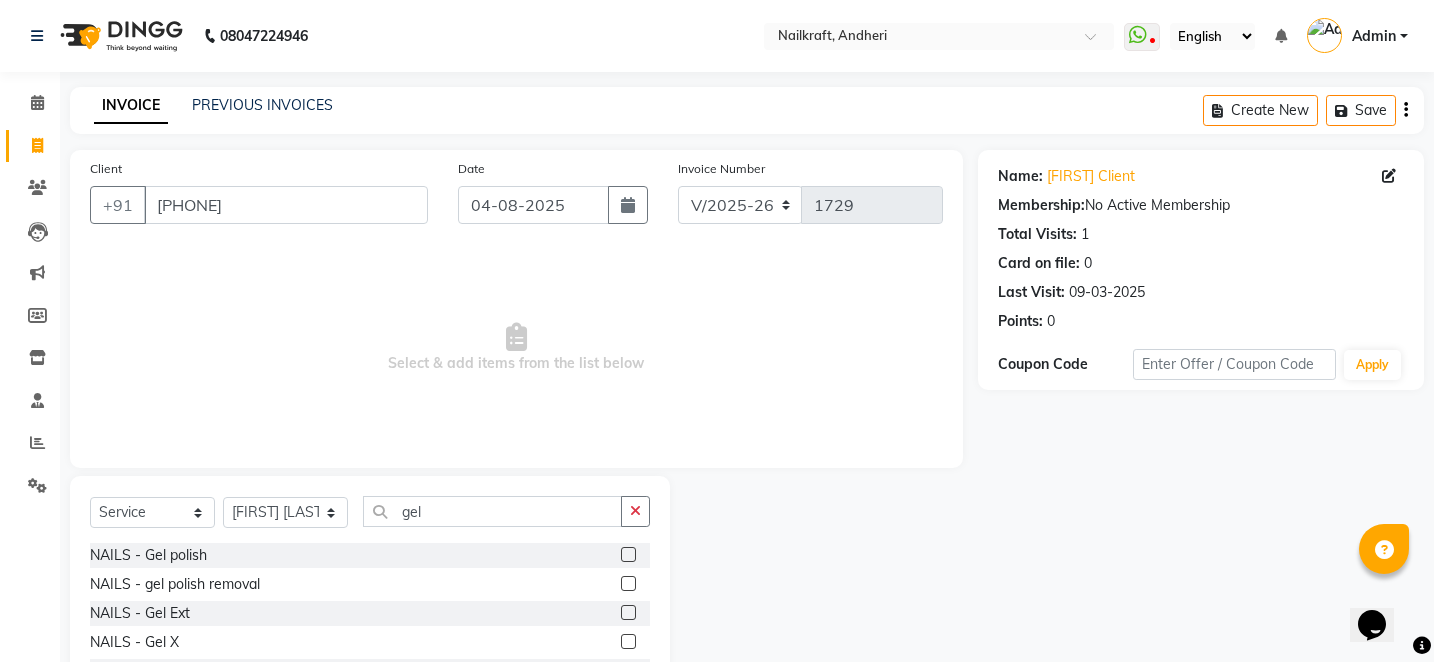 click 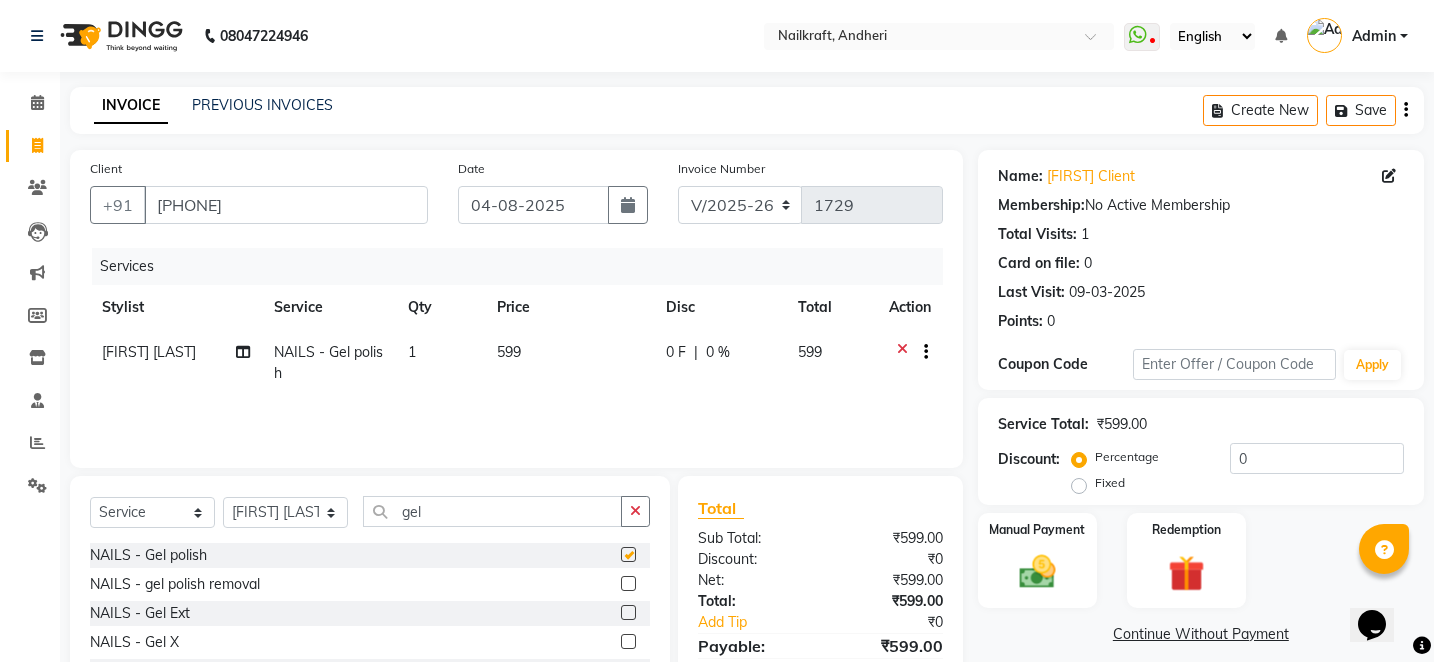 checkbox on "false" 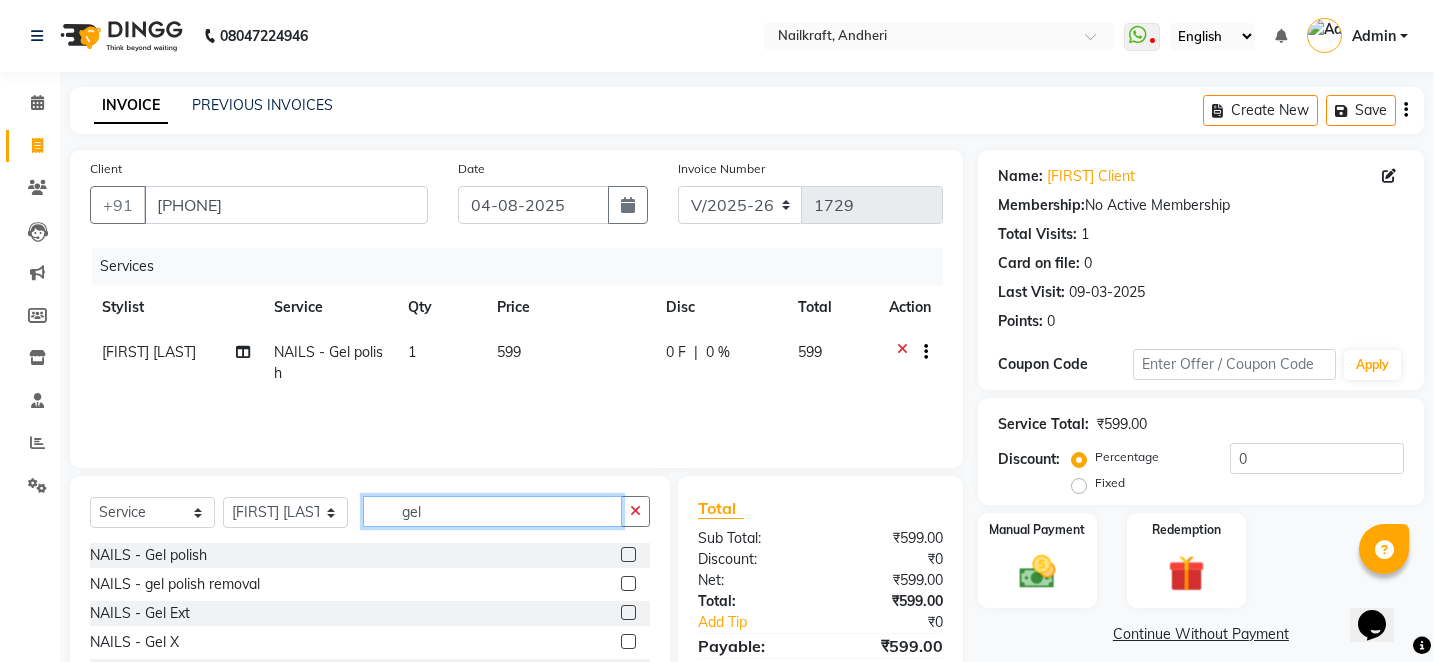 click on "gel" 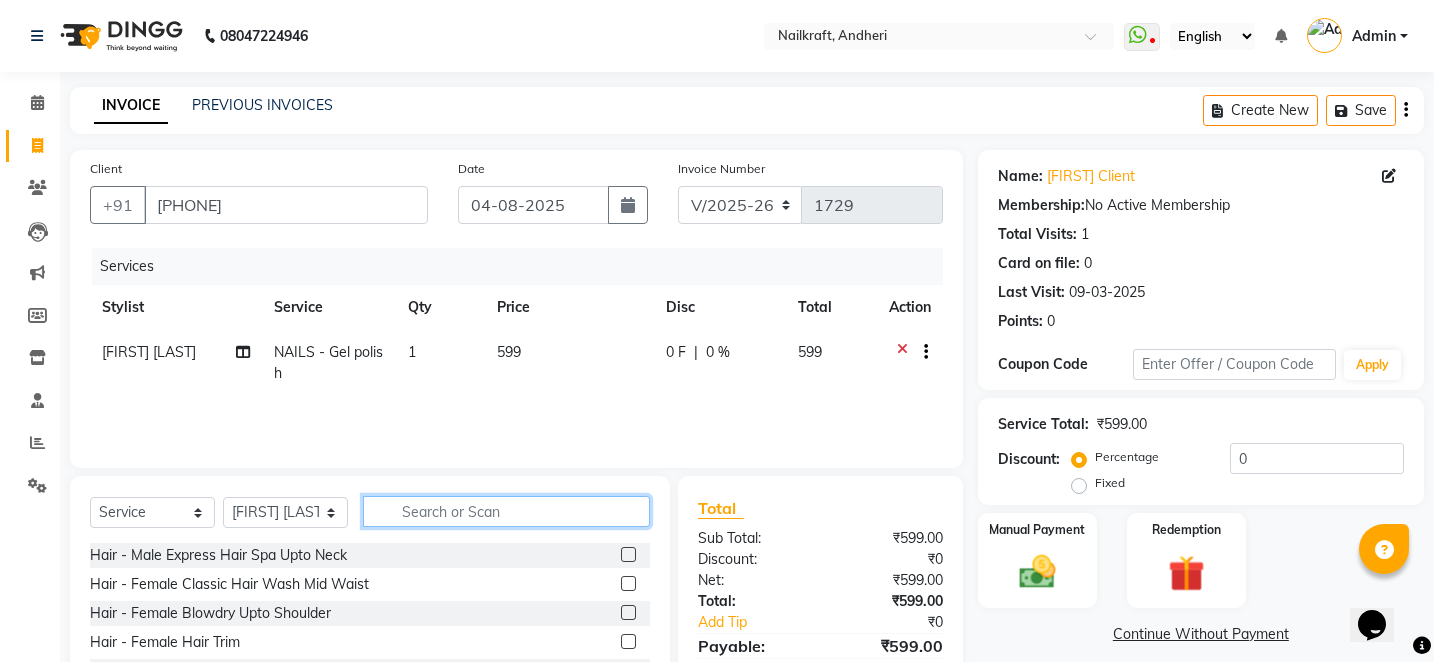 type 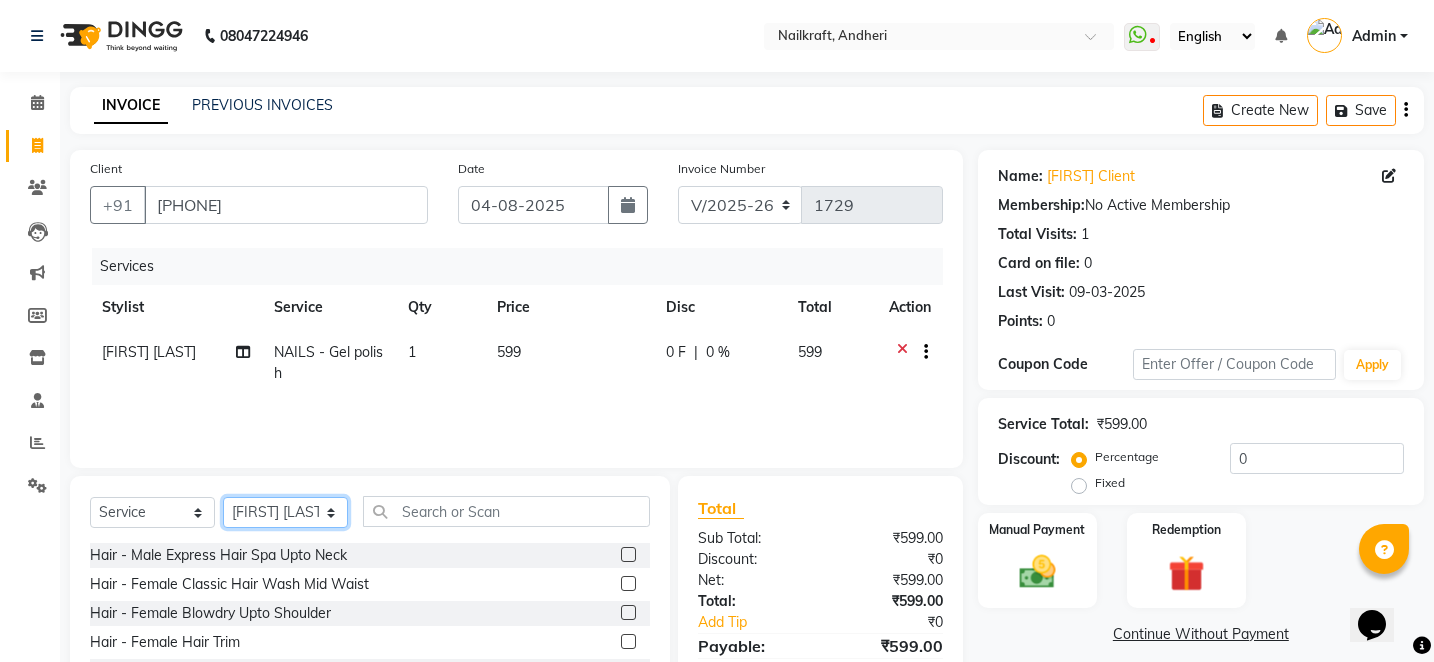 click on "Select Stylist Alam Arshad shaikh Deepali Deepu Chatry NailKraft Nikita NITA  CHAHAL  Sneha Balu Ichake Vaishali Vinod Yadav" 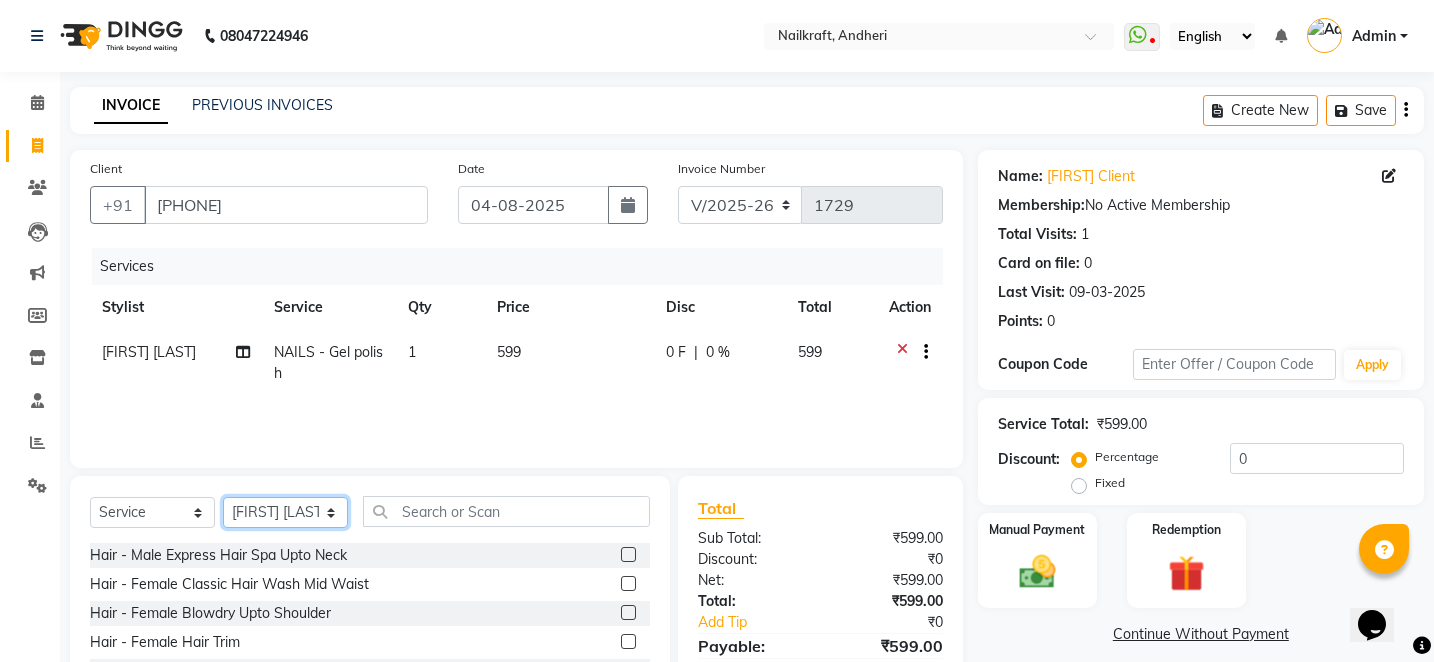select on "76415" 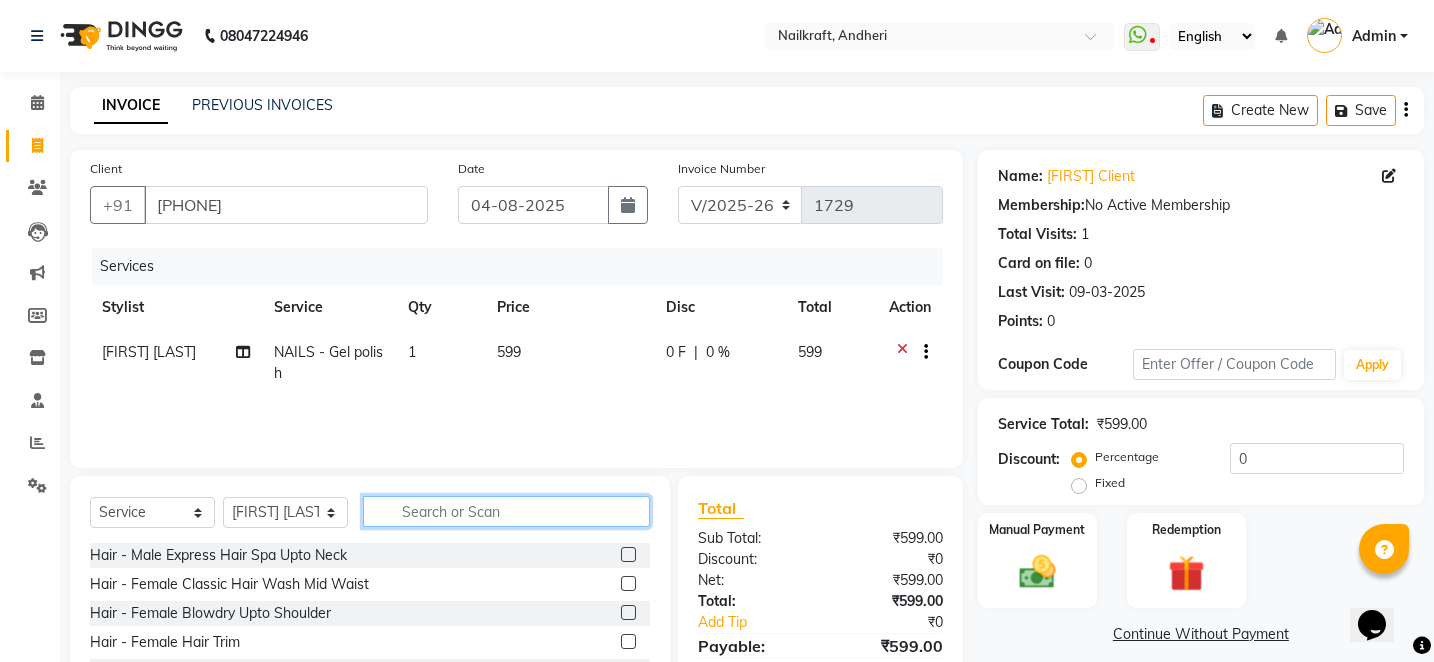click 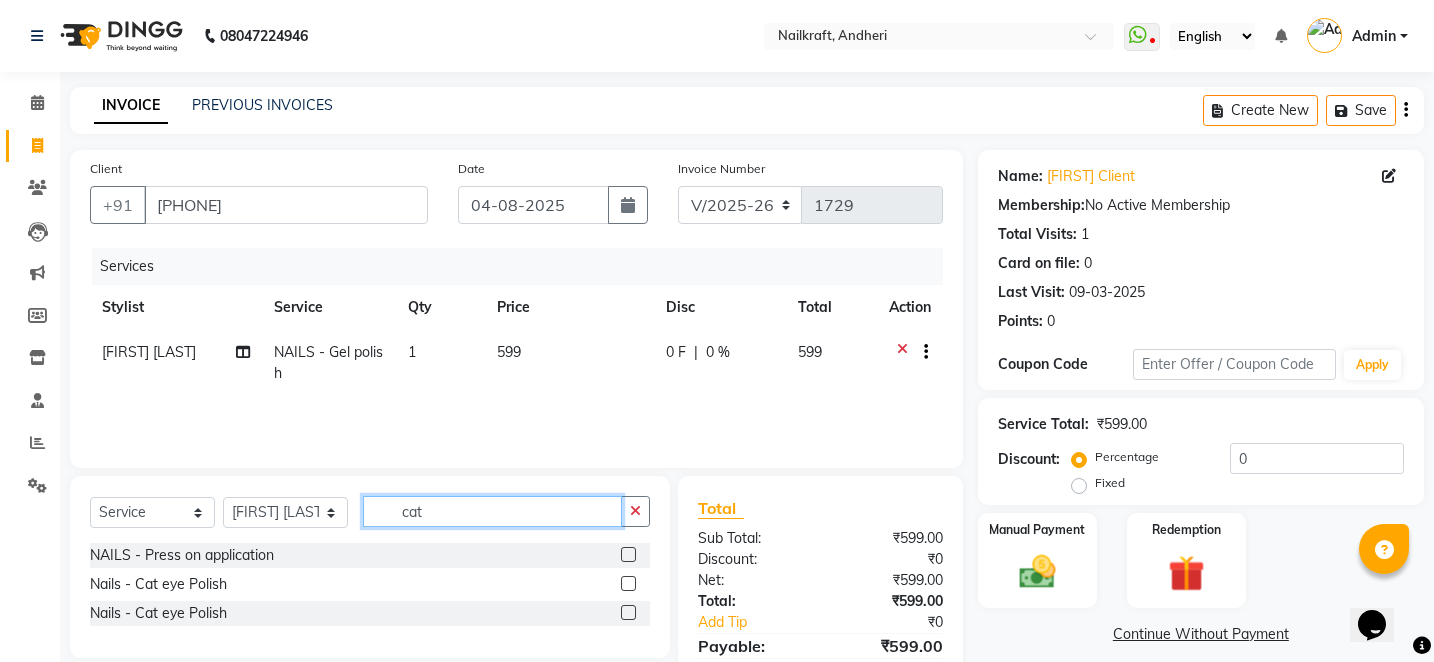 type on "cat" 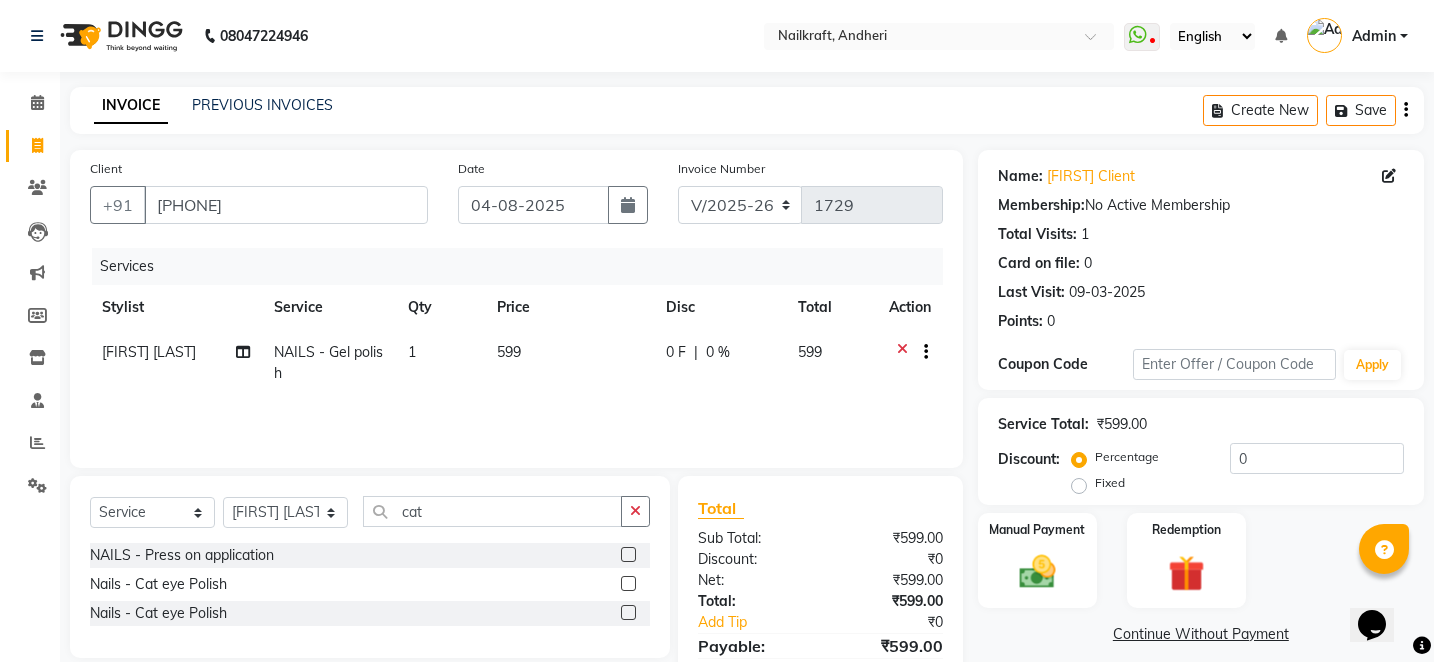 click 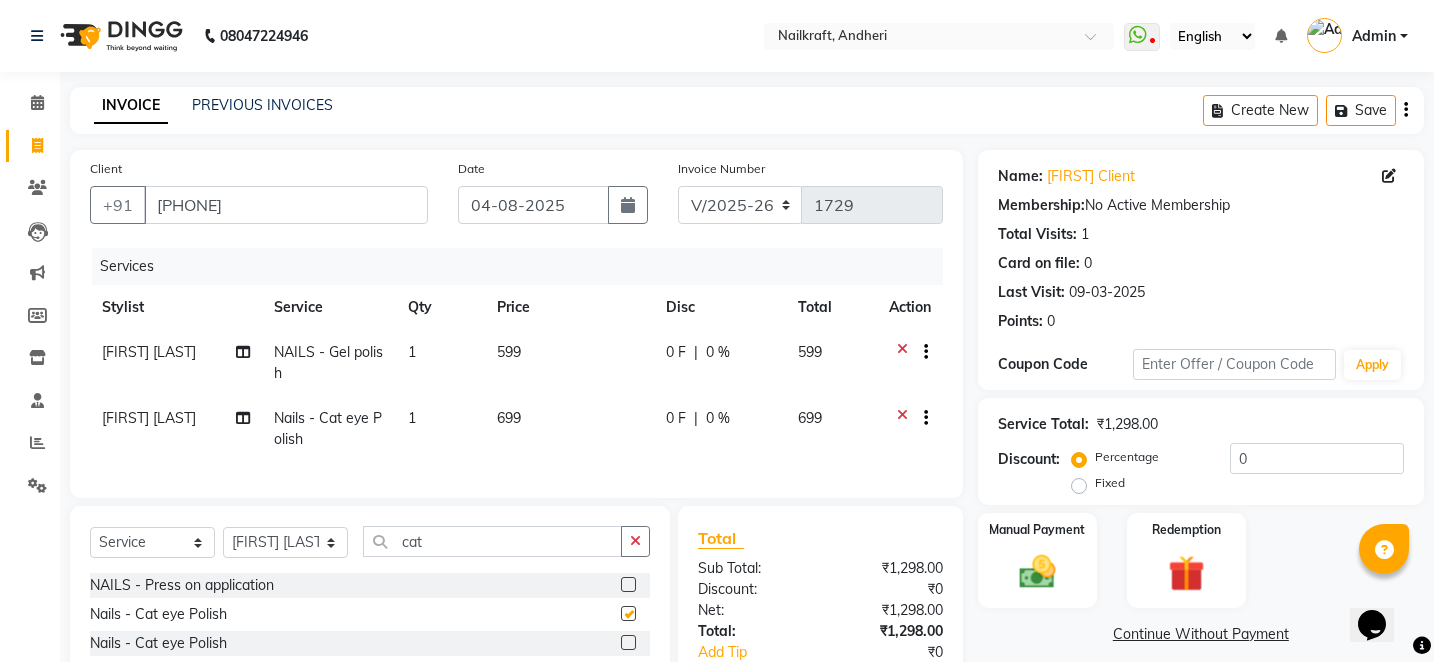 checkbox on "false" 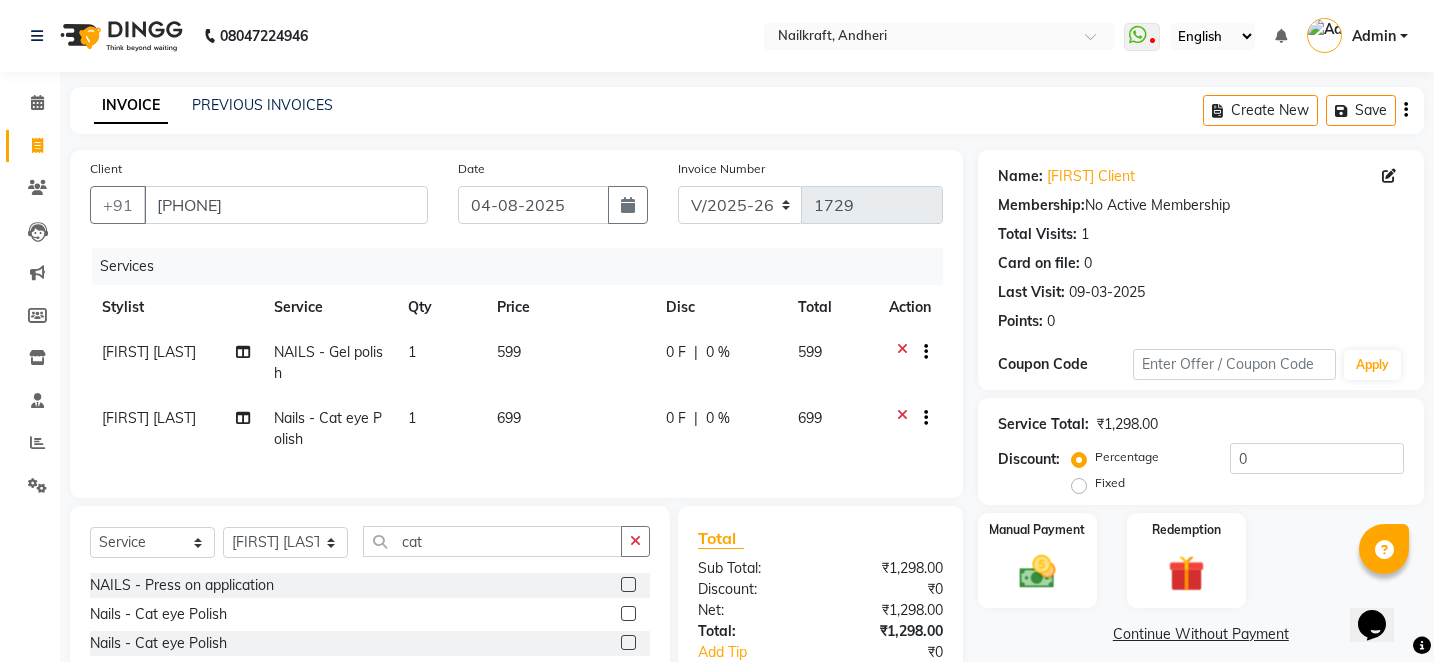 click on "699" 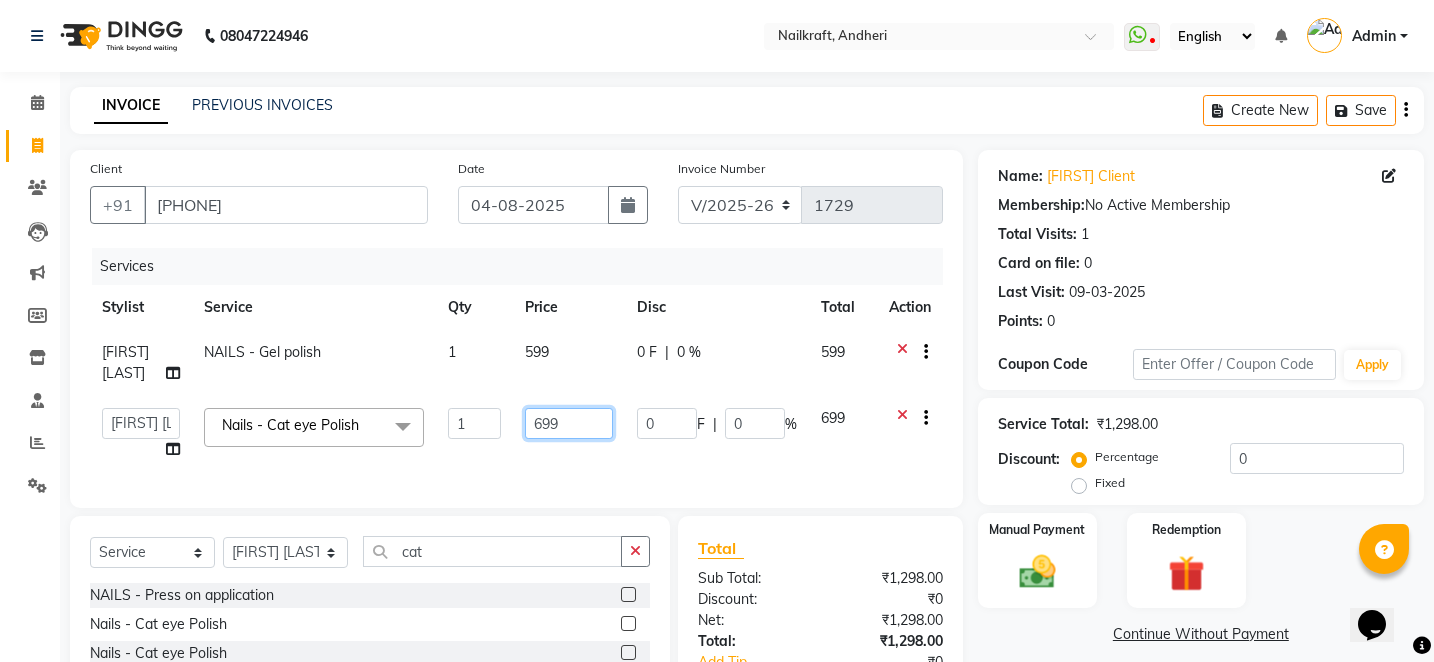 click on "699" 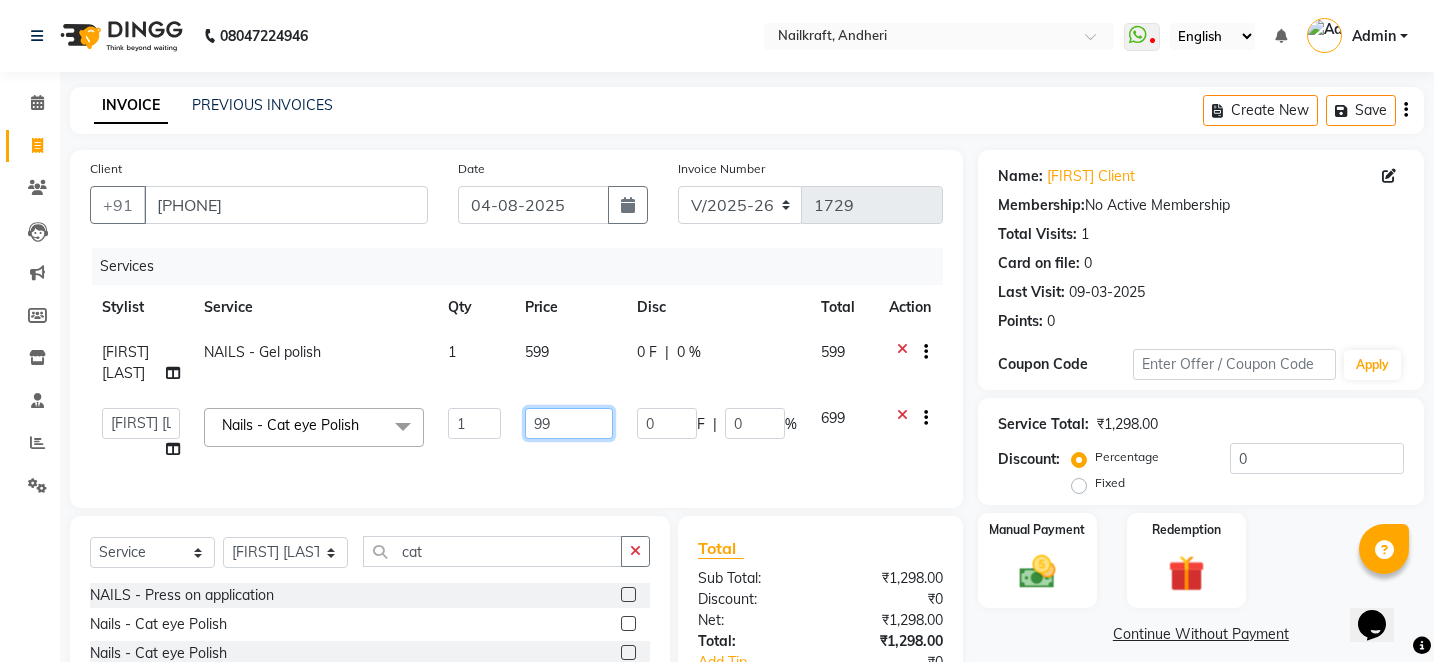 type on "799" 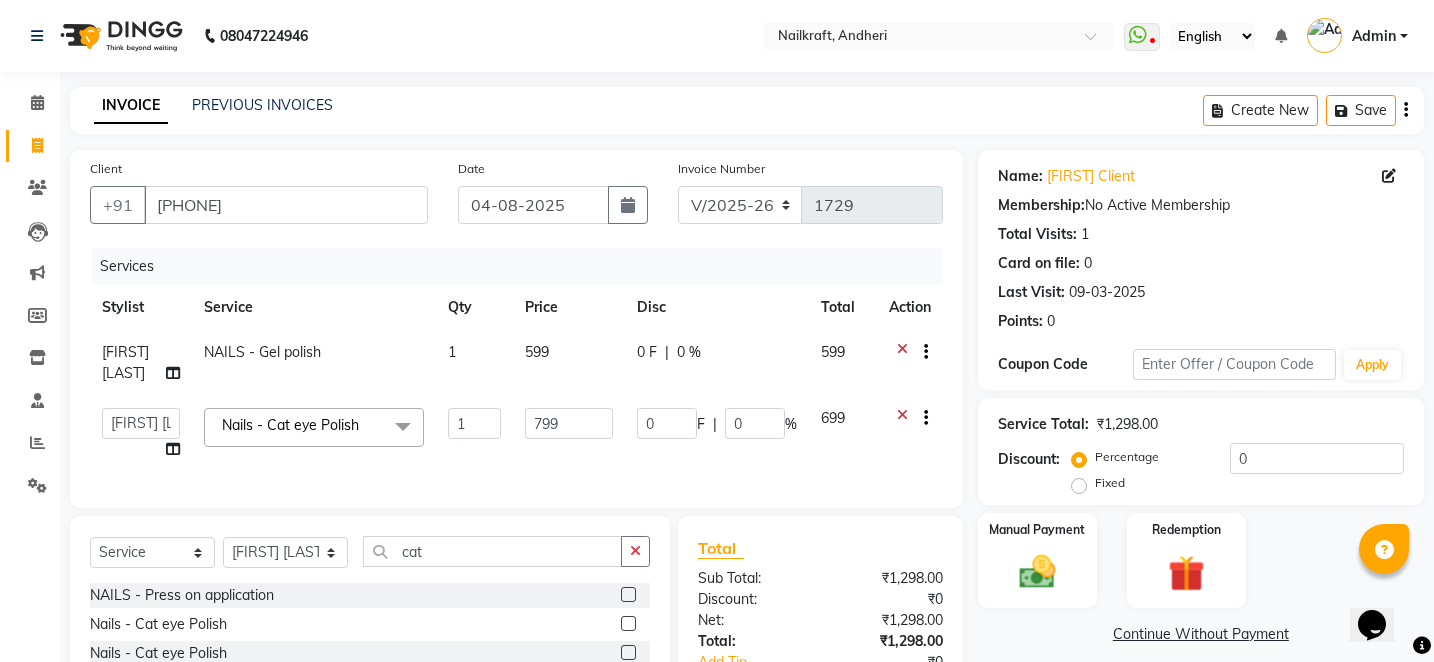 click on "Continue Without Payment" 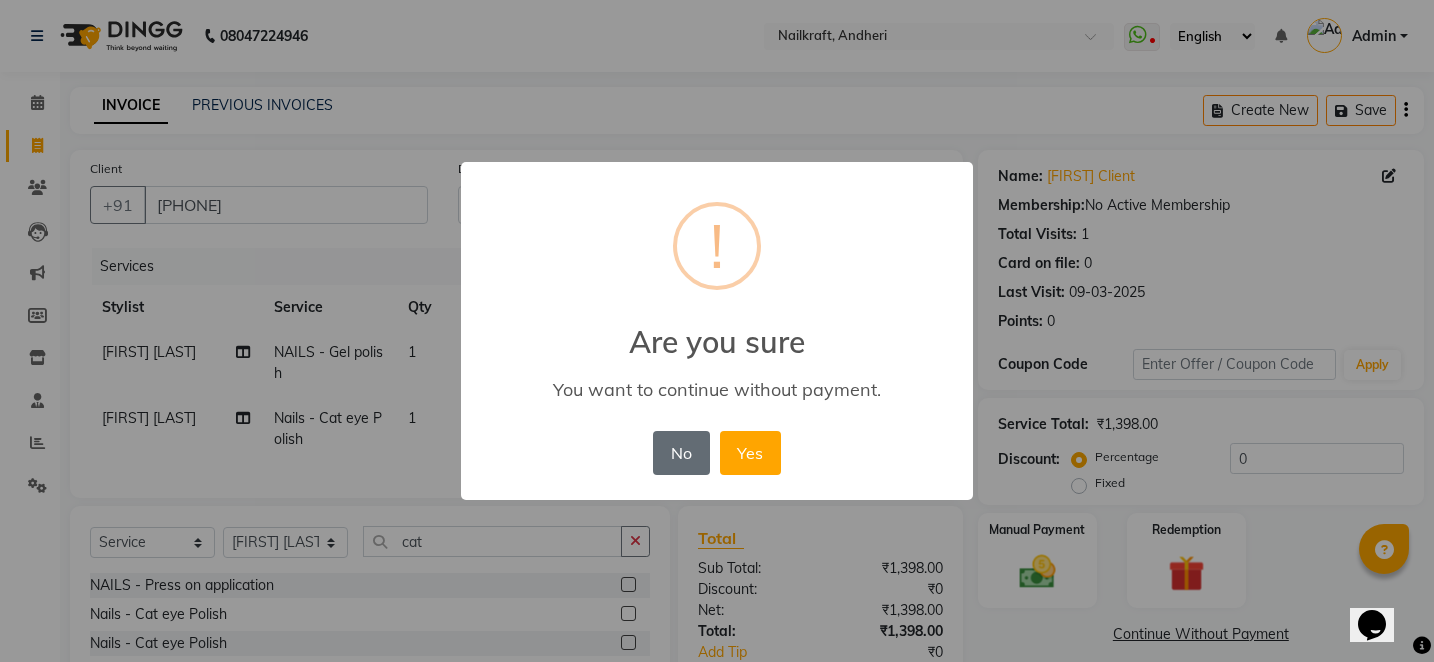 click on "No" at bounding box center (681, 453) 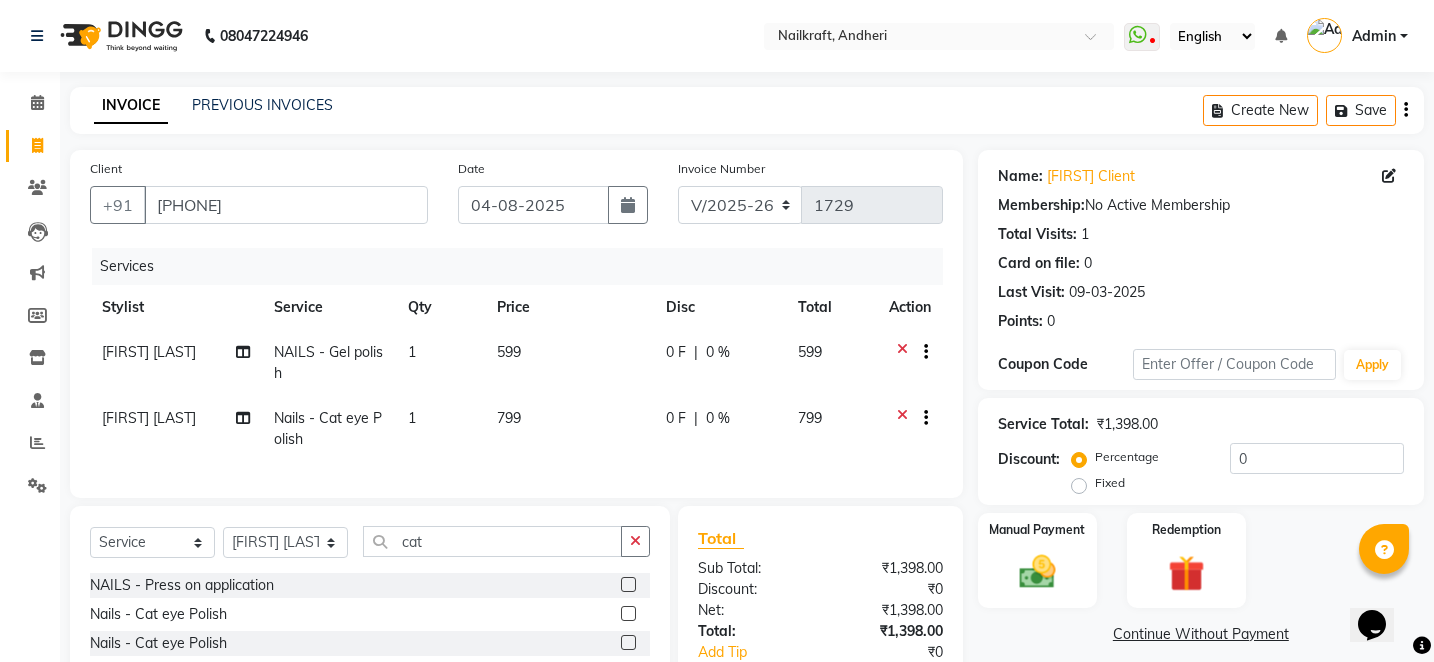 click on "0 F | 0 %" 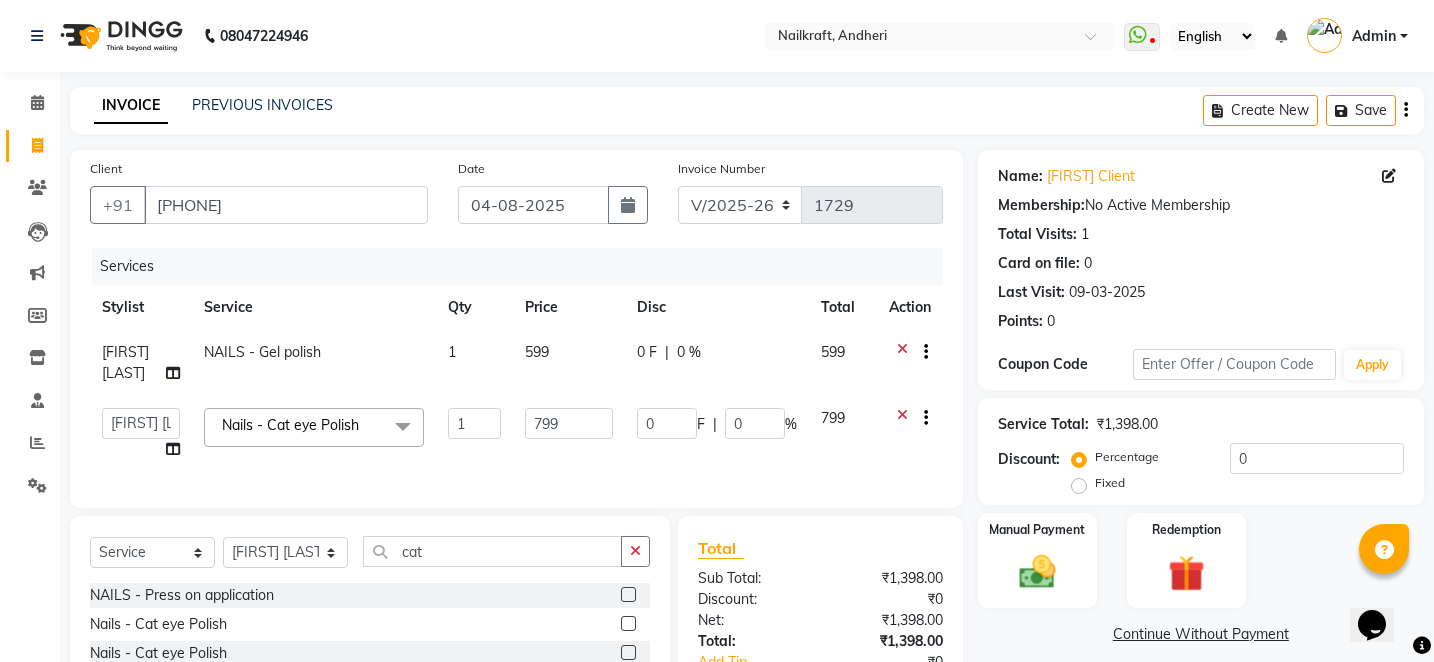 click on "Manual Payment Redemption" 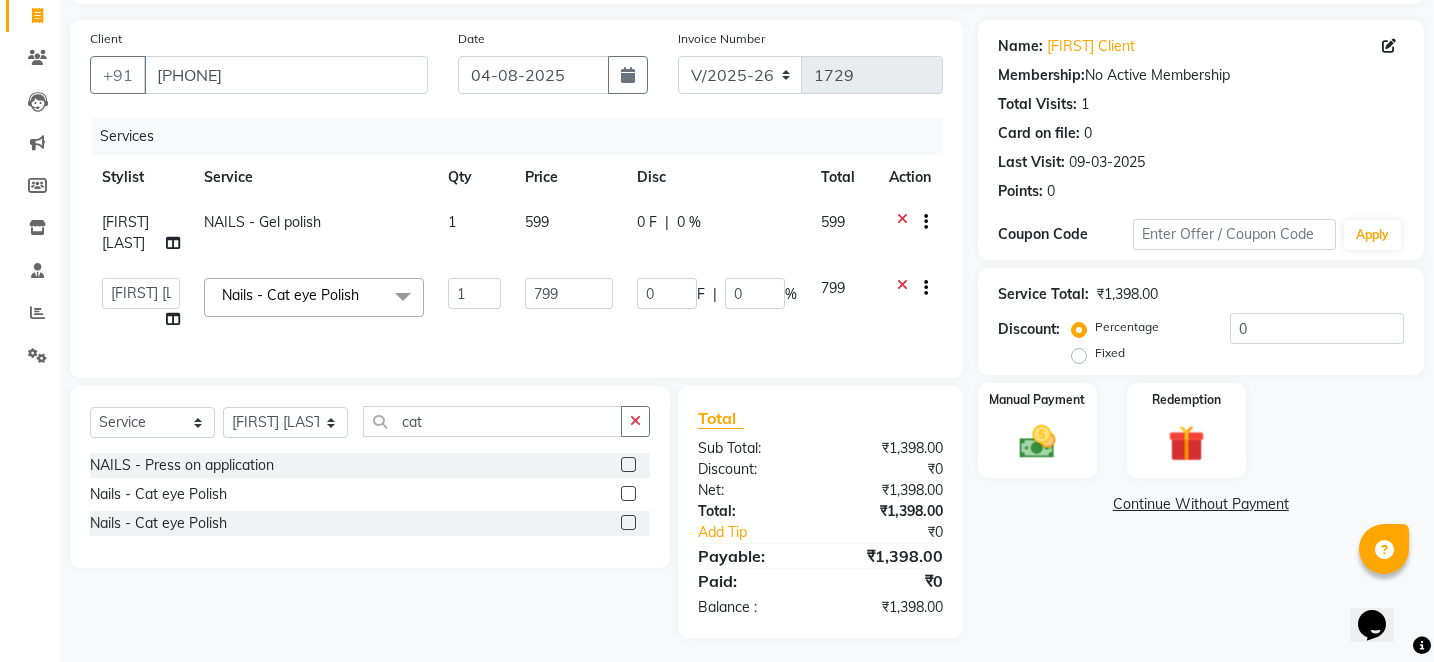 scroll, scrollTop: 136, scrollLeft: 0, axis: vertical 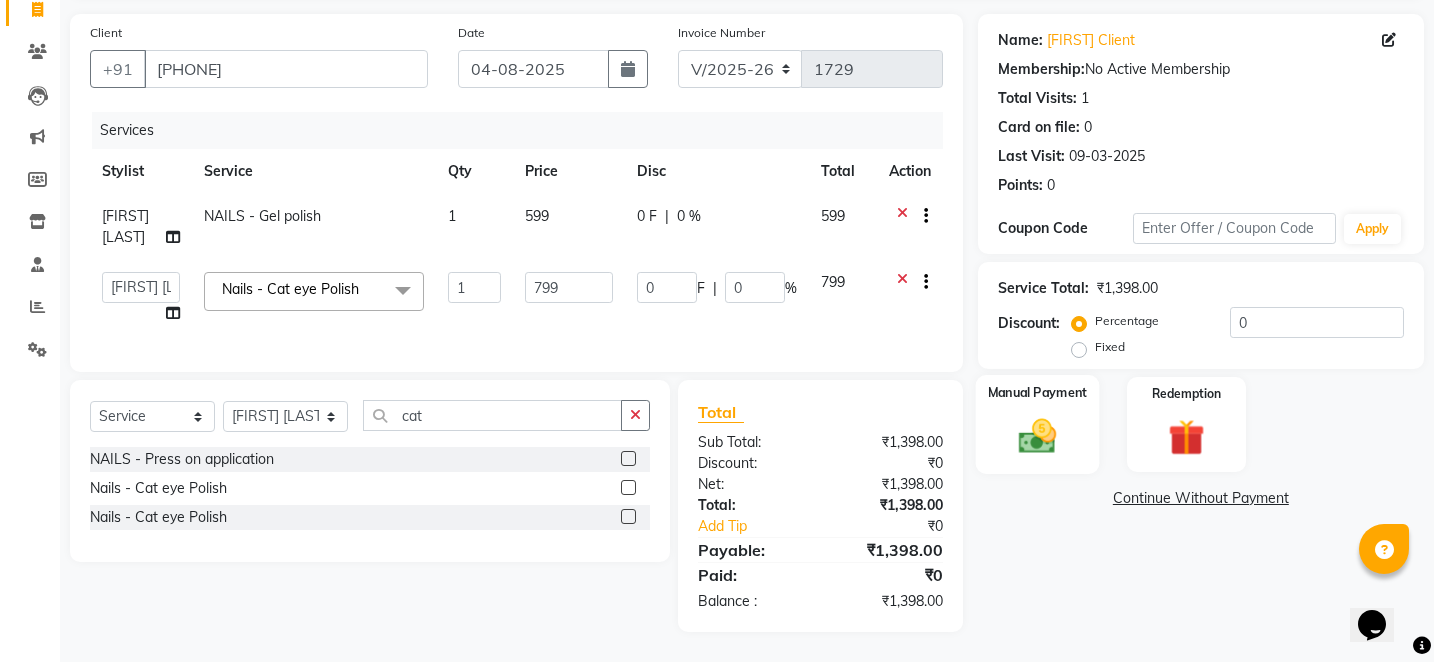 click on "Manual Payment" 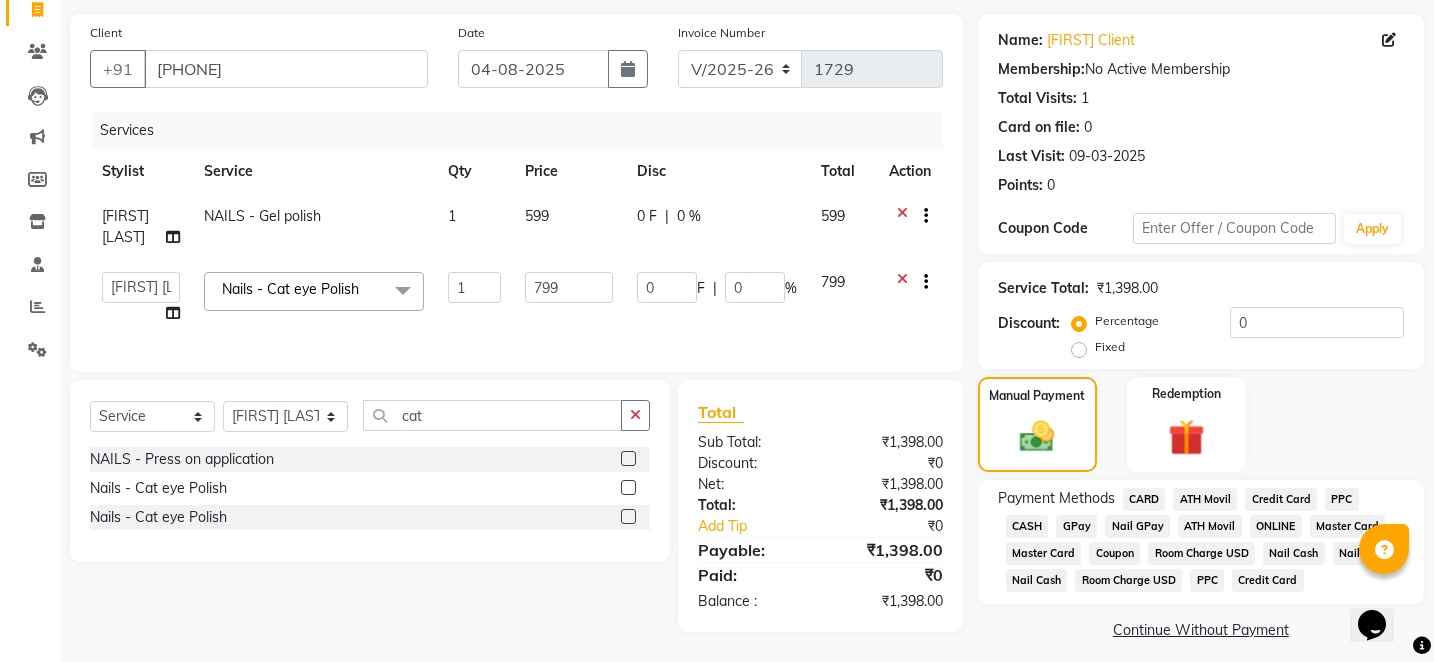 click on "GPay" 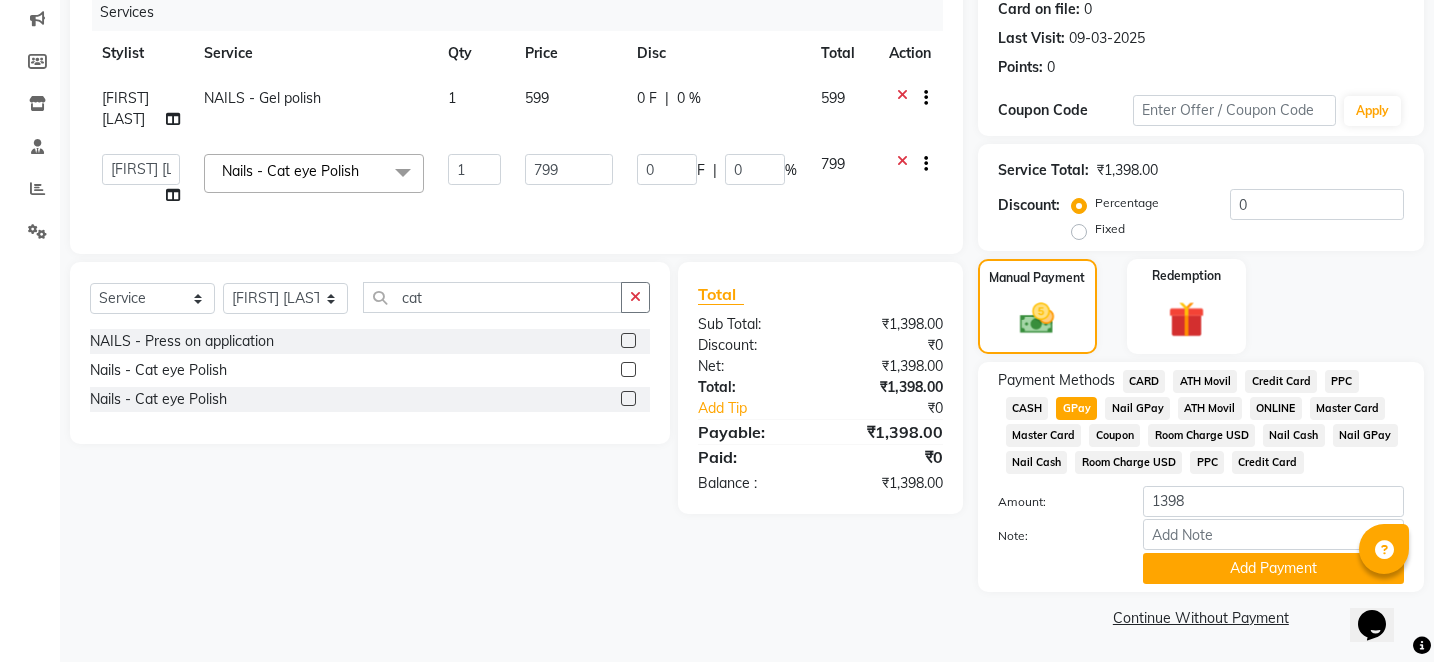 scroll, scrollTop: 255, scrollLeft: 0, axis: vertical 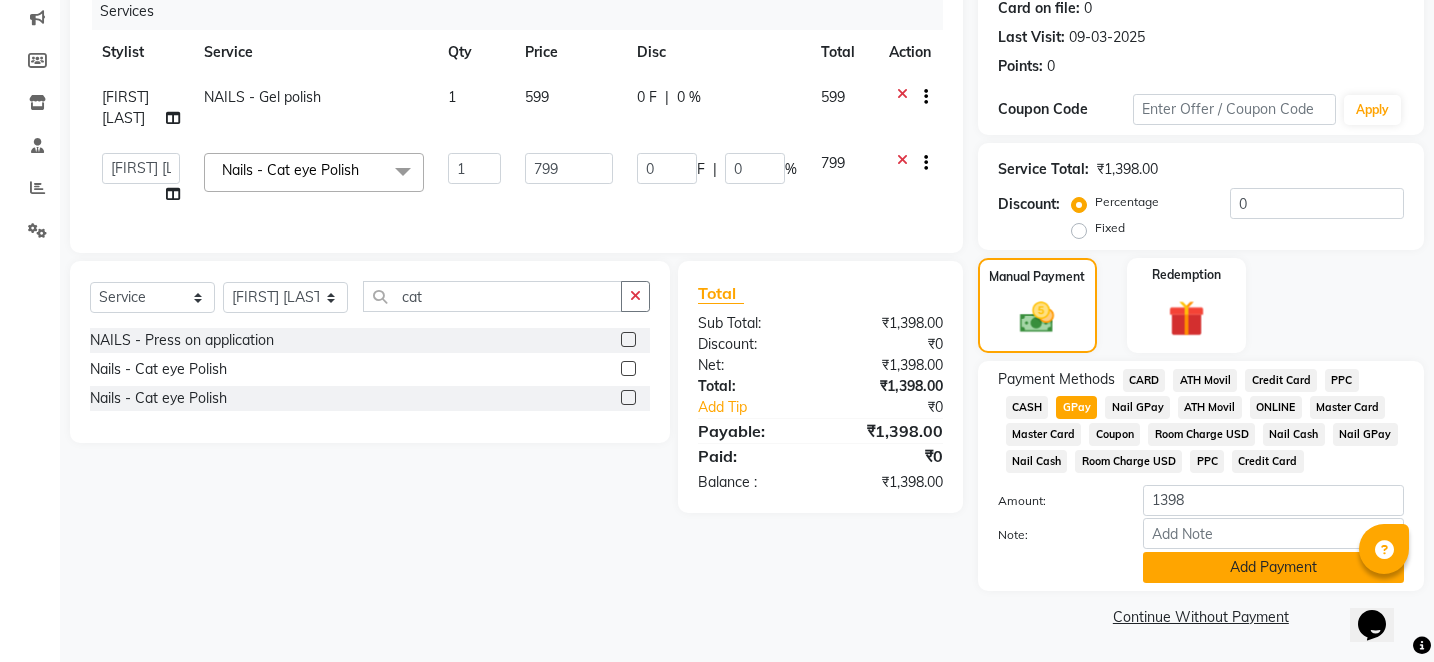 click on "Add Payment" 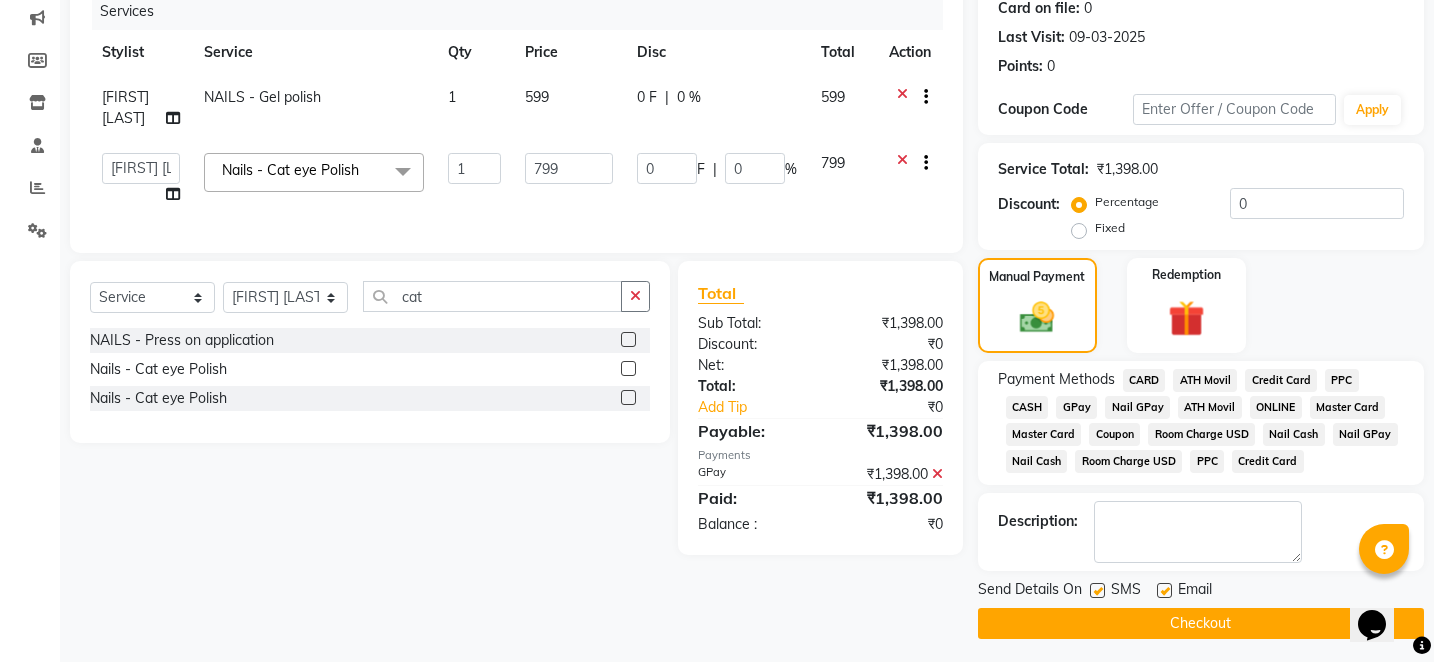 click on "Checkout" 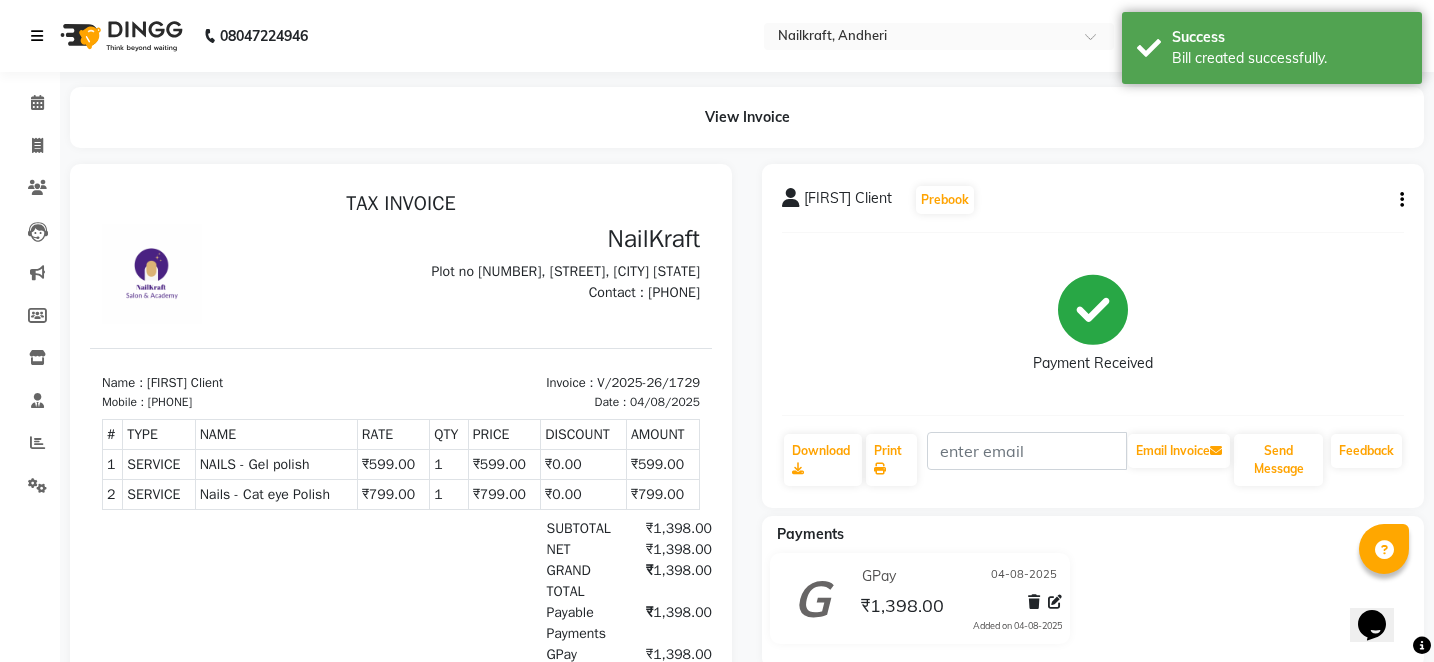 scroll, scrollTop: 0, scrollLeft: 0, axis: both 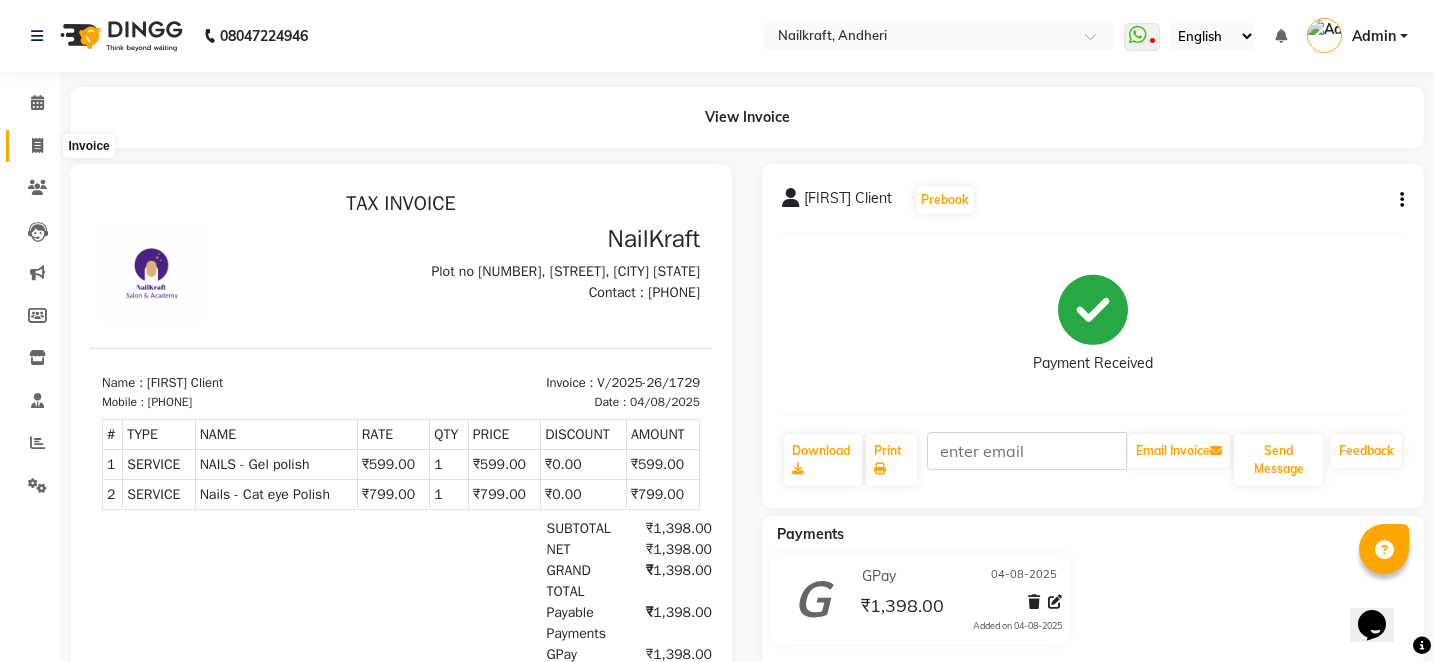 click 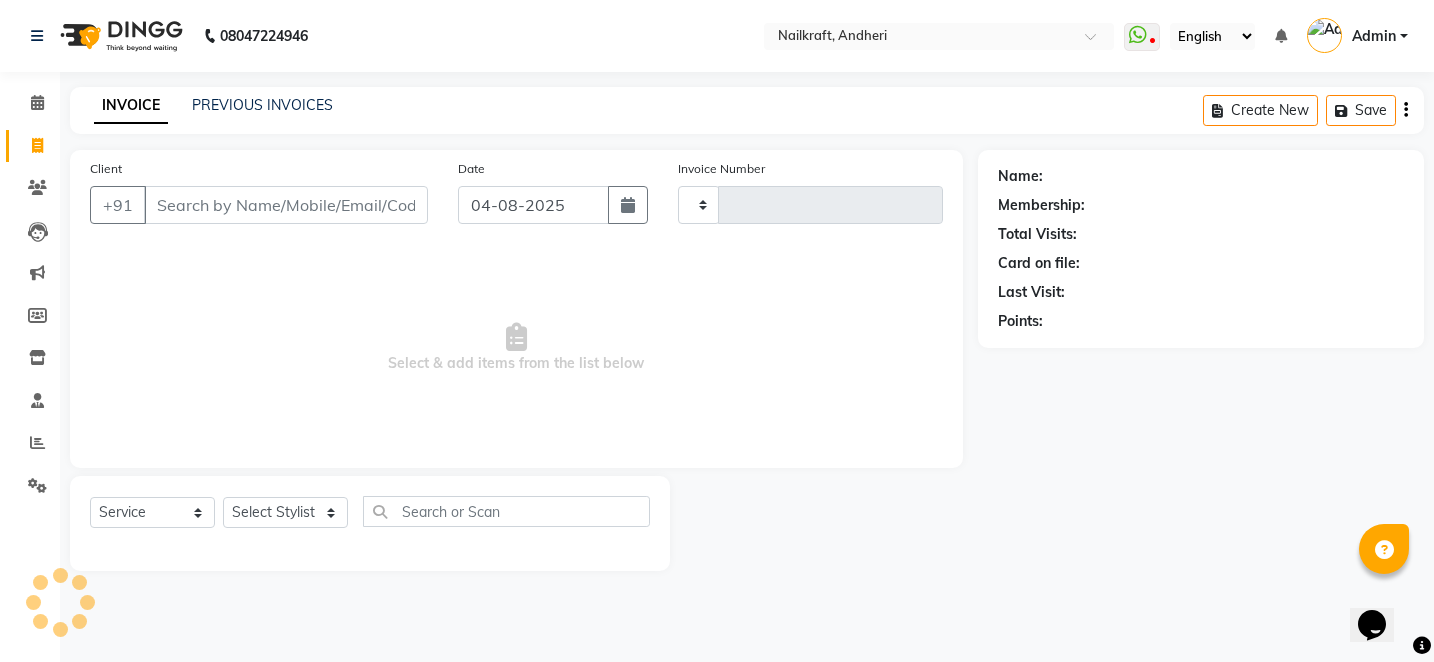 type on "1730" 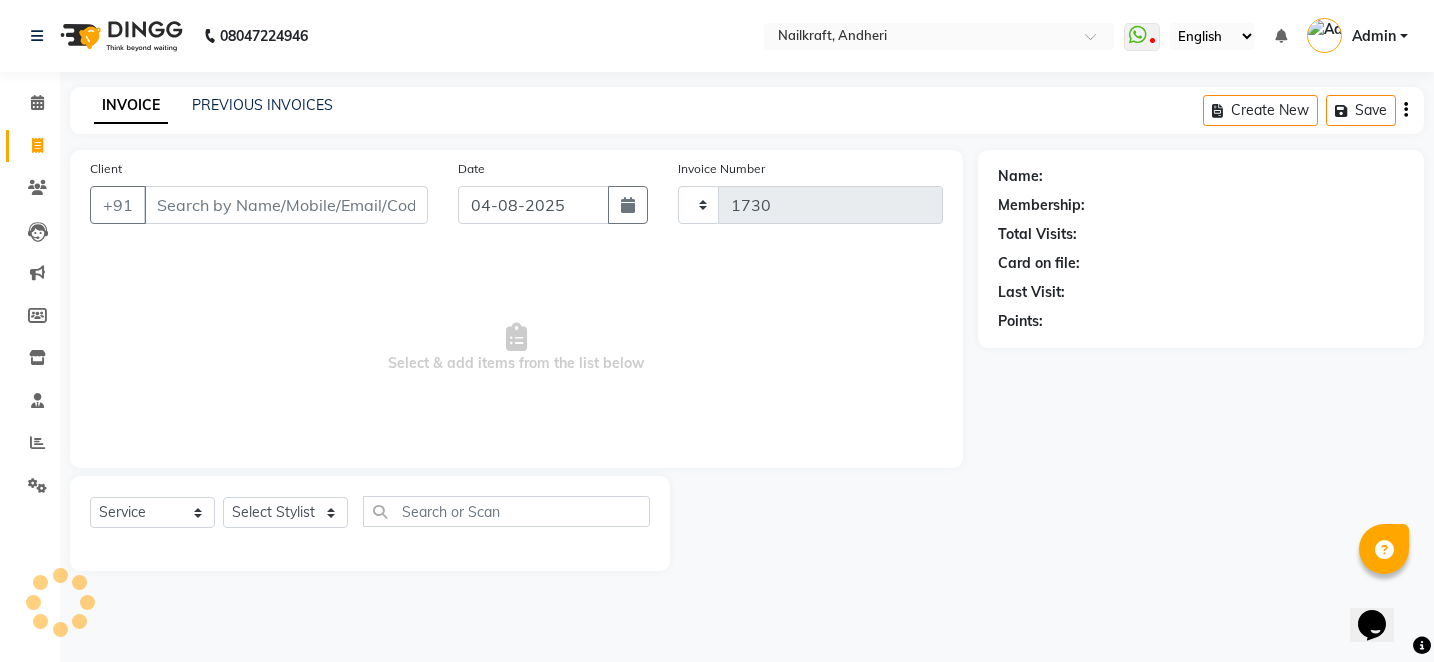 select on "6081" 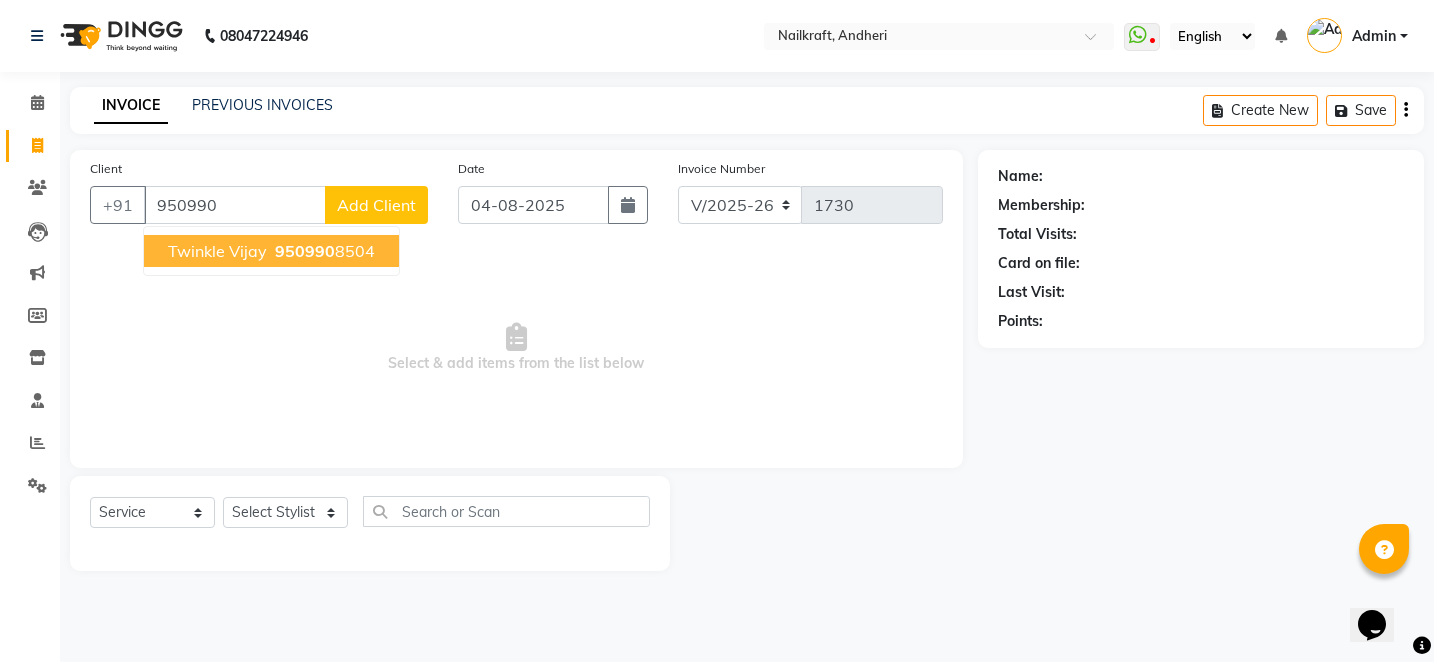 click on "Twinkle Vijay" at bounding box center (217, 251) 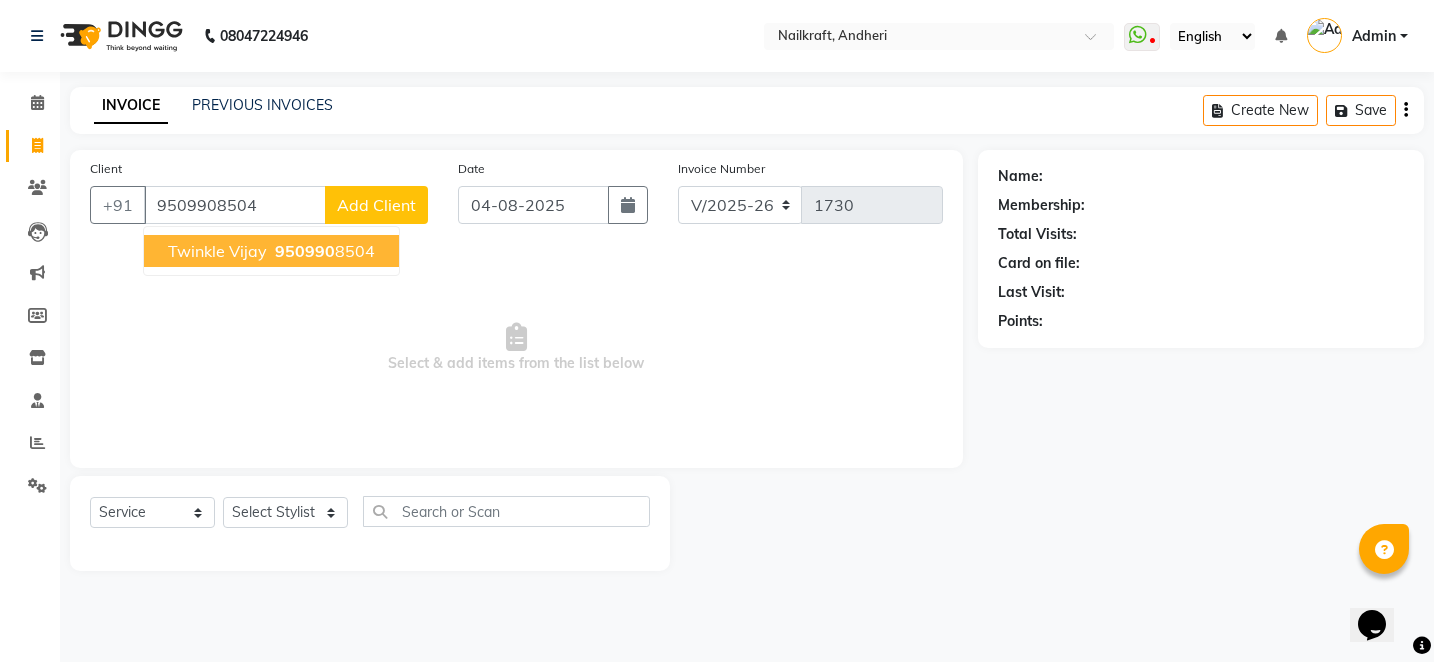 type on "9509908504" 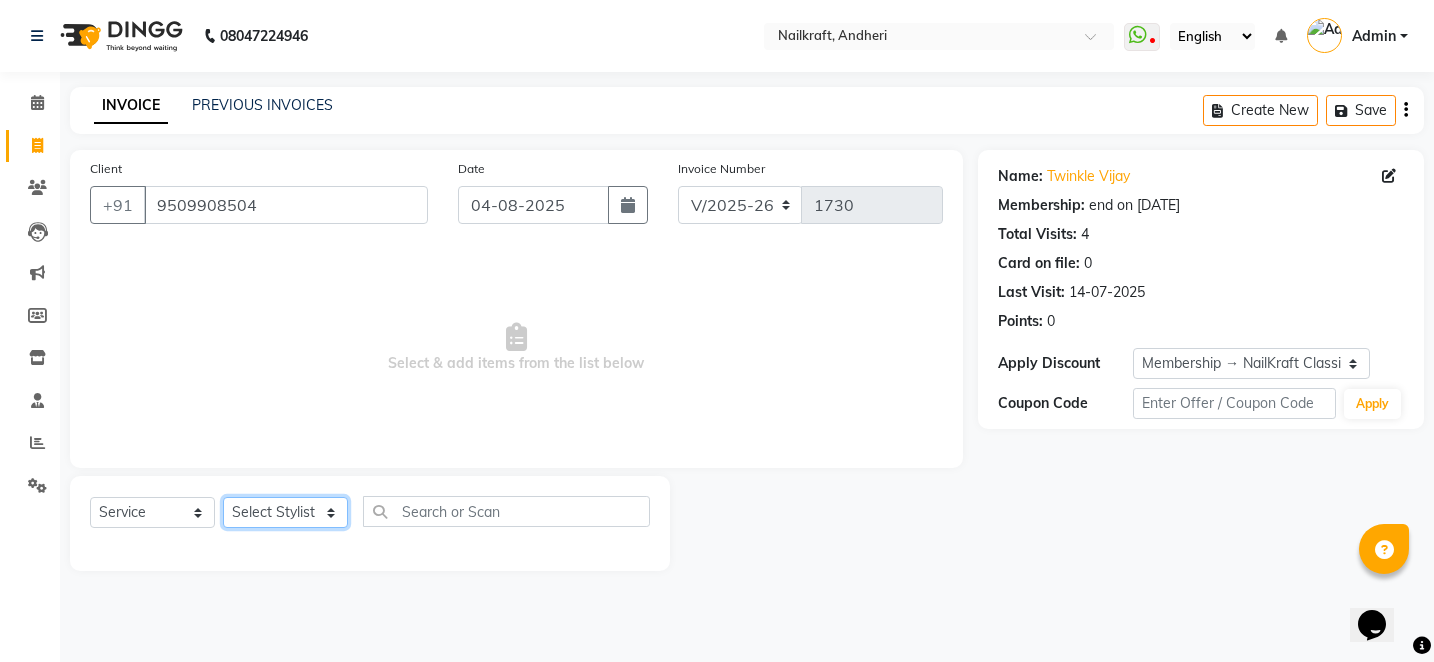 click on "Select Stylist Alam Arshad shaikh Deepali Deepu Chatry NailKraft Nikita NITA  CHAHAL  Sneha Balu Ichake Vaishali Vinod Yadav" 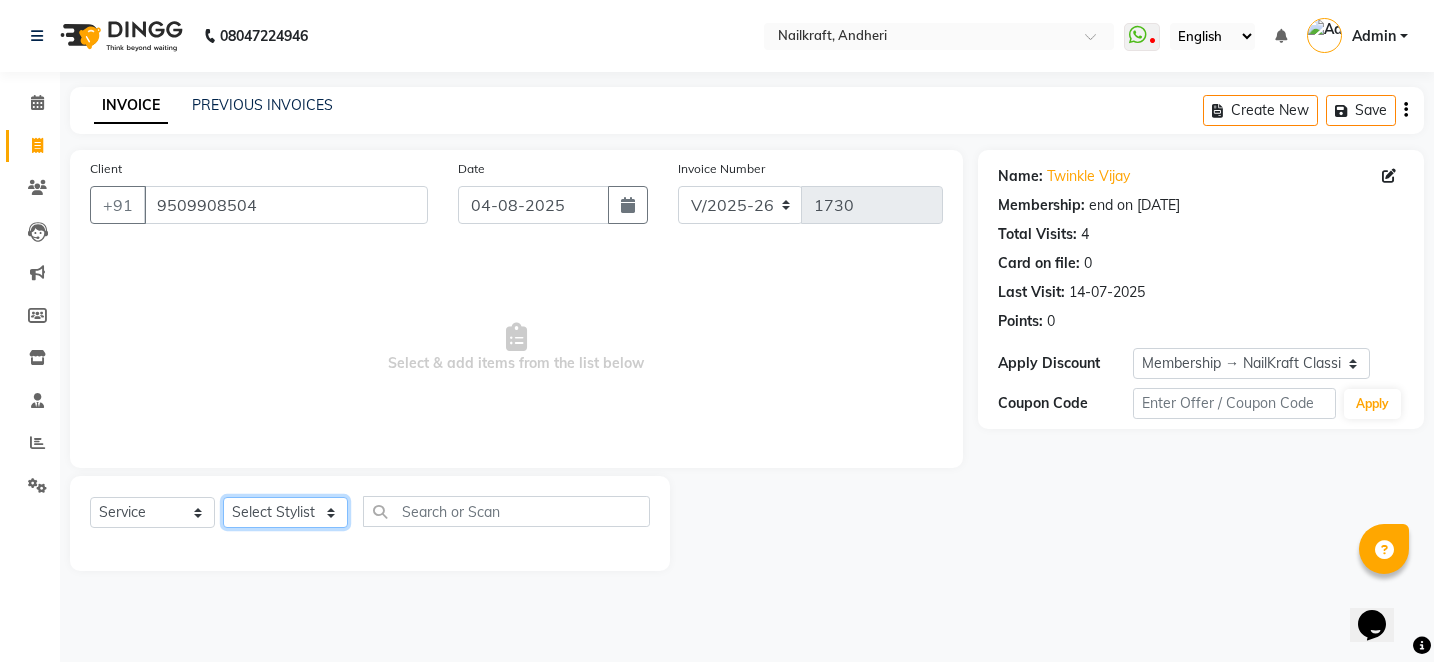 select on "85686" 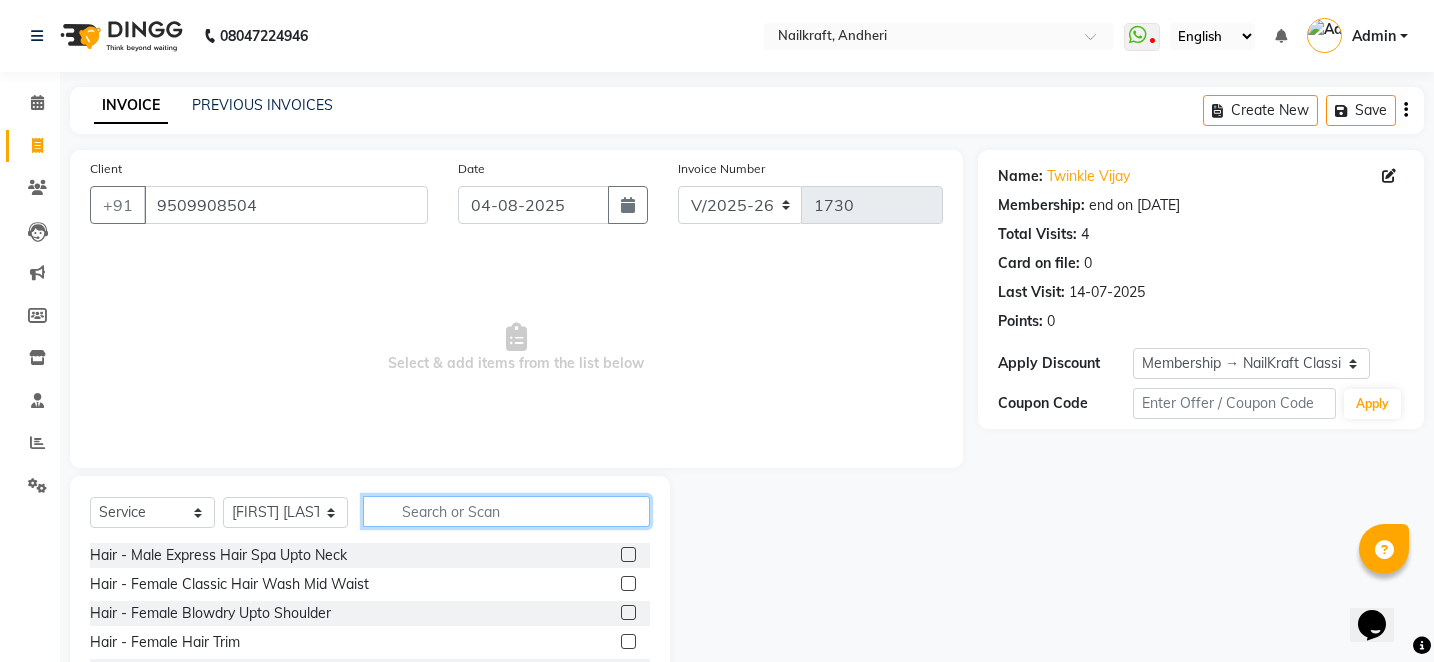 click 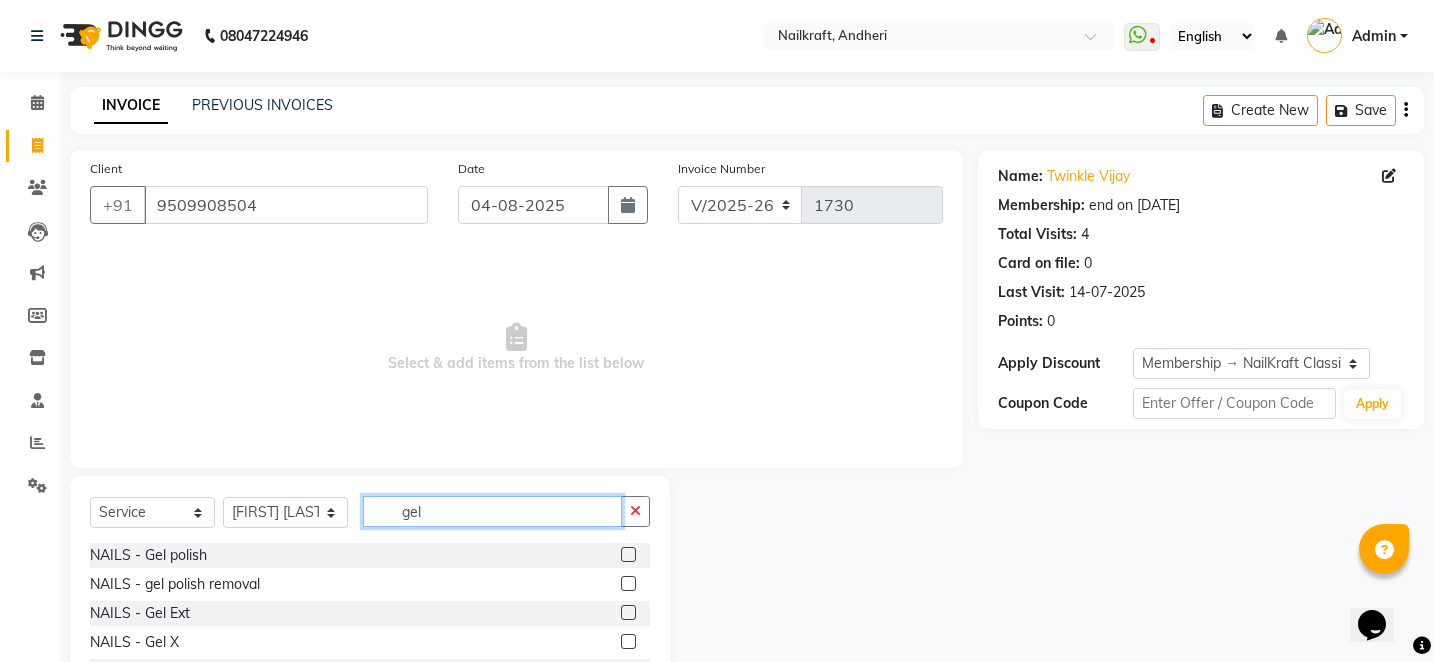 type on "gel" 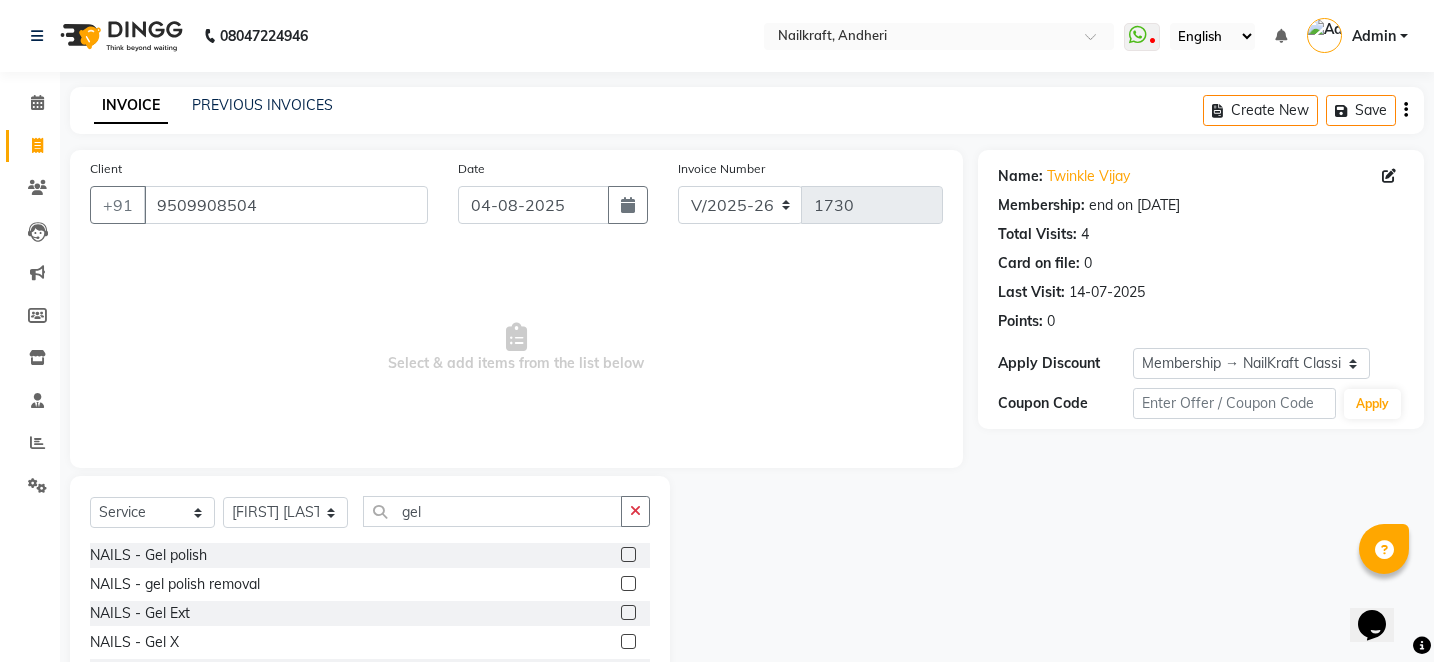 click 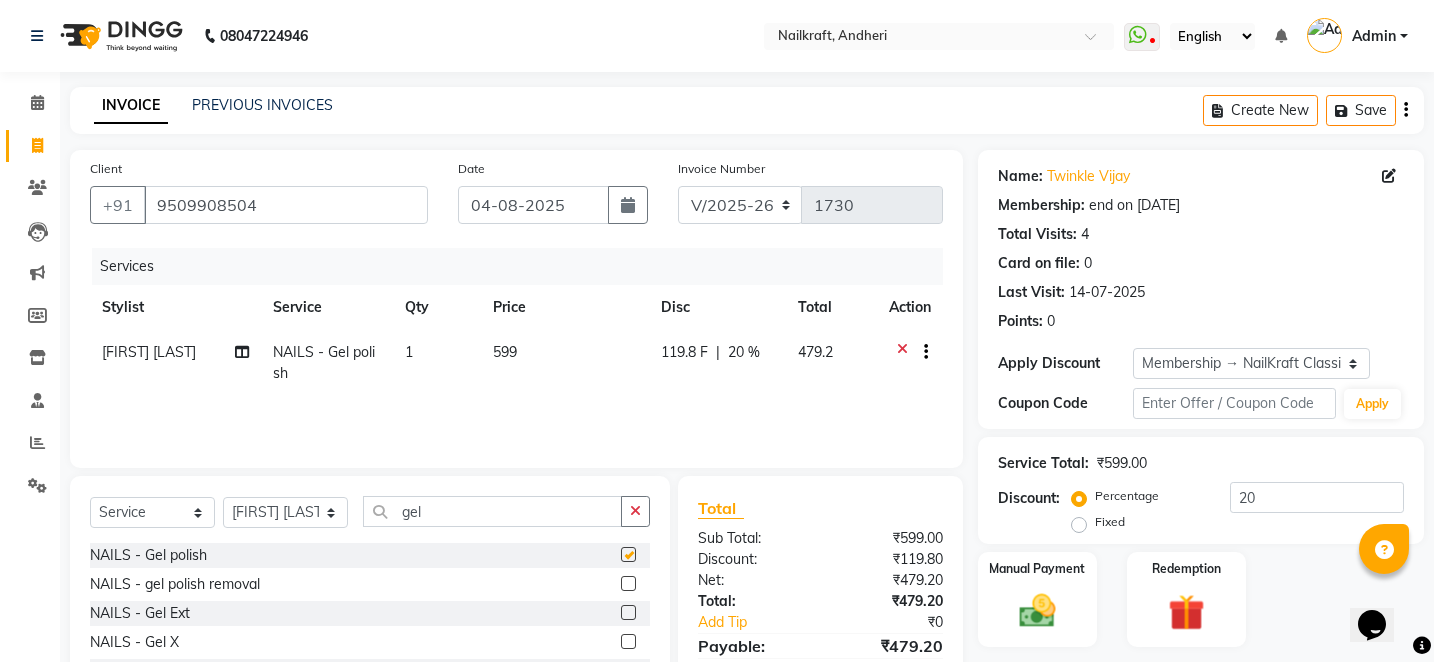checkbox on "false" 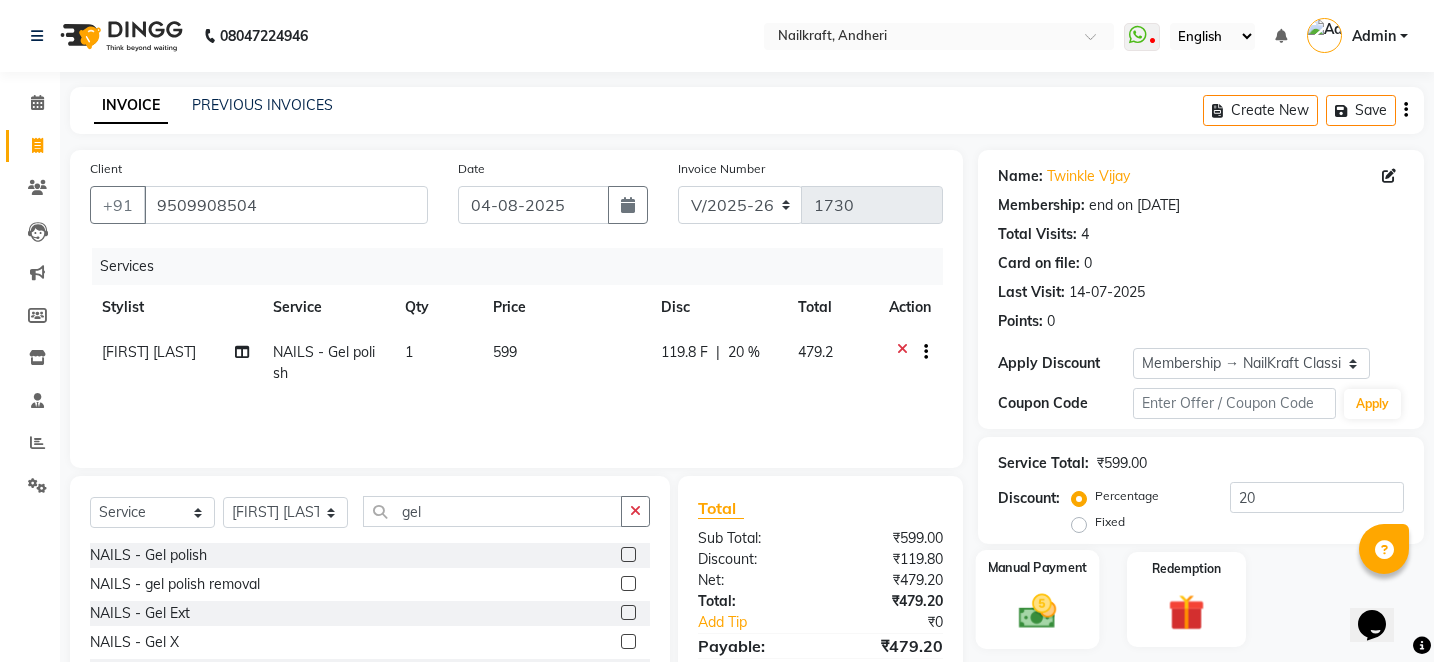 click 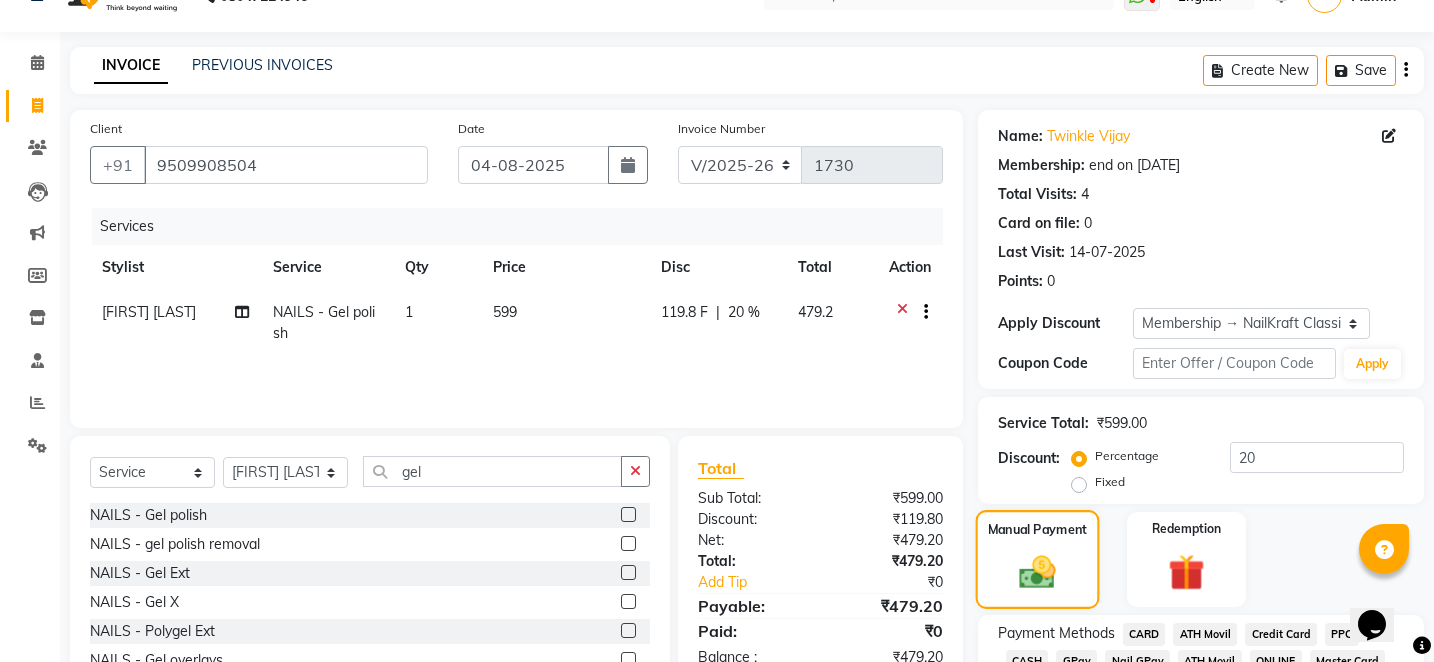 scroll, scrollTop: 80, scrollLeft: 0, axis: vertical 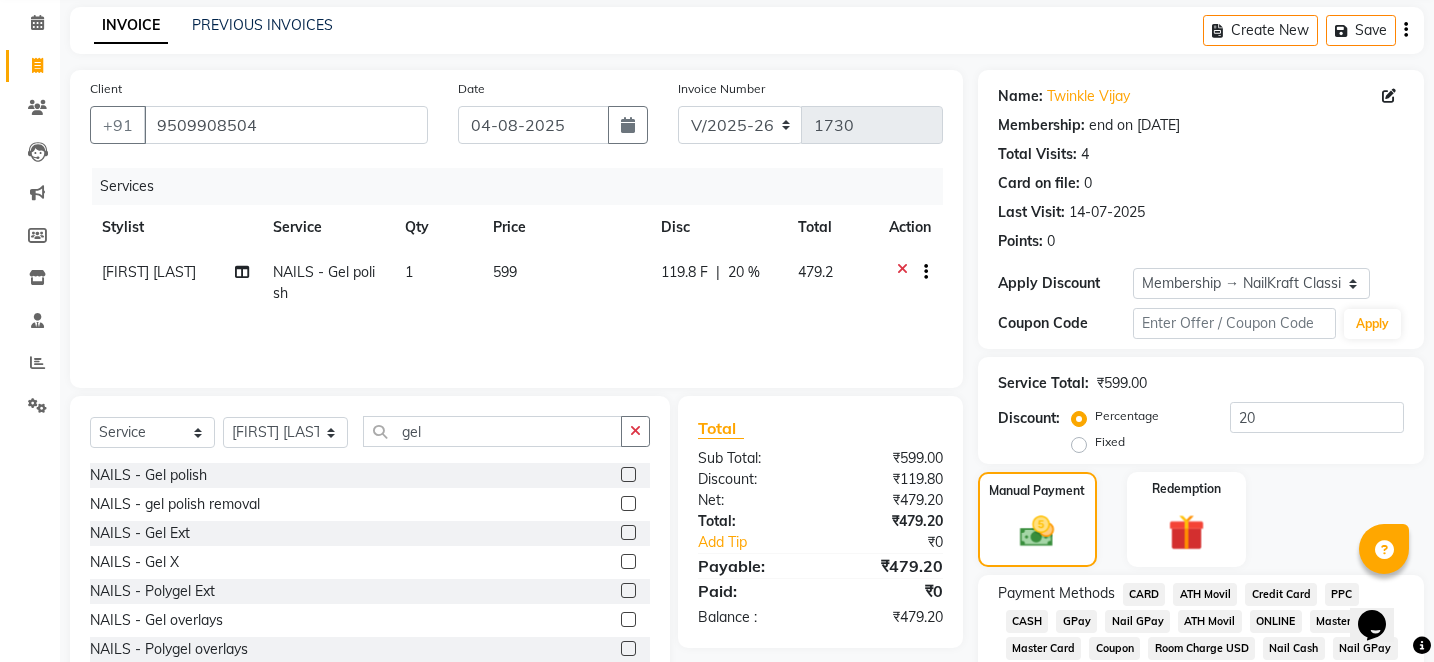 click on "GPay" 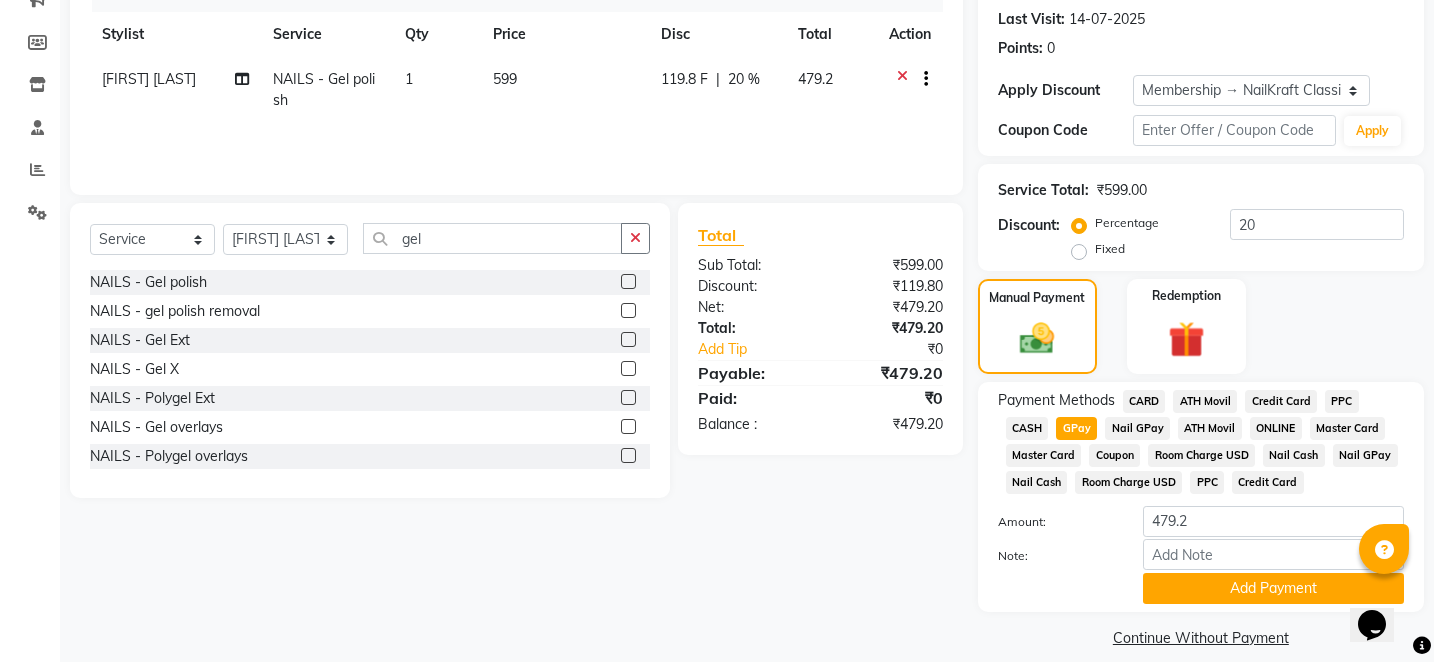 scroll, scrollTop: 294, scrollLeft: 0, axis: vertical 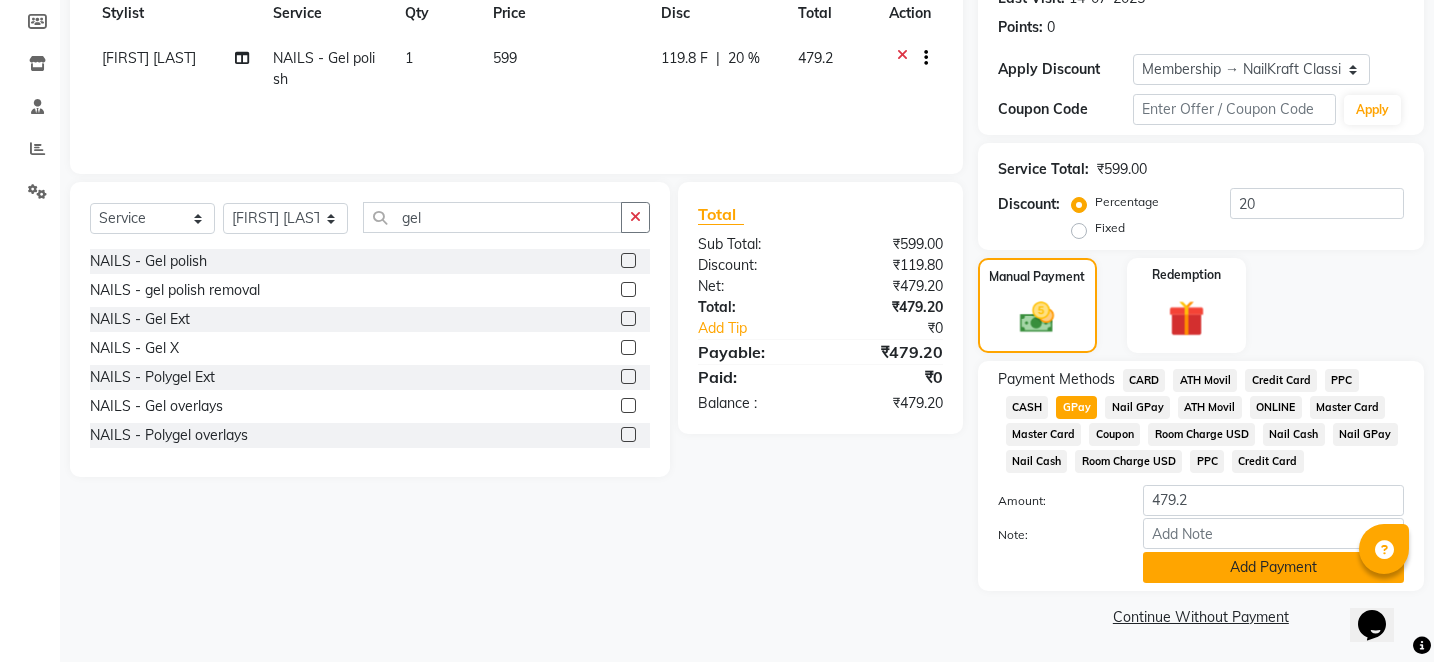 click on "Add Payment" 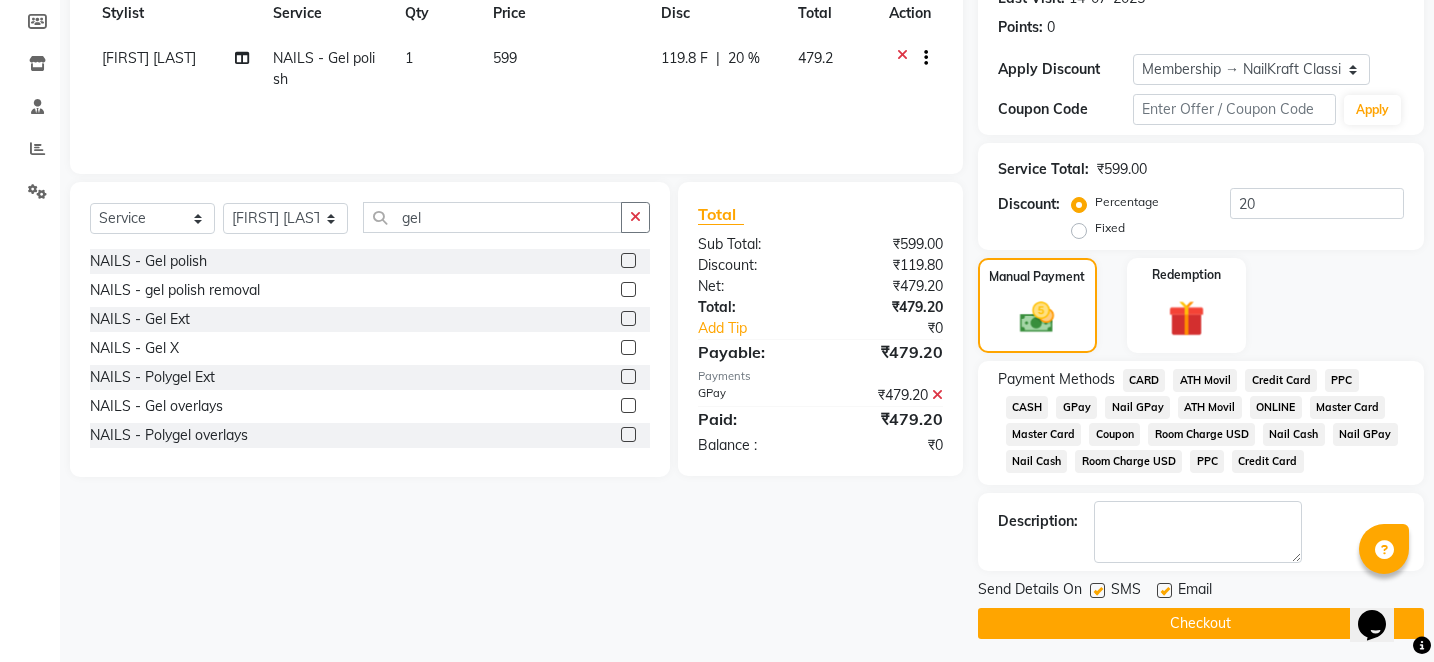 click on "Checkout" 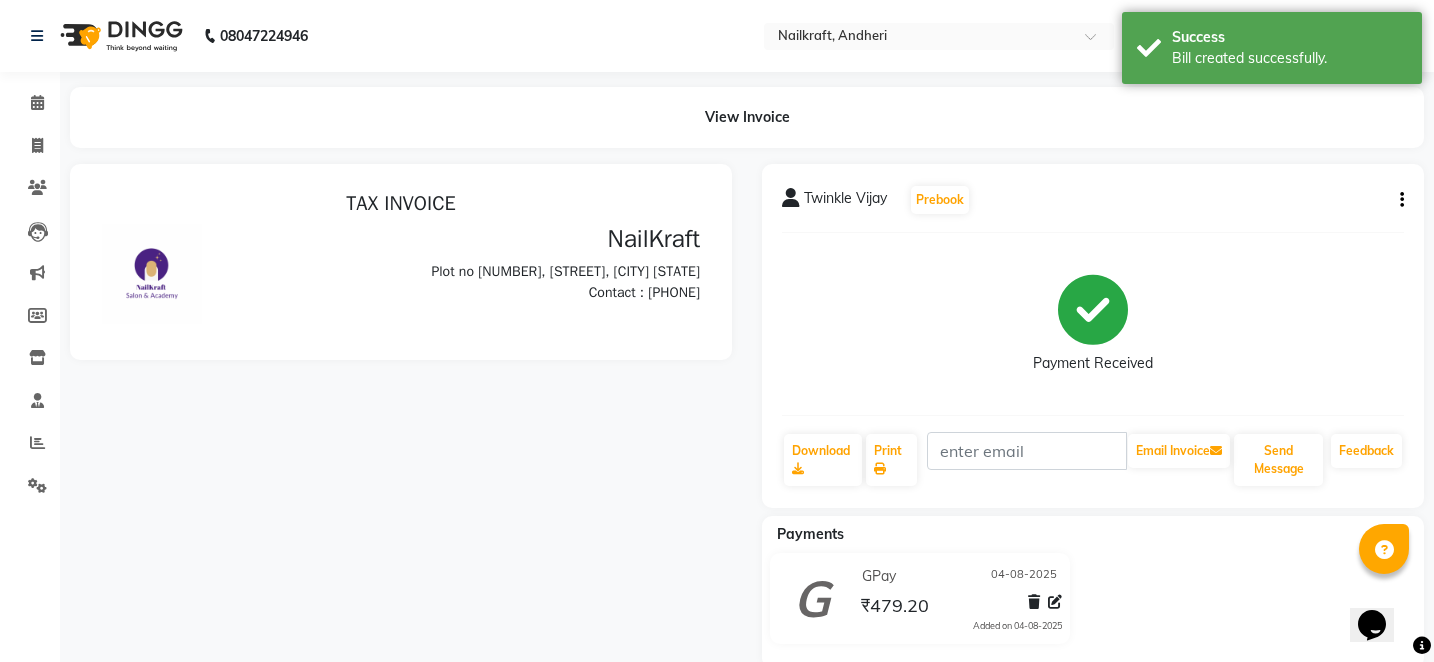 scroll, scrollTop: 0, scrollLeft: 0, axis: both 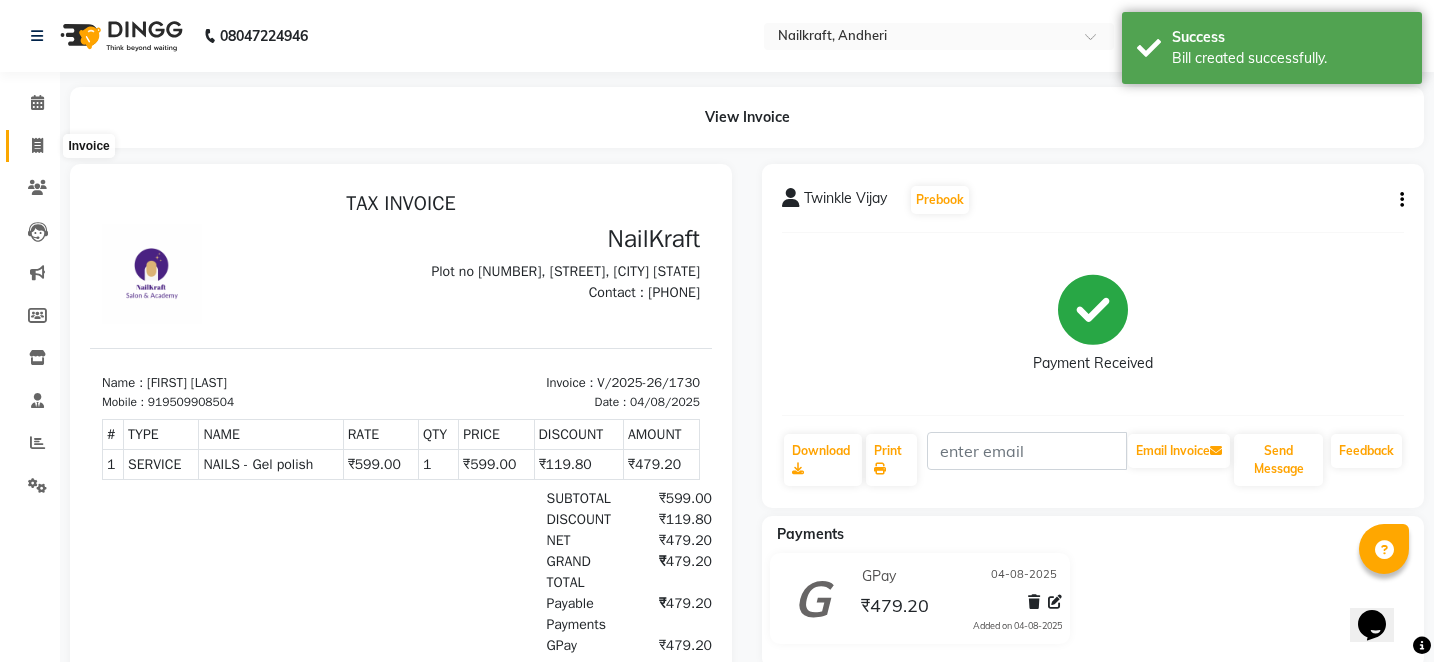 click 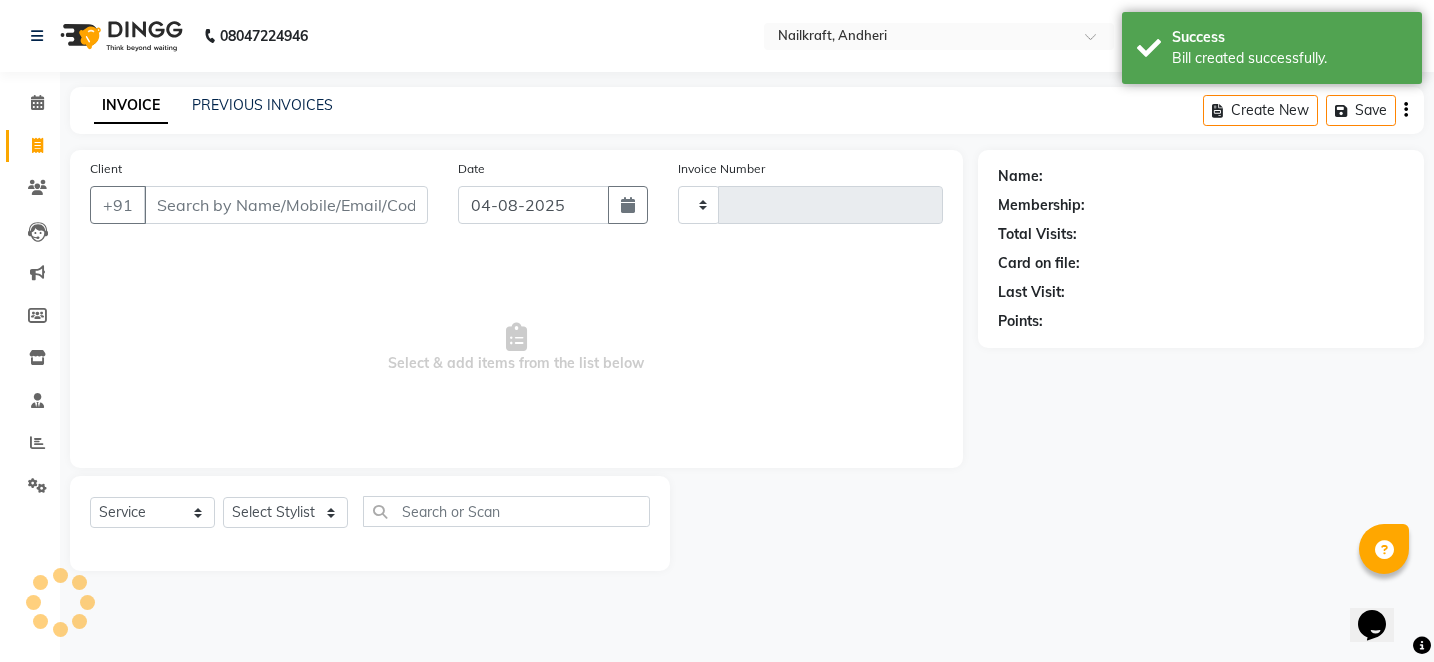 type on "1731" 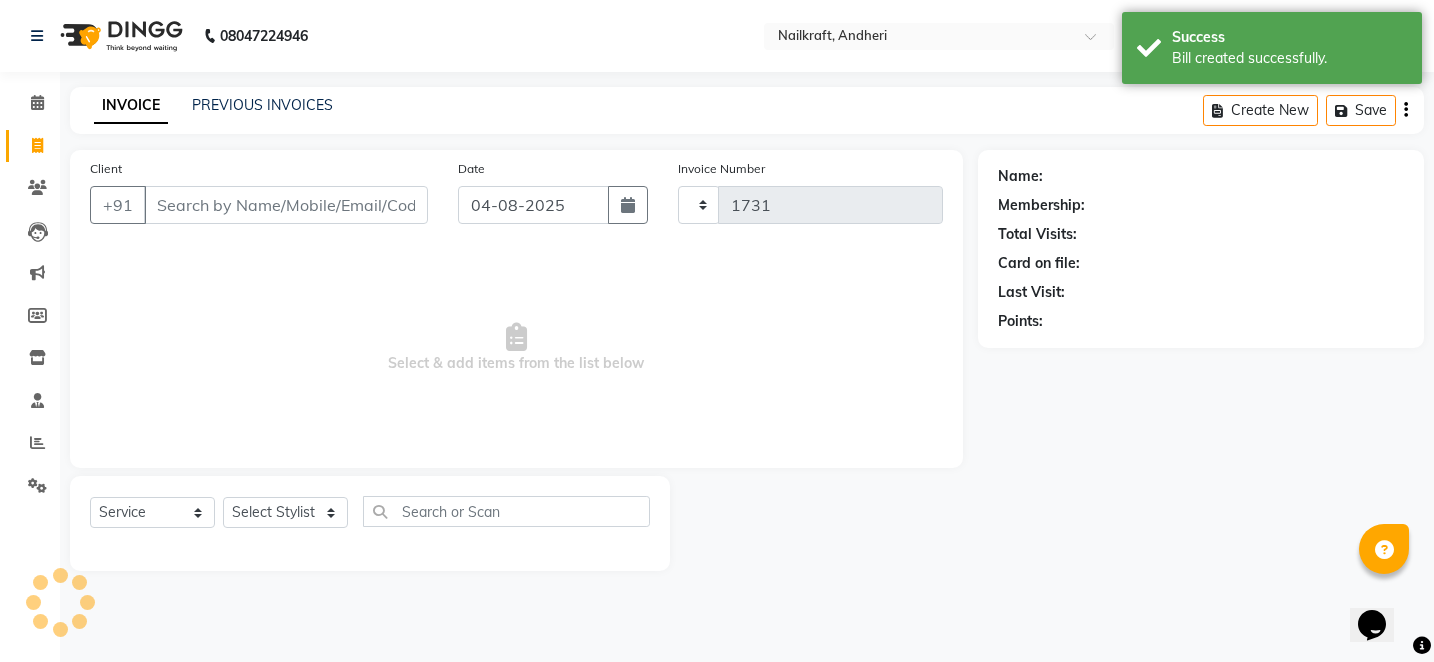 select on "6081" 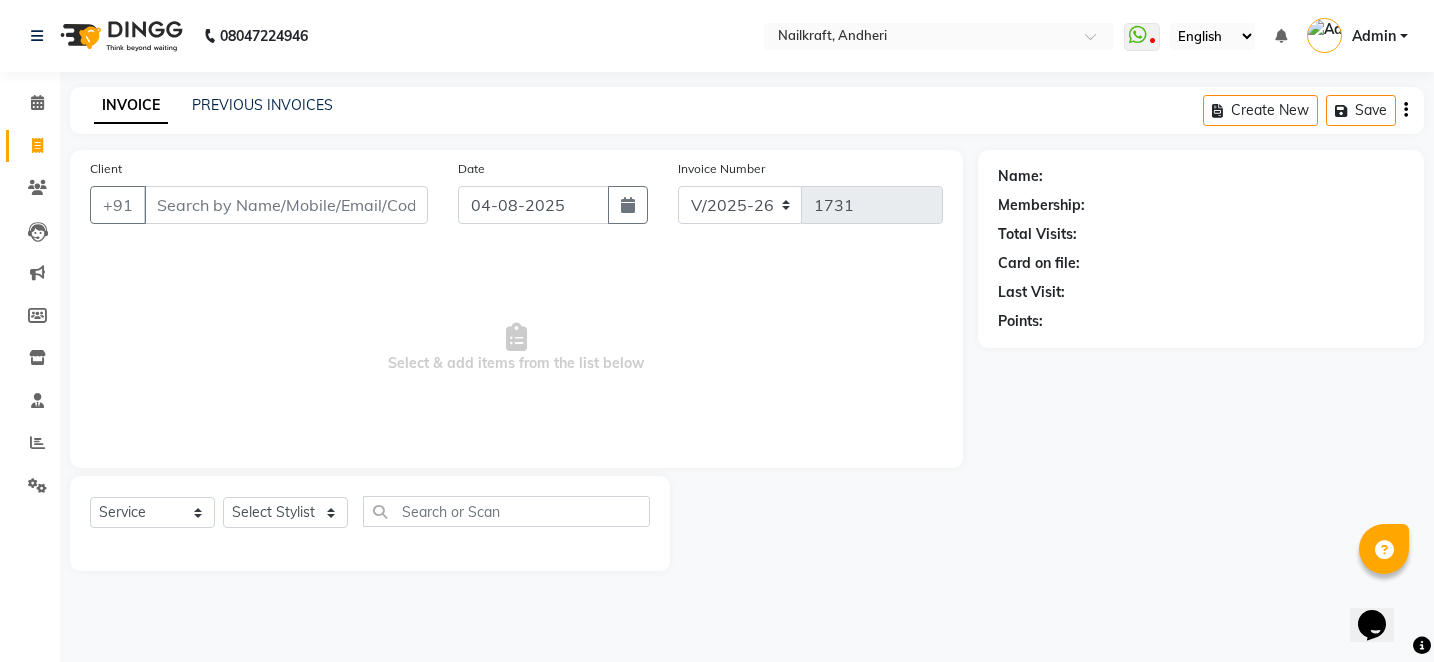click on "Client" at bounding box center [286, 205] 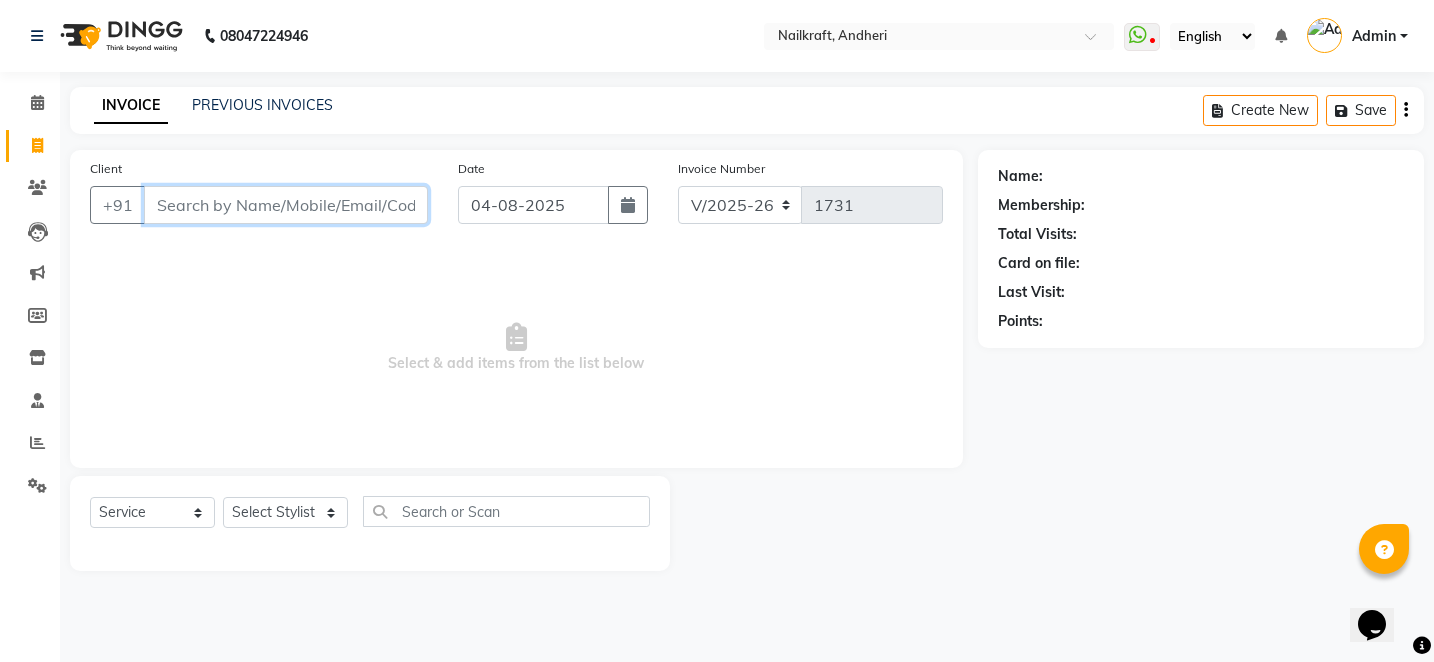 click on "Client" at bounding box center (286, 205) 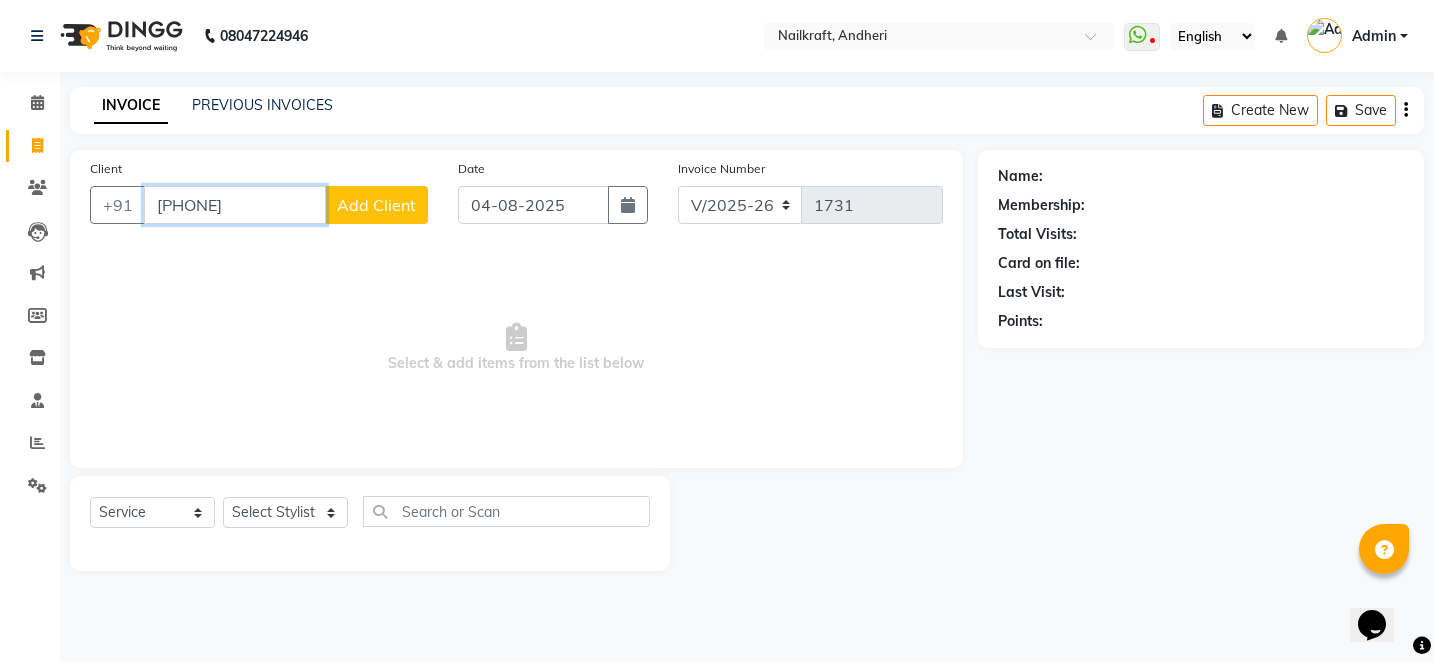 type on "[PHONE]" 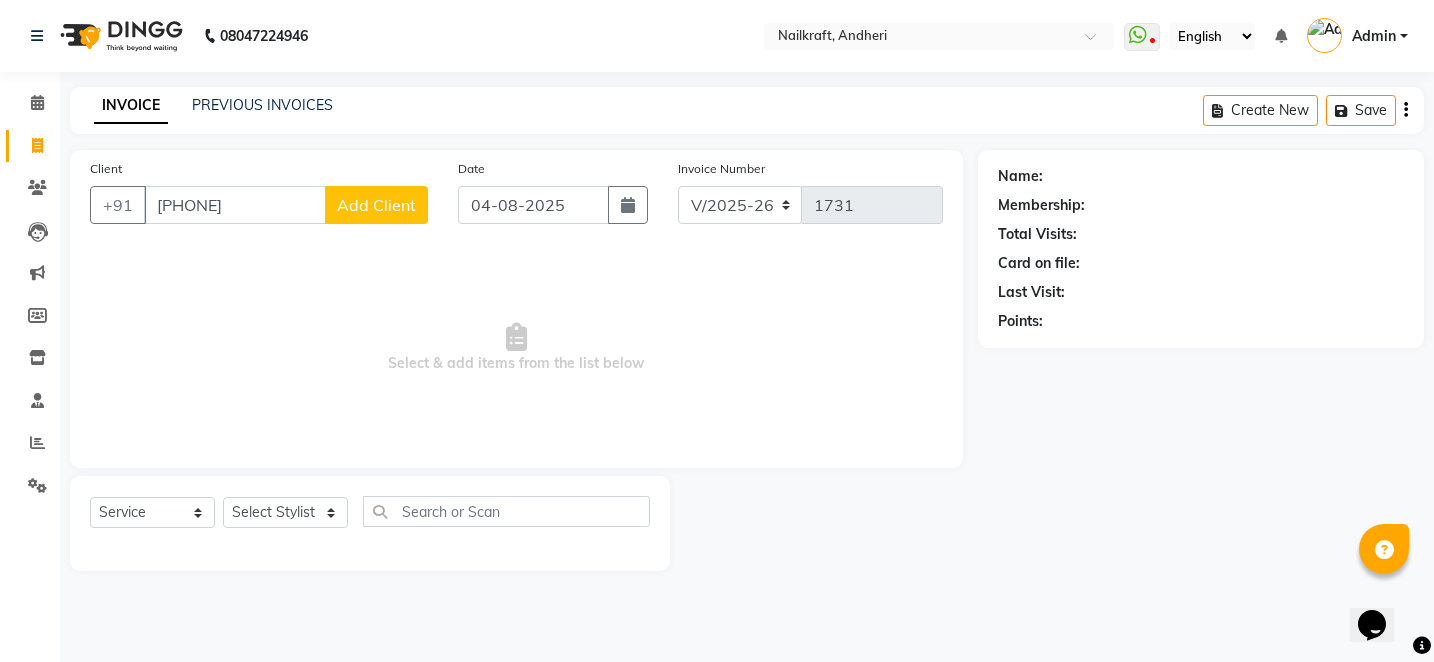 click on "Add Client" 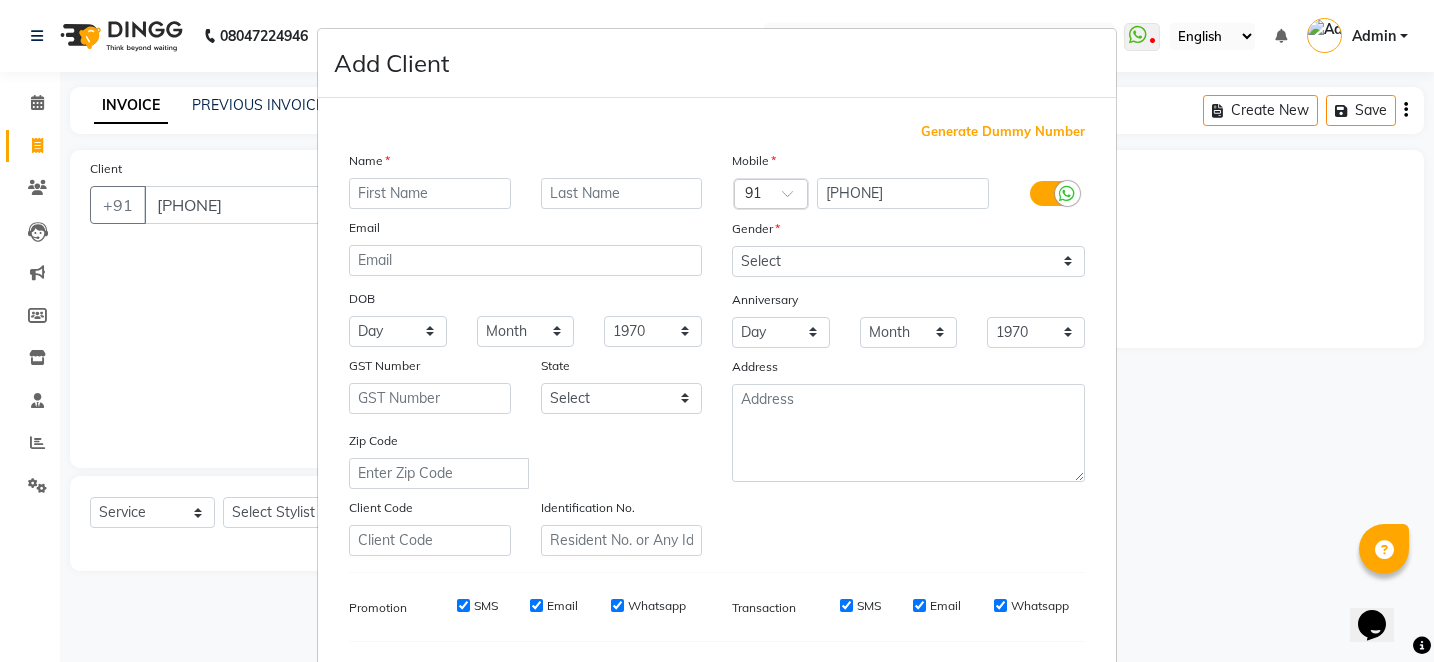 click at bounding box center (430, 193) 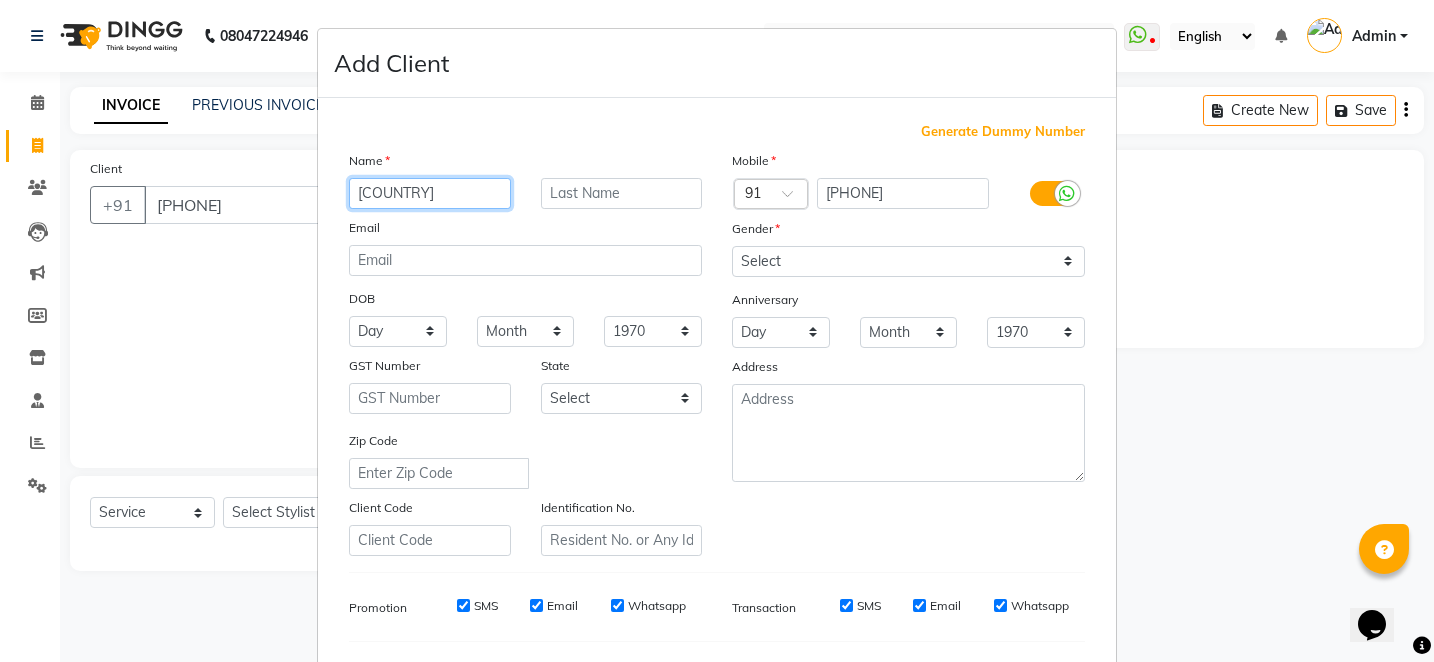type on "[COUNTRY]" 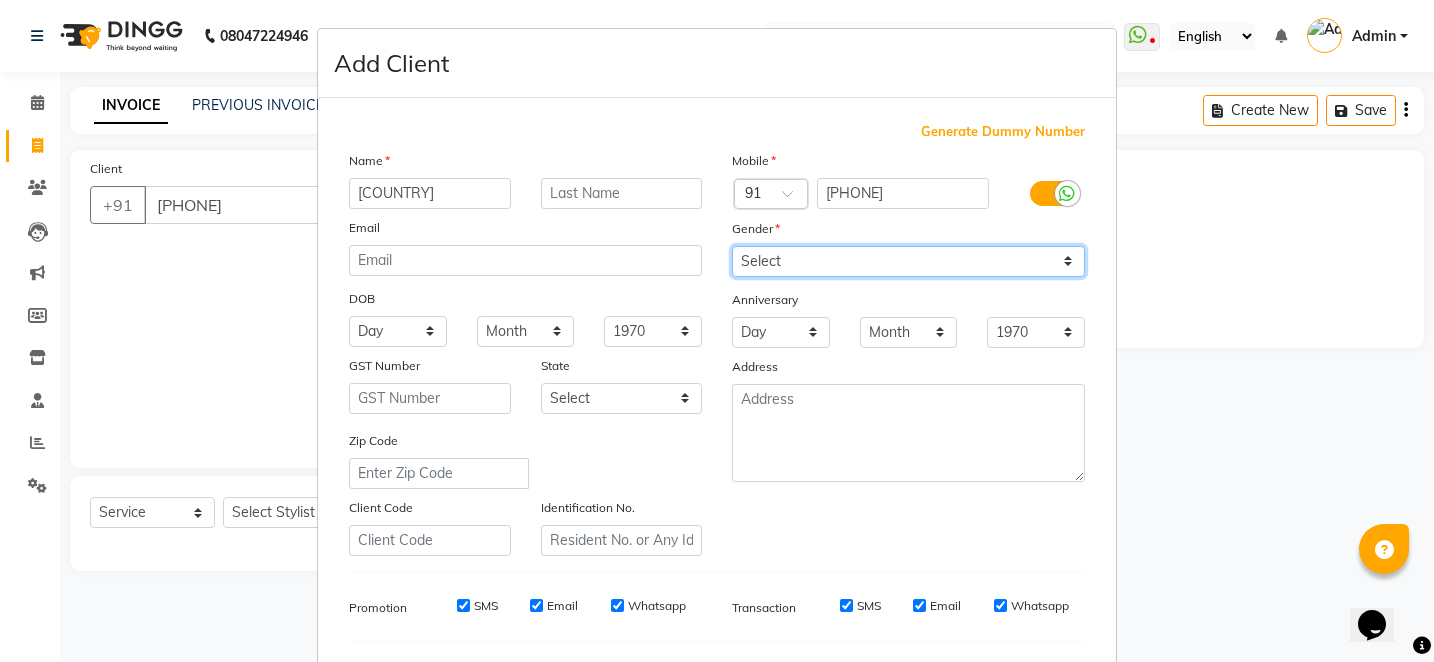 click on "Select Male Female Other Prefer Not To Say" at bounding box center [908, 261] 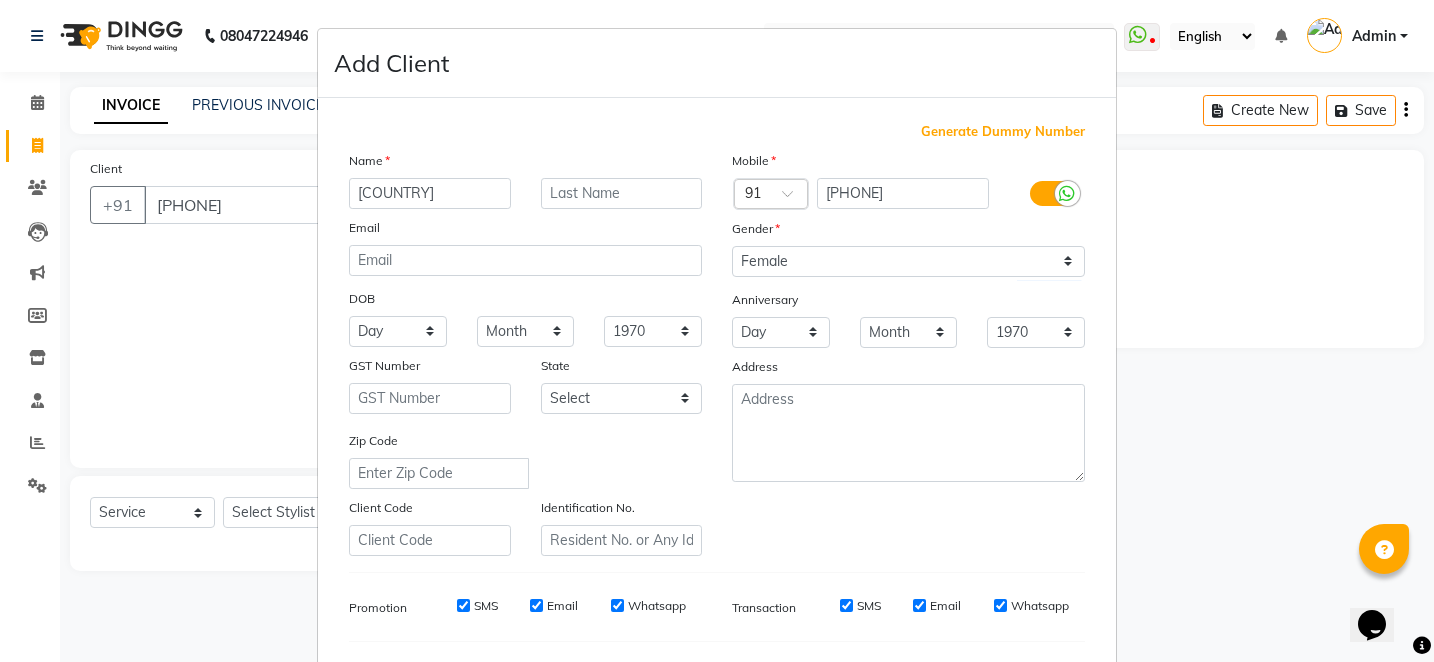 click on "Add Client Generate Dummy Number Name [COUNTRY] Email DOB Day 01 02 03 04 05 06 07 08 09 10 11 12 13 14 15 16 17 18 19 20 21 22 23 24 25 26 27 28 29 30 31 Month January February March April May June July August September October November December 1940 1941 1942 1943 1944 1945 1946 1947 1948 1949 1950 1951 1952 1953 1954 1955 1956 1957 1958 1959 1960 1961 1962 1963 1964 1965 1966 1967 1968 1969 1970 1971 1972 1973 1974 1975 1976 1977 1978 1979 1980 1981 1982 1983 1984 1985 1986 1987 1988 1989 1990 1991 1992 1993 1994 1995 1996 1997 1998 1999 2000 2001 2002 2003 2004 2005 2006 2007 2008 2009 2010 2011 2012 2013 2014 2015 2016 2017 2018 2019 2020 2021 2022 2023 2024 GST Number State Select Andaman and Nicobar Islands Andhra Pradesh Arunachal Pradesh Assam Bihar Chandigarh Chhattisgarh Dadra and Nagar Haveli Daman and Diu Delhi Goa Gujarat Haryana Himachal Pradesh Jammu and Kashmir Jharkhand Karnataka Kerala Lakshadweep Madhya Pradesh Maharashtra Manipur Meghalaya Mizoram Nagaland Odisha Pondicherry Punjab Rajasthan" at bounding box center (717, 331) 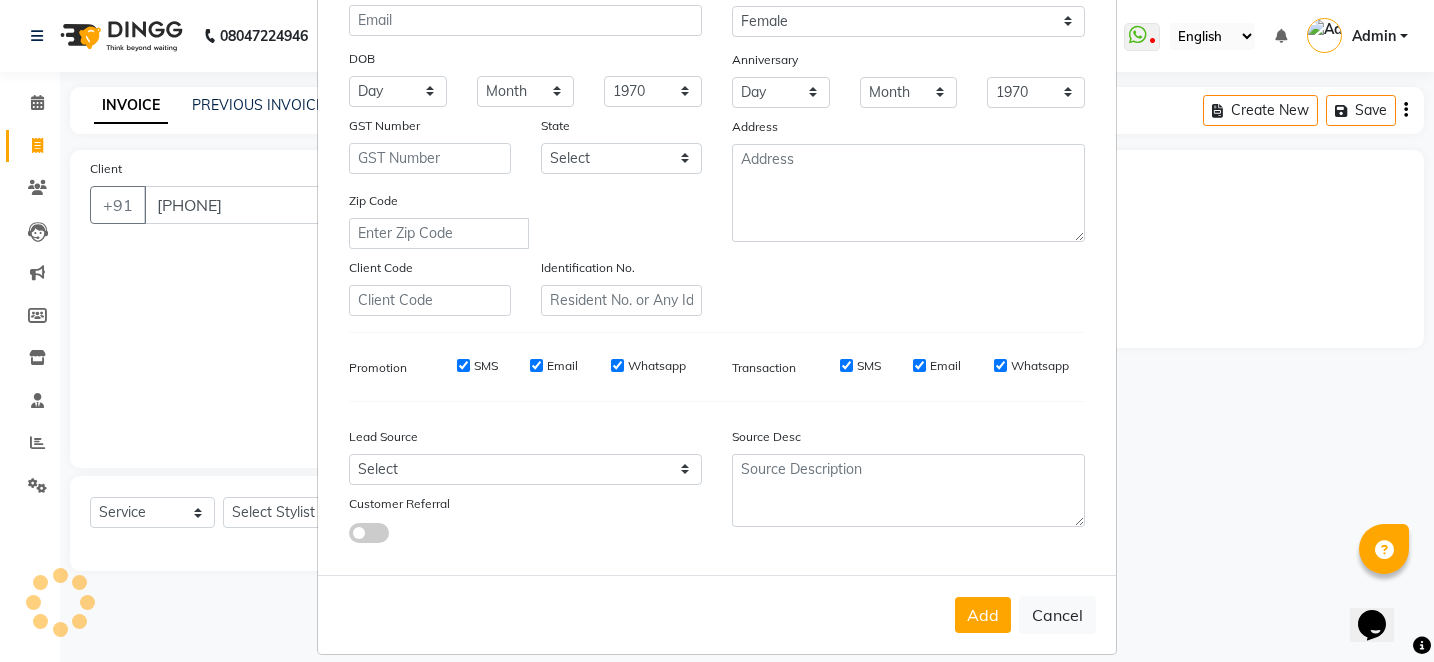 scroll, scrollTop: 260, scrollLeft: 0, axis: vertical 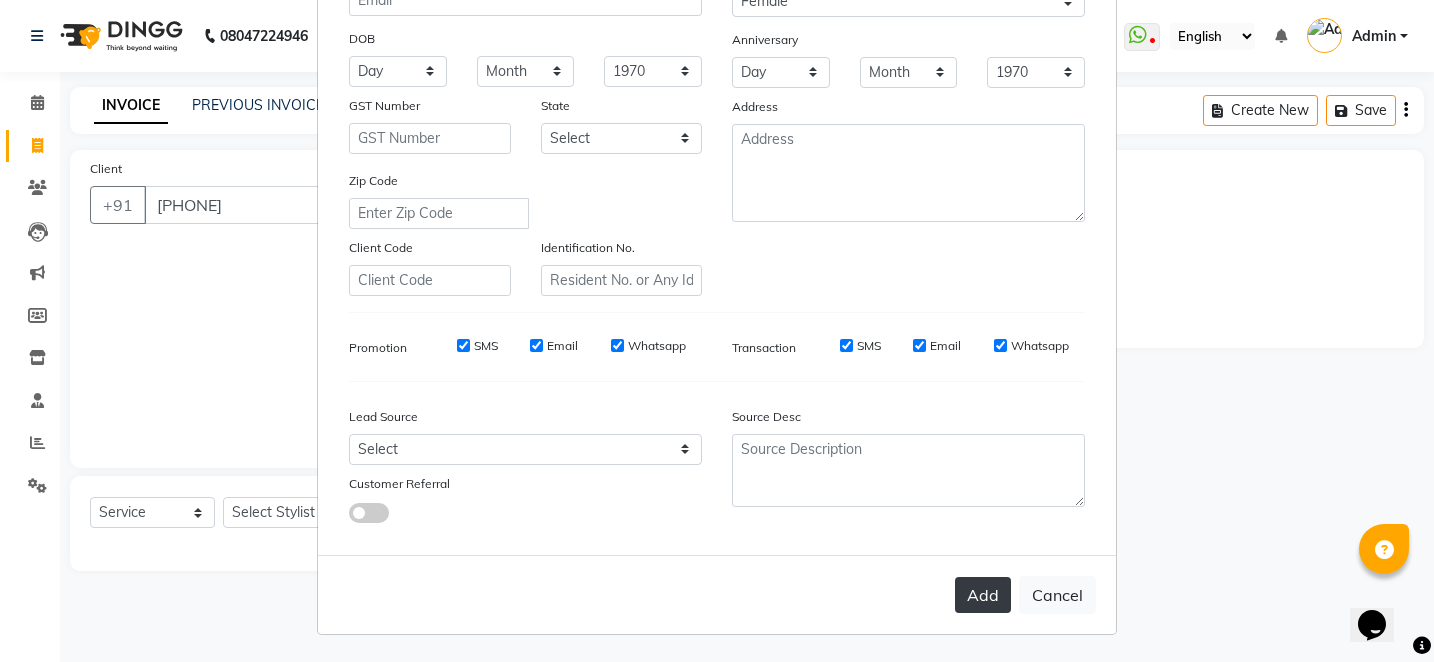 click on "Add" at bounding box center [983, 595] 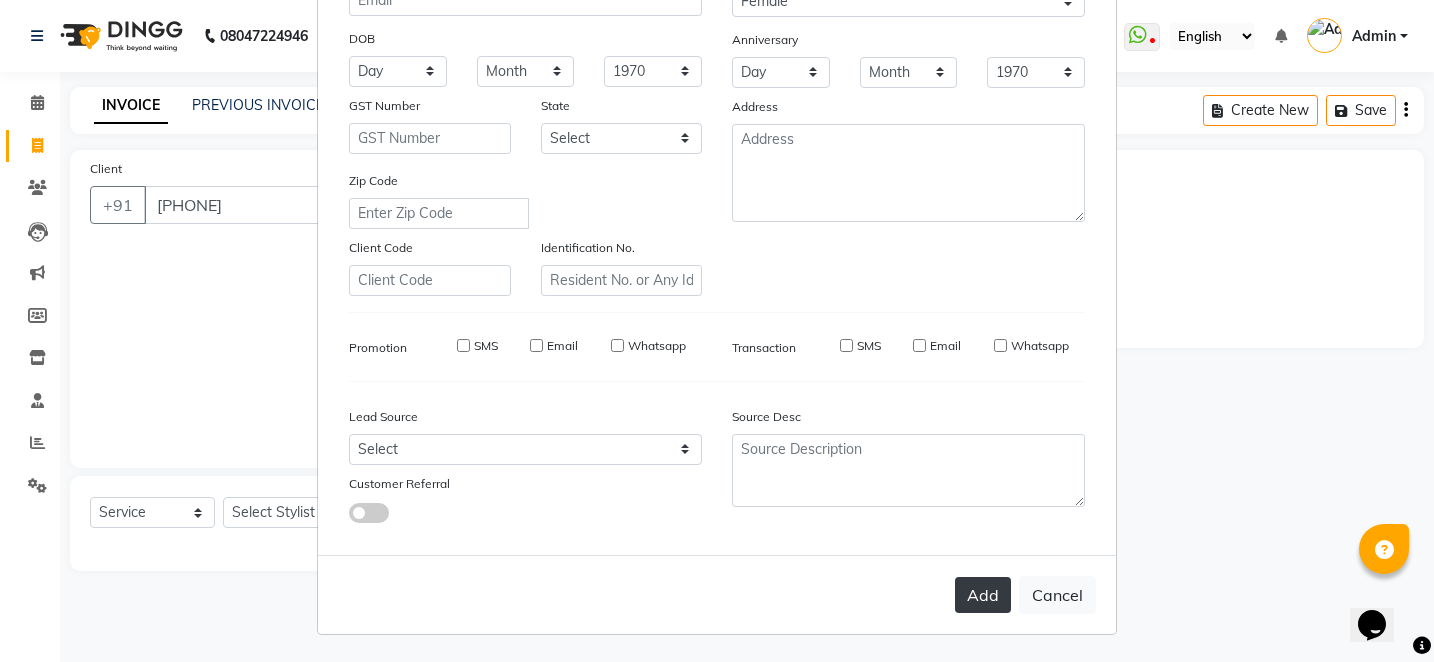 type 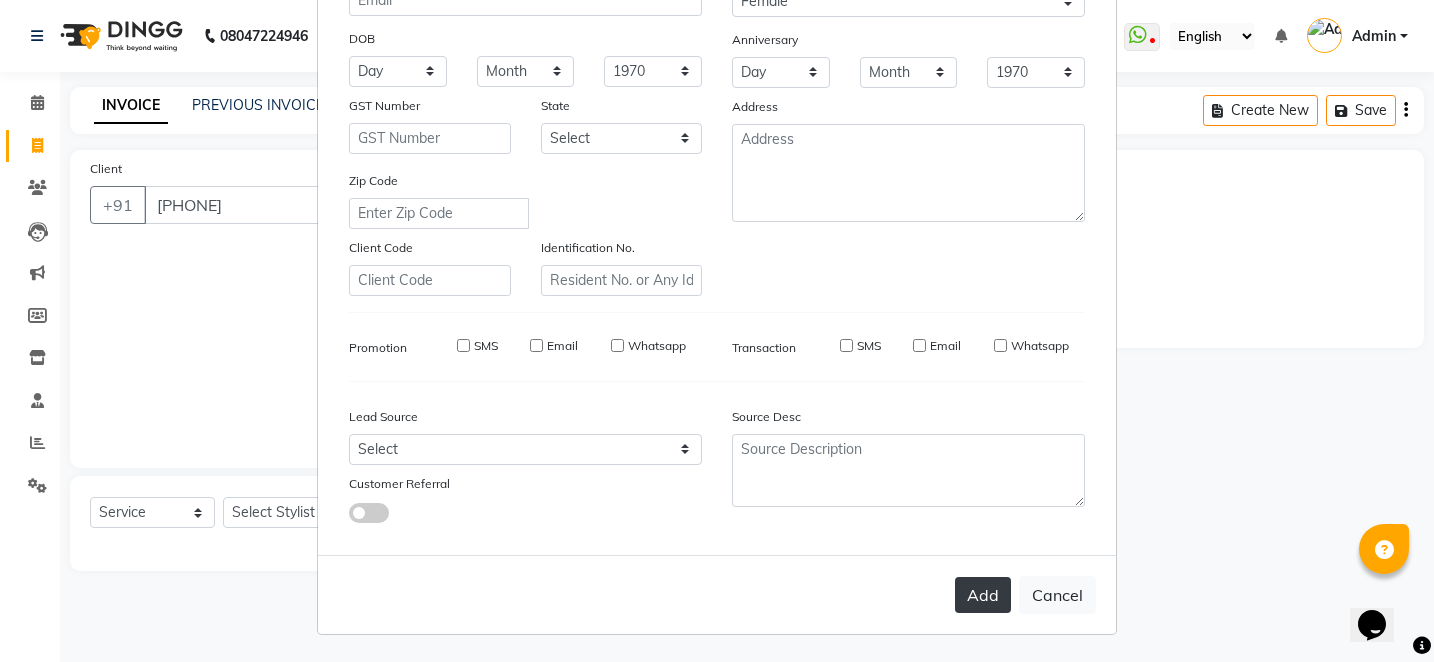 select 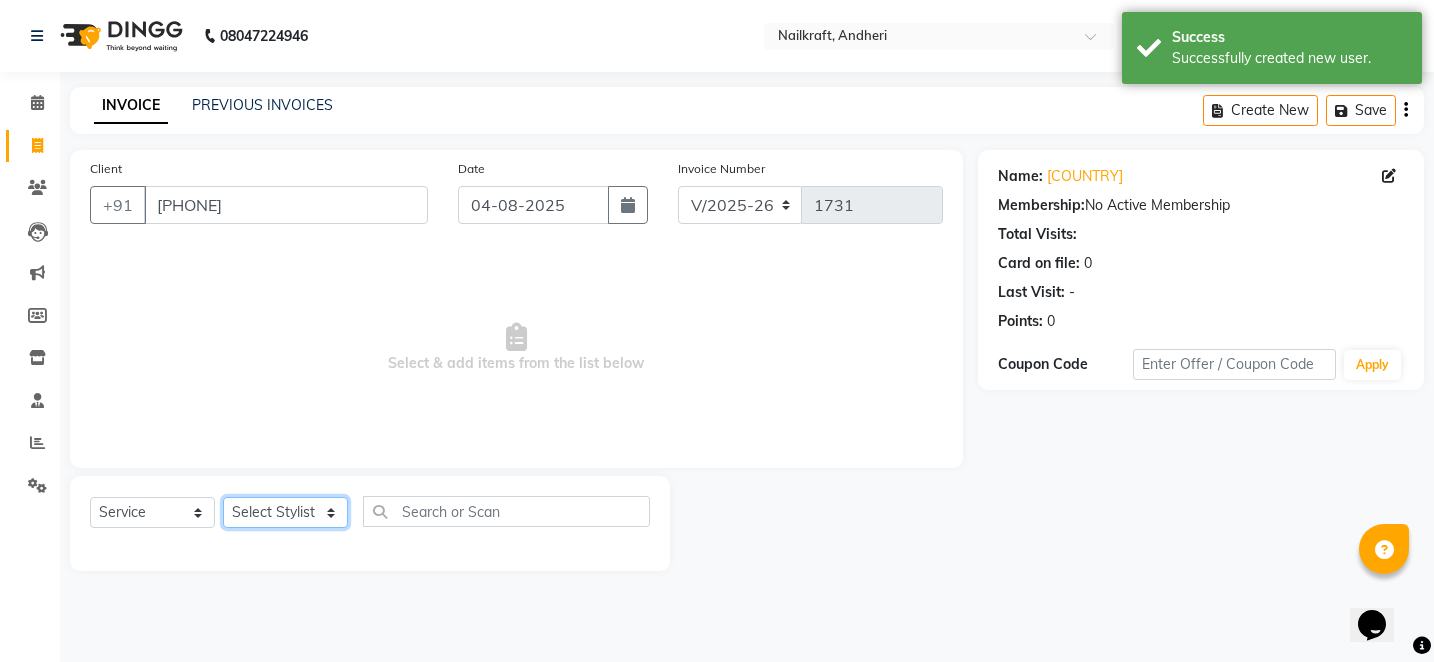 click on "Select Stylist Alam Arshad shaikh Deepali Deepu Chatry NailKraft Nikita NITA  CHAHAL  Sneha Balu Ichake Vaishali Vinod Yadav" 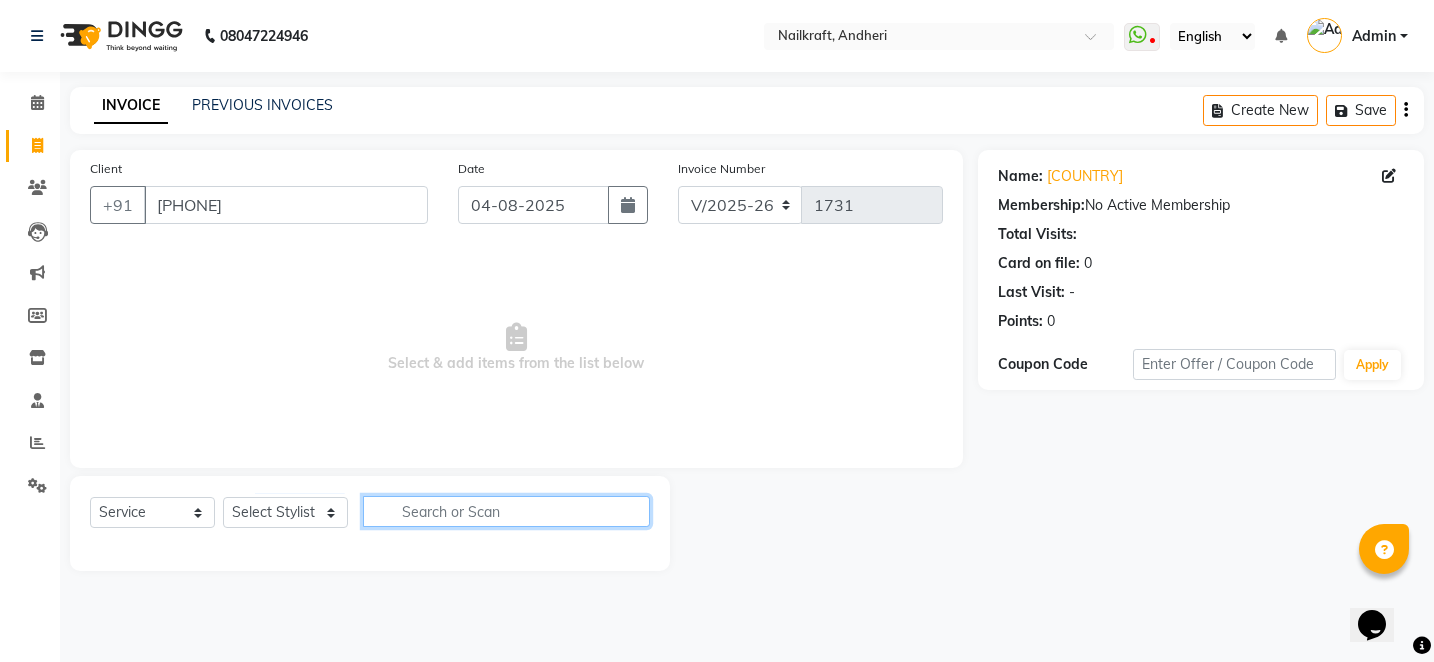 click 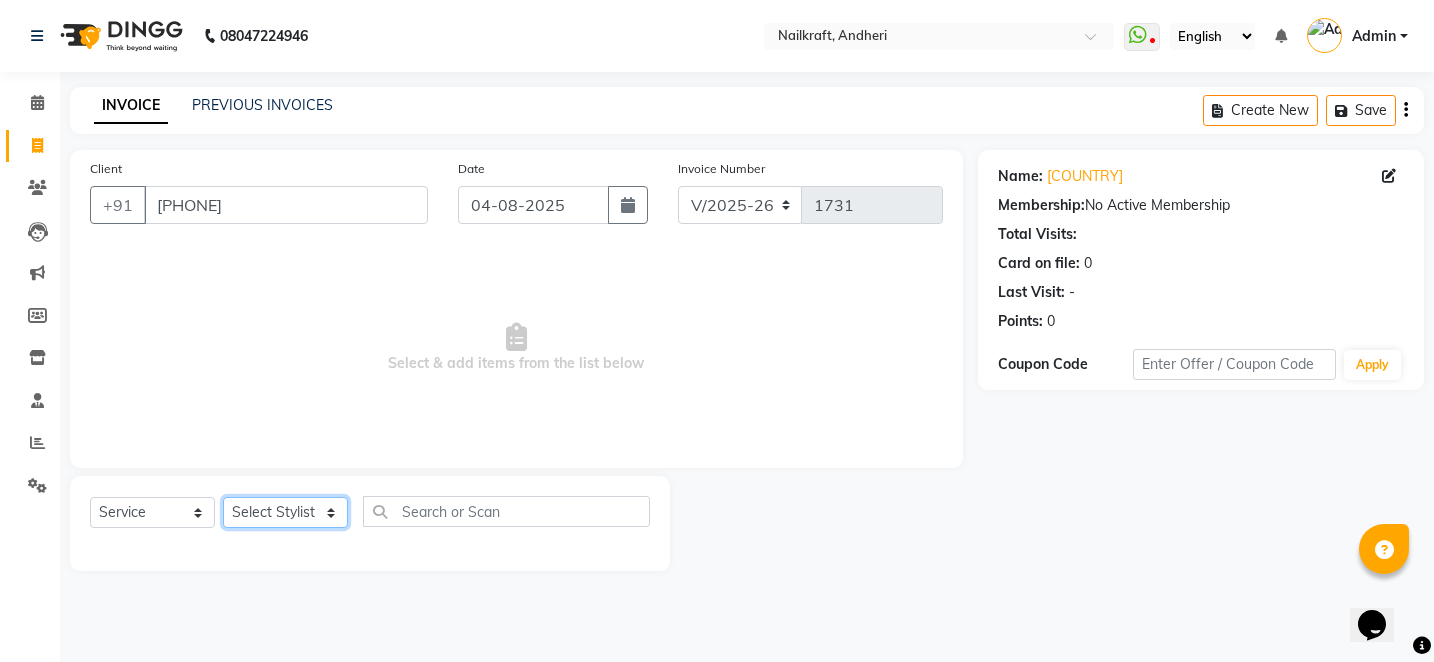 click on "Select Stylist Alam Arshad shaikh Deepali Deepu Chatry NailKraft Nikita NITA  CHAHAL  Sneha Balu Ichake Vaishali Vinod Yadav" 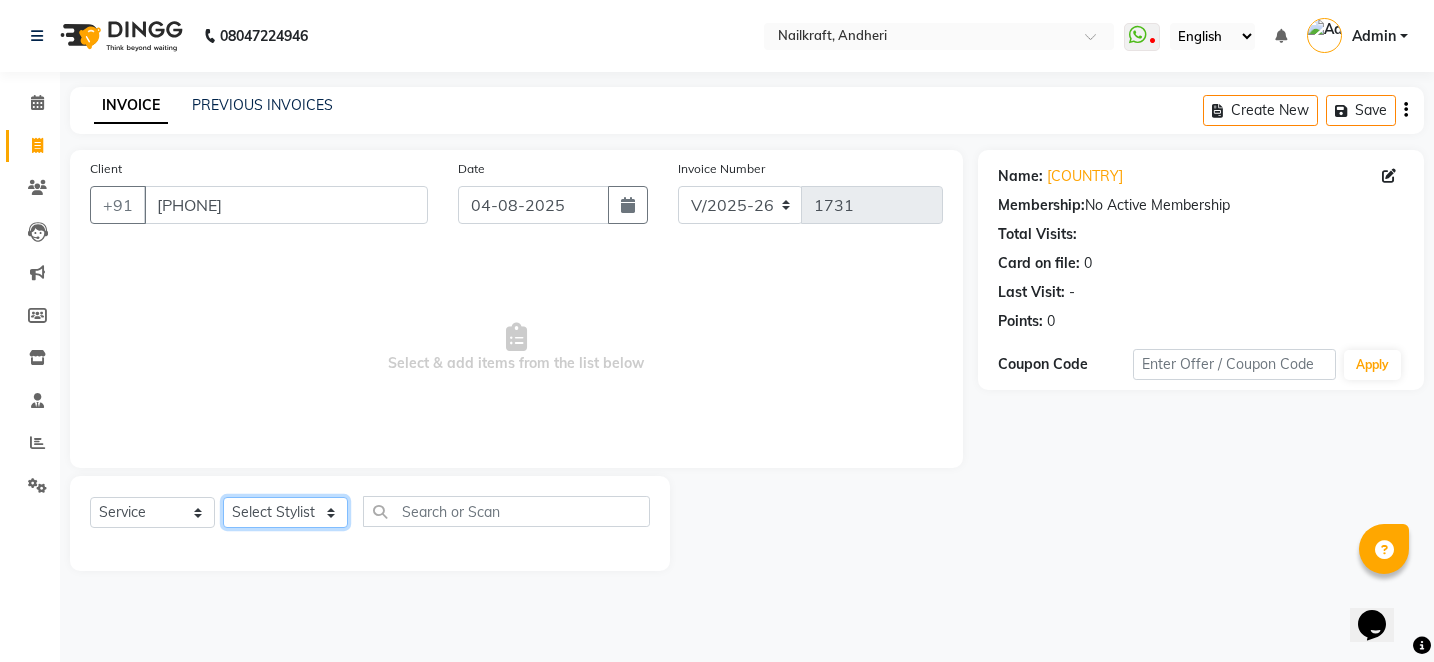 select on "76415" 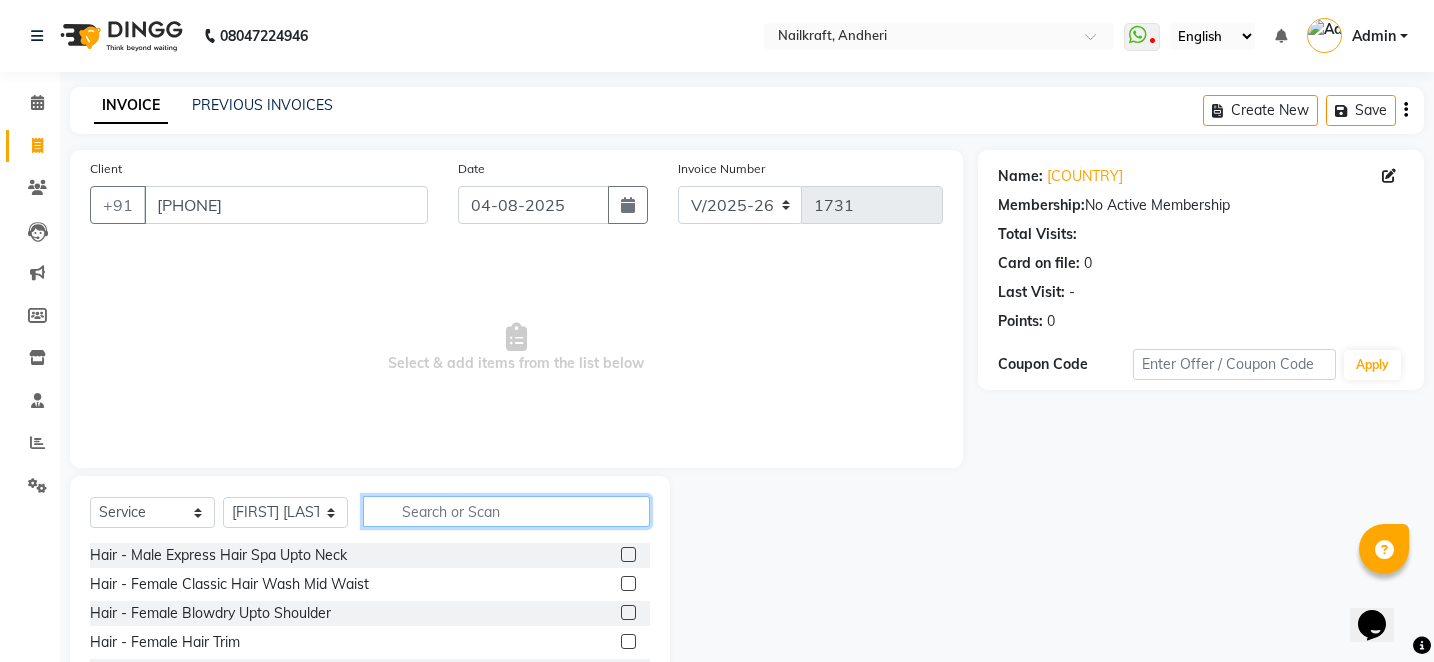 click 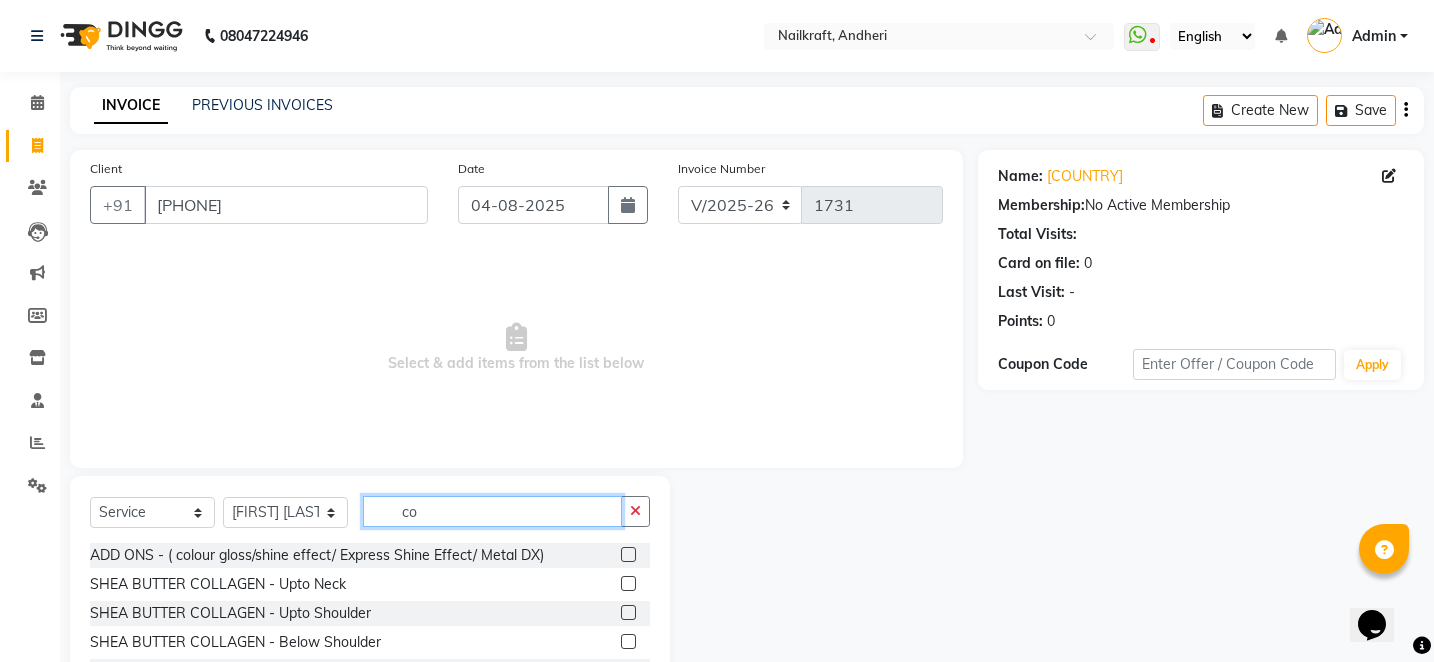 type on "c" 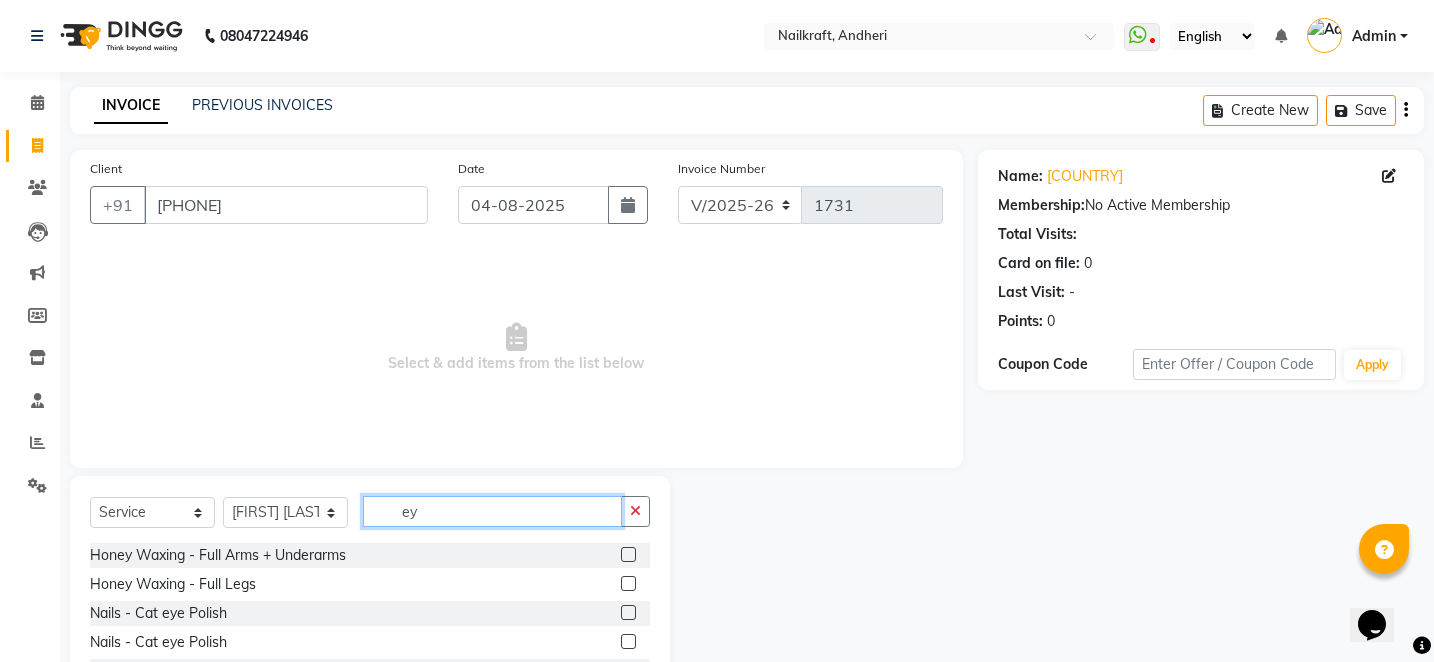 type on "e" 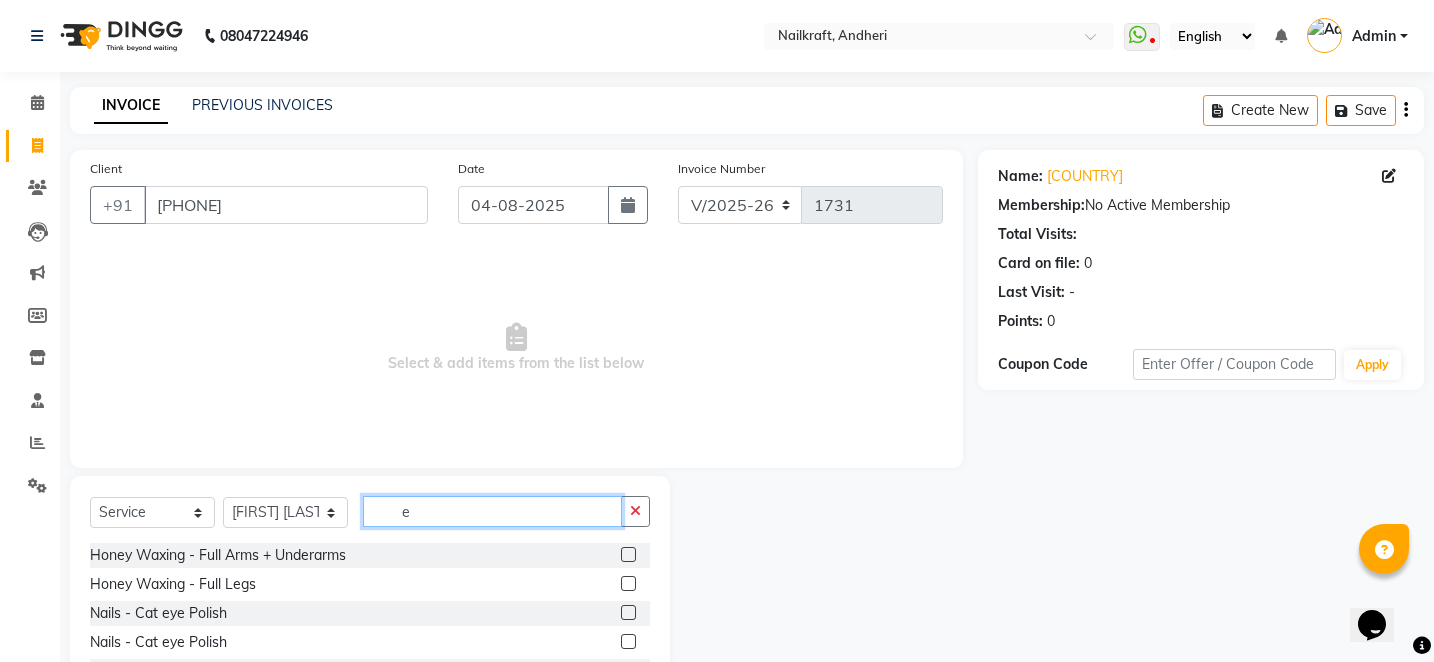 type 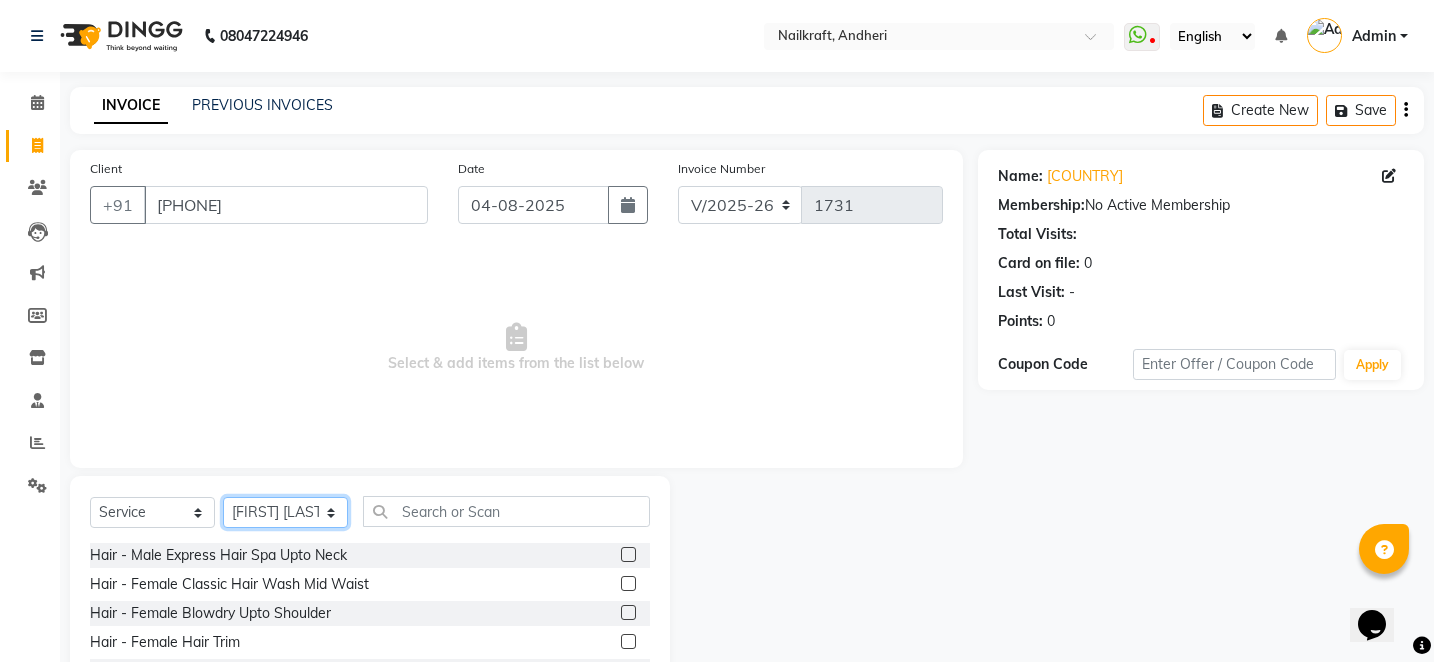 click on "Select Stylist Alam Arshad shaikh Deepali Deepu Chatry NailKraft Nikita NITA  CHAHAL  Sneha Balu Ichake Vaishali Vinod Yadav" 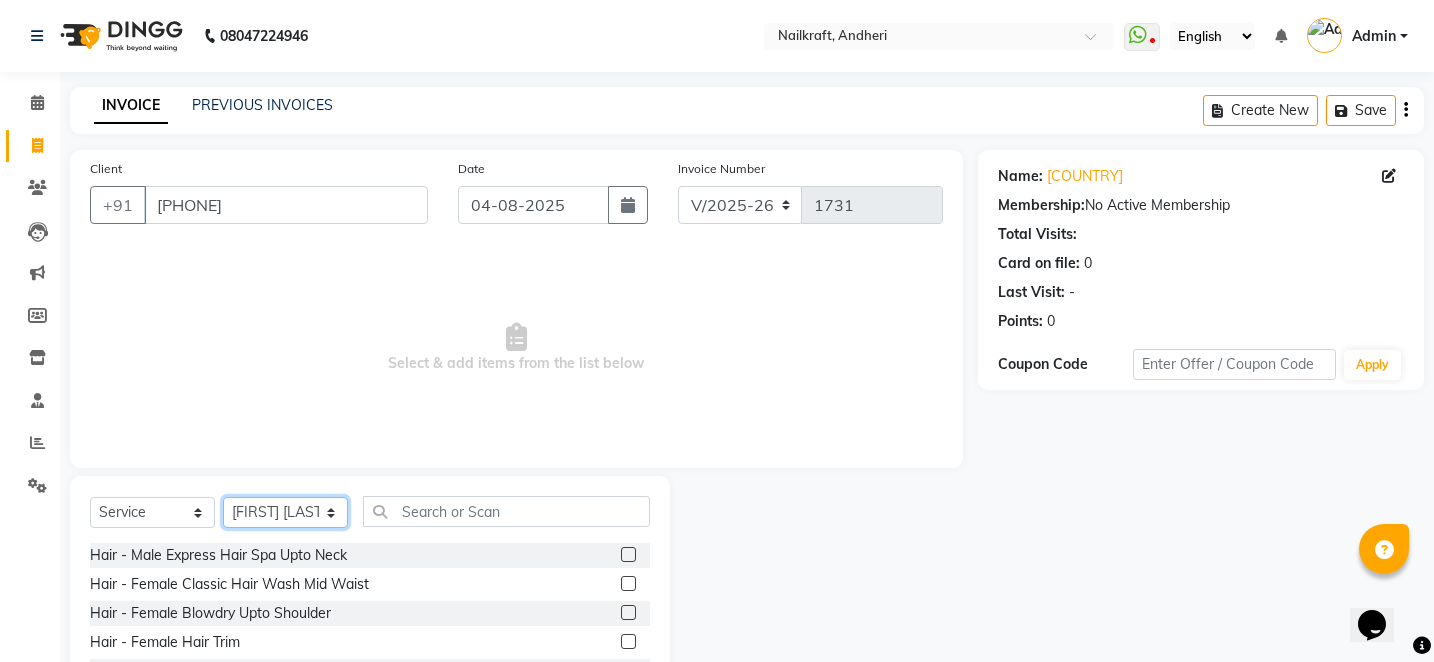 click on "Select Stylist Alam Arshad shaikh Deepali Deepu Chatry NailKraft Nikita NITA  CHAHAL  Sneha Balu Ichake Vaishali Vinod Yadav" 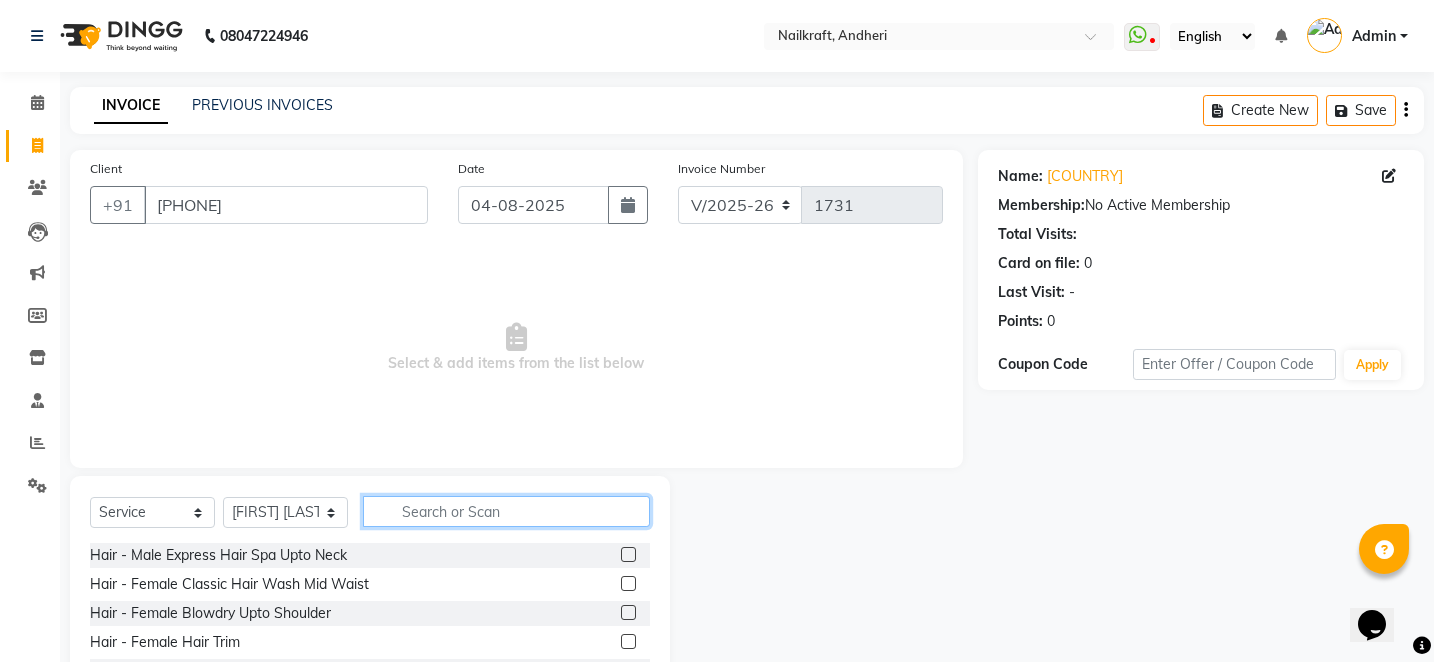 click 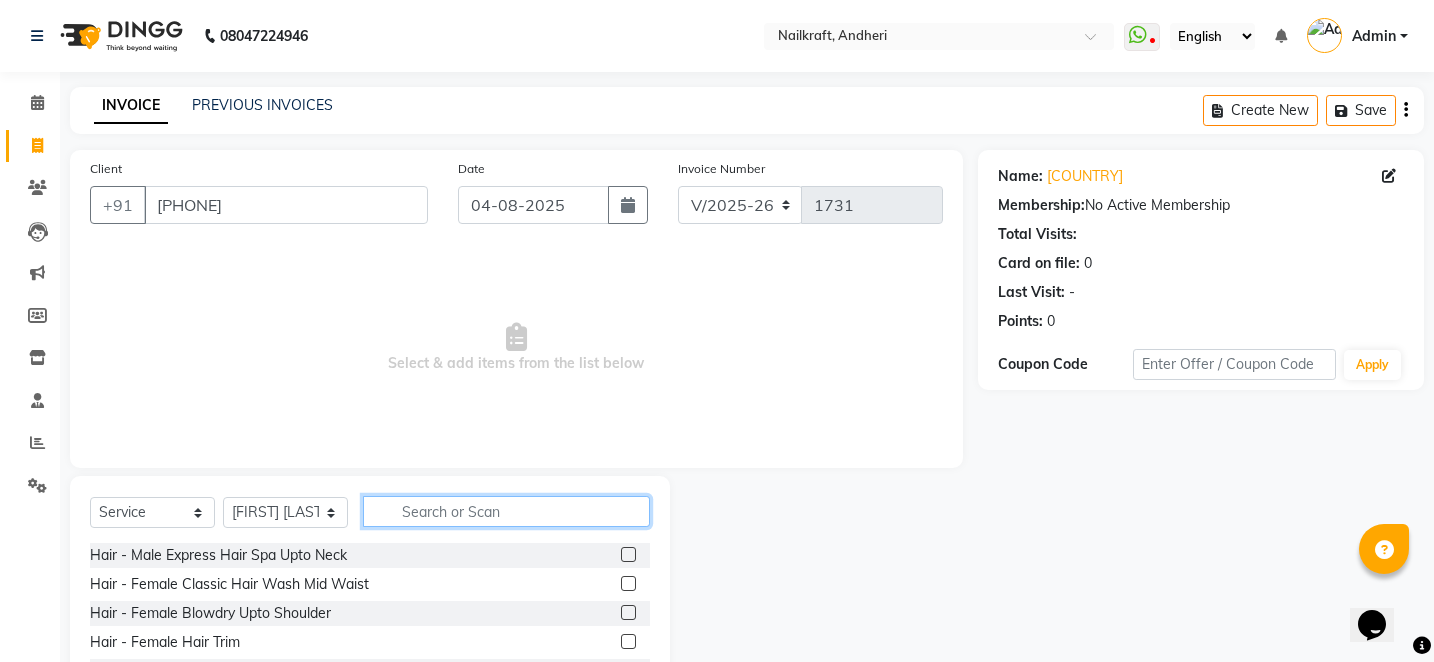 click 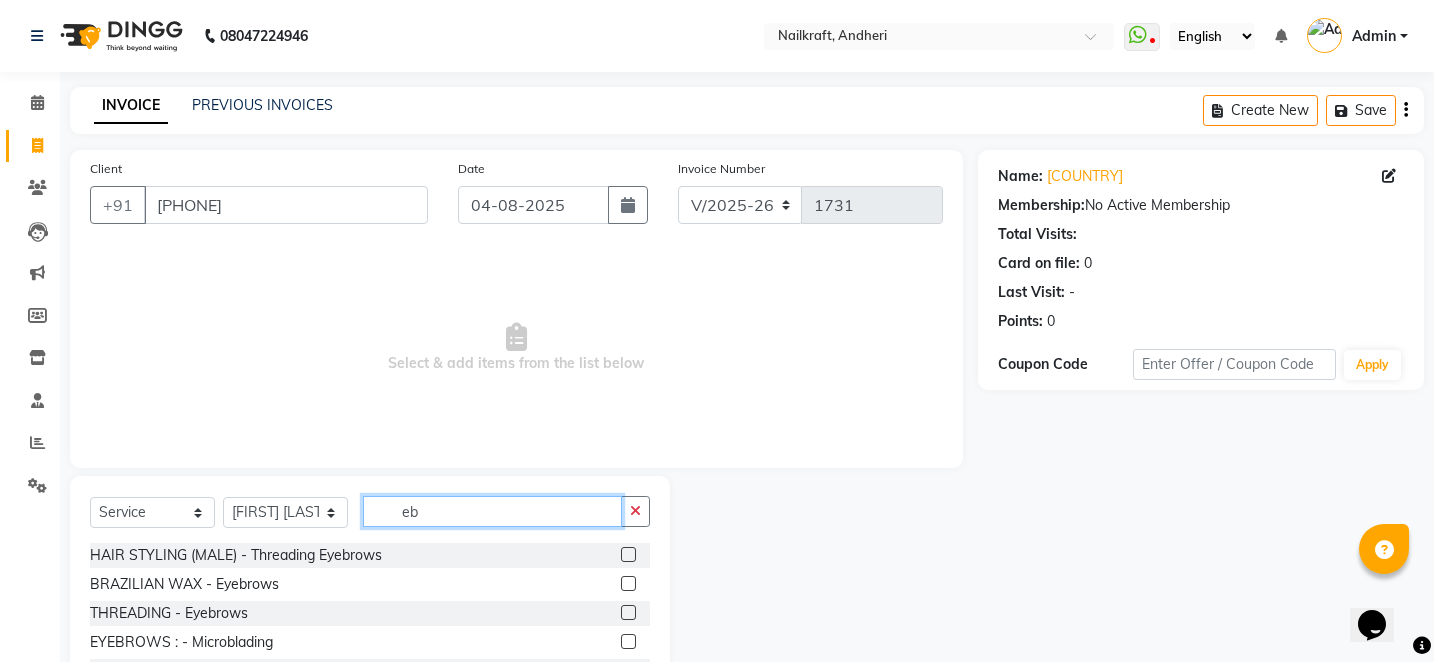 type on "e" 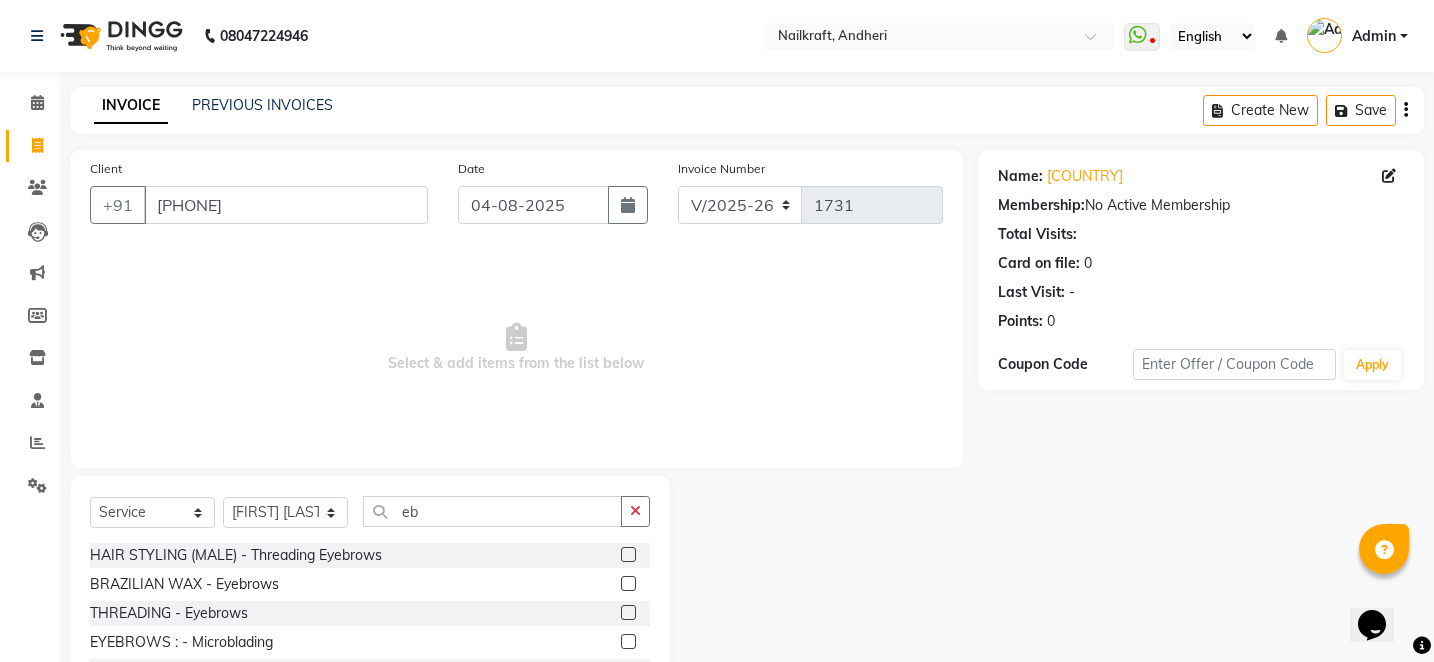 click 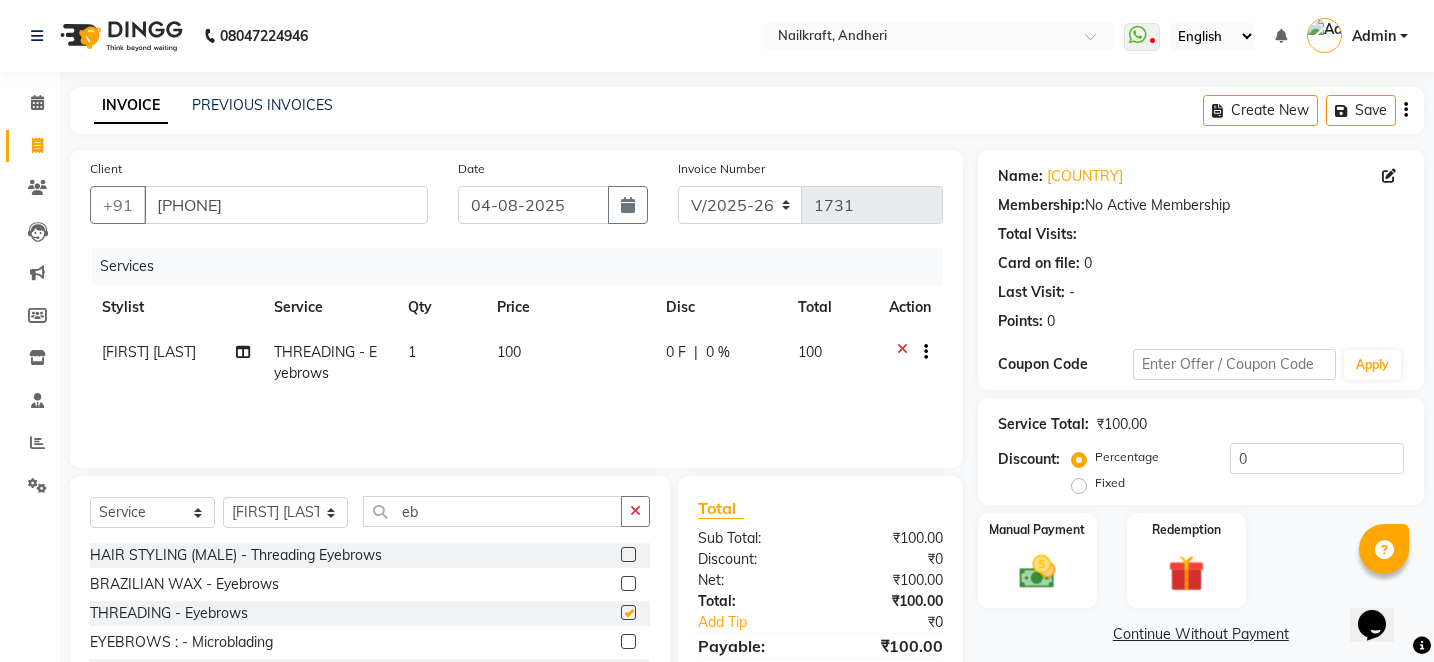 checkbox on "false" 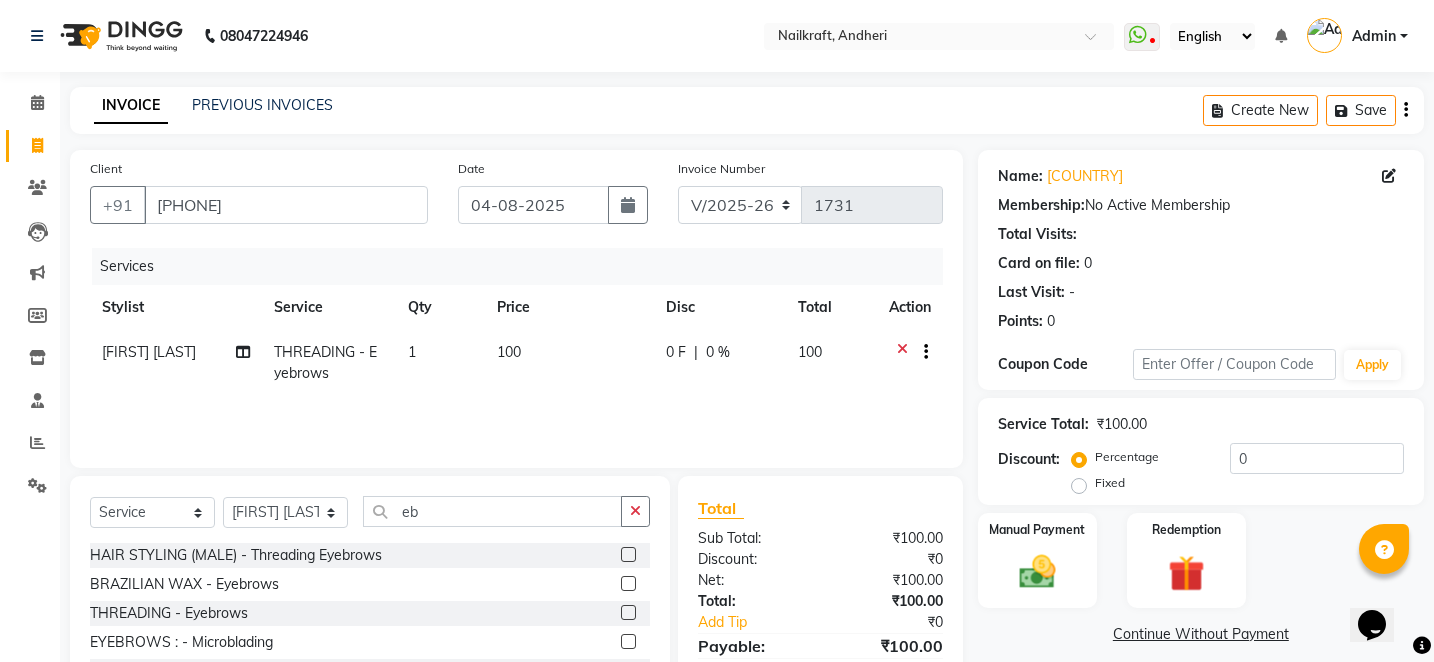 click on "100" 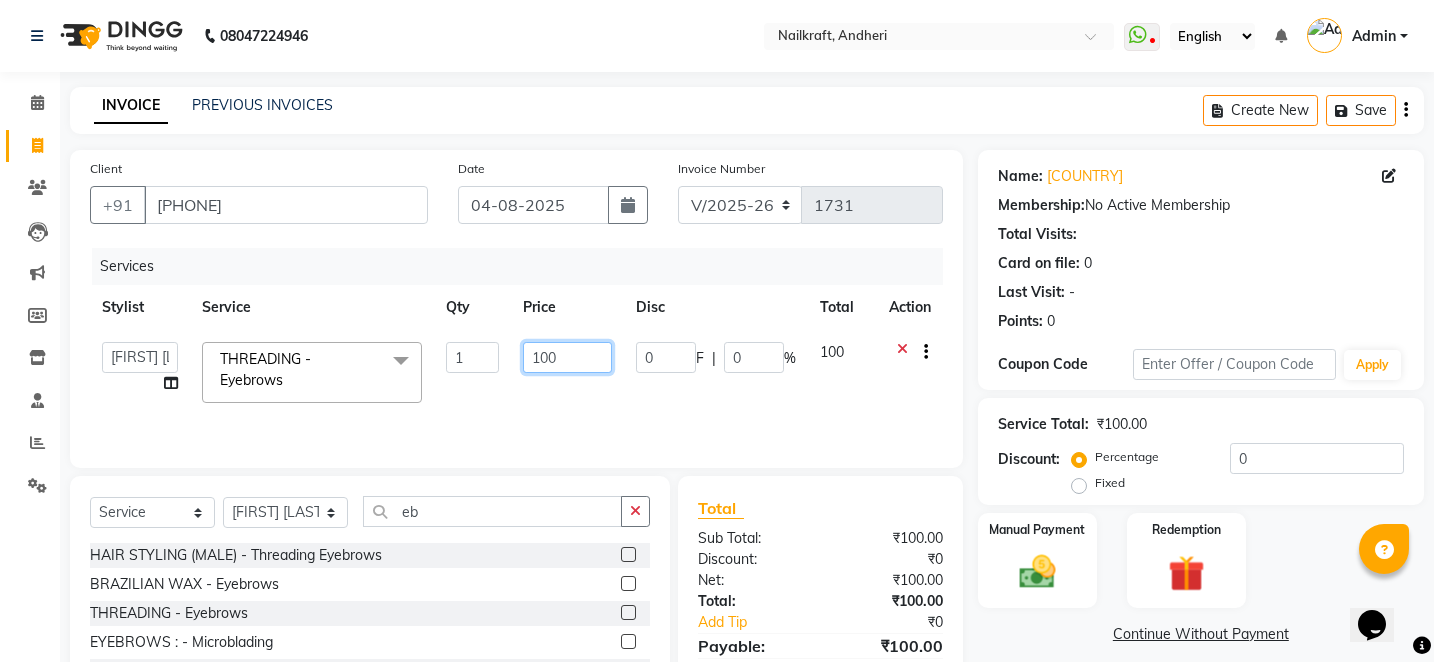 click on "100" 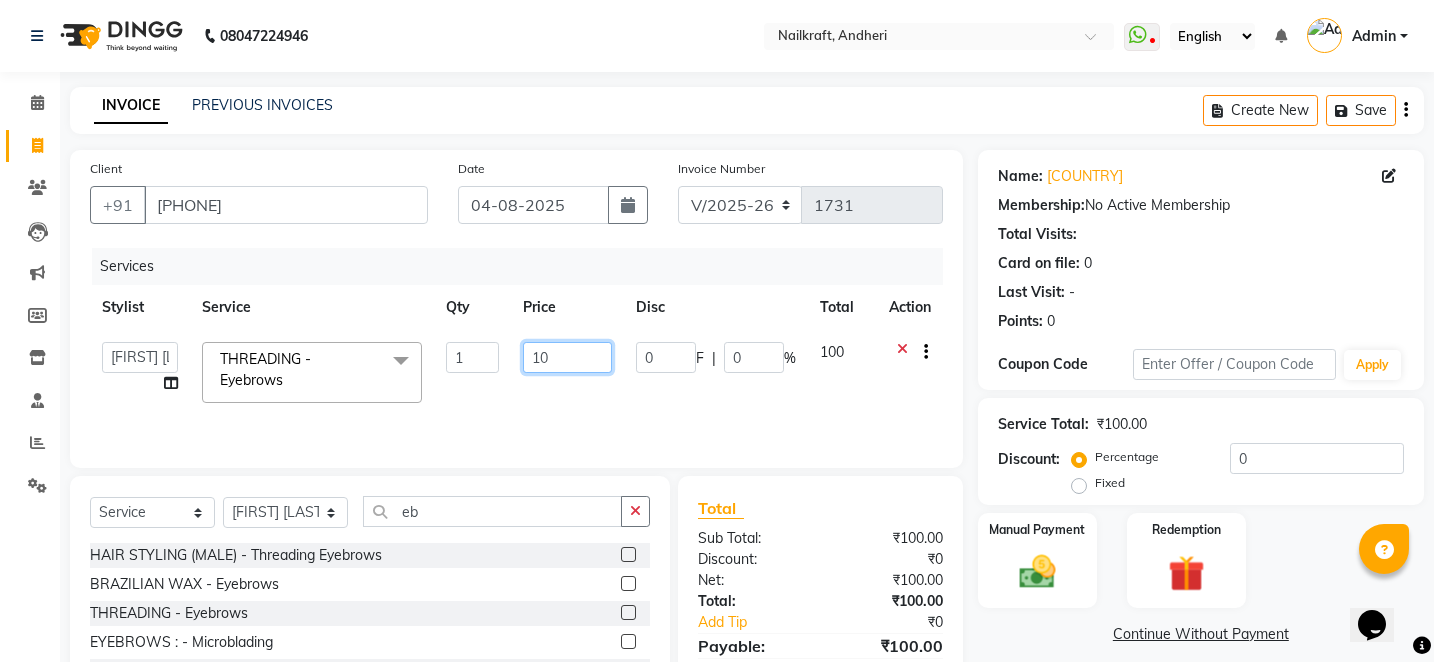 type on "1" 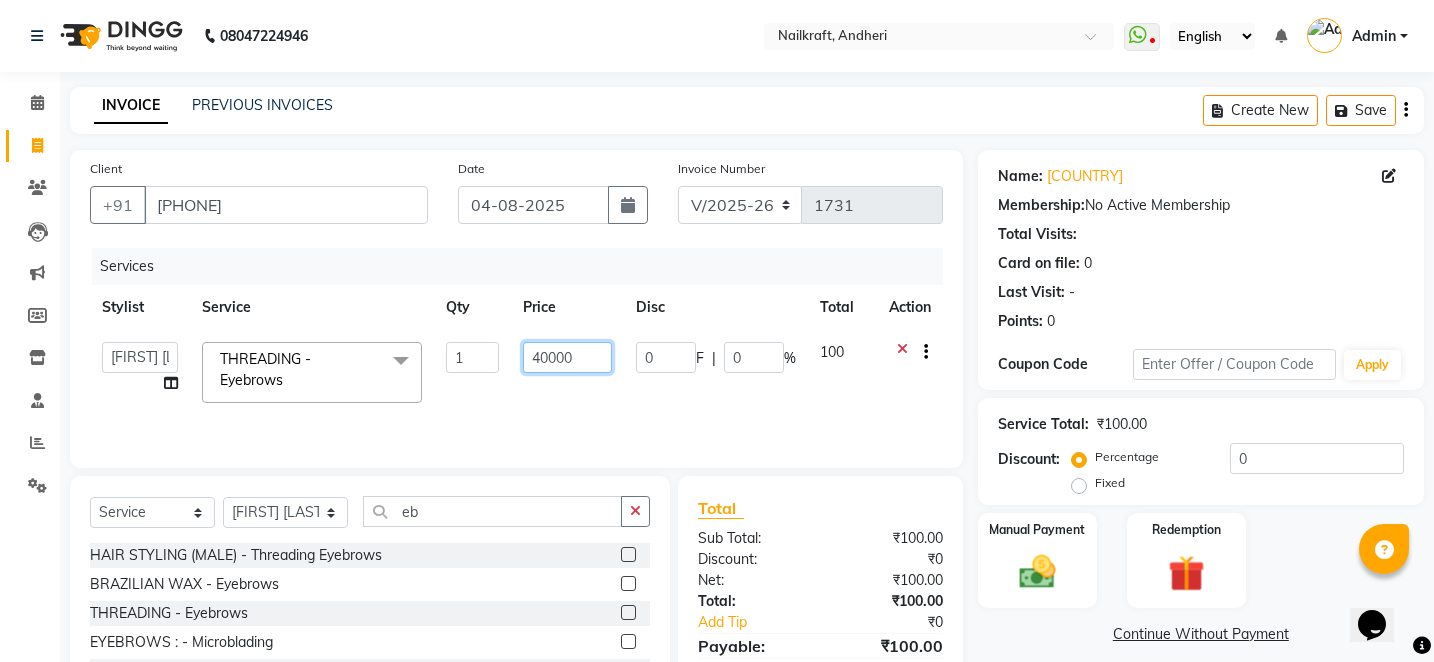 type on "4000" 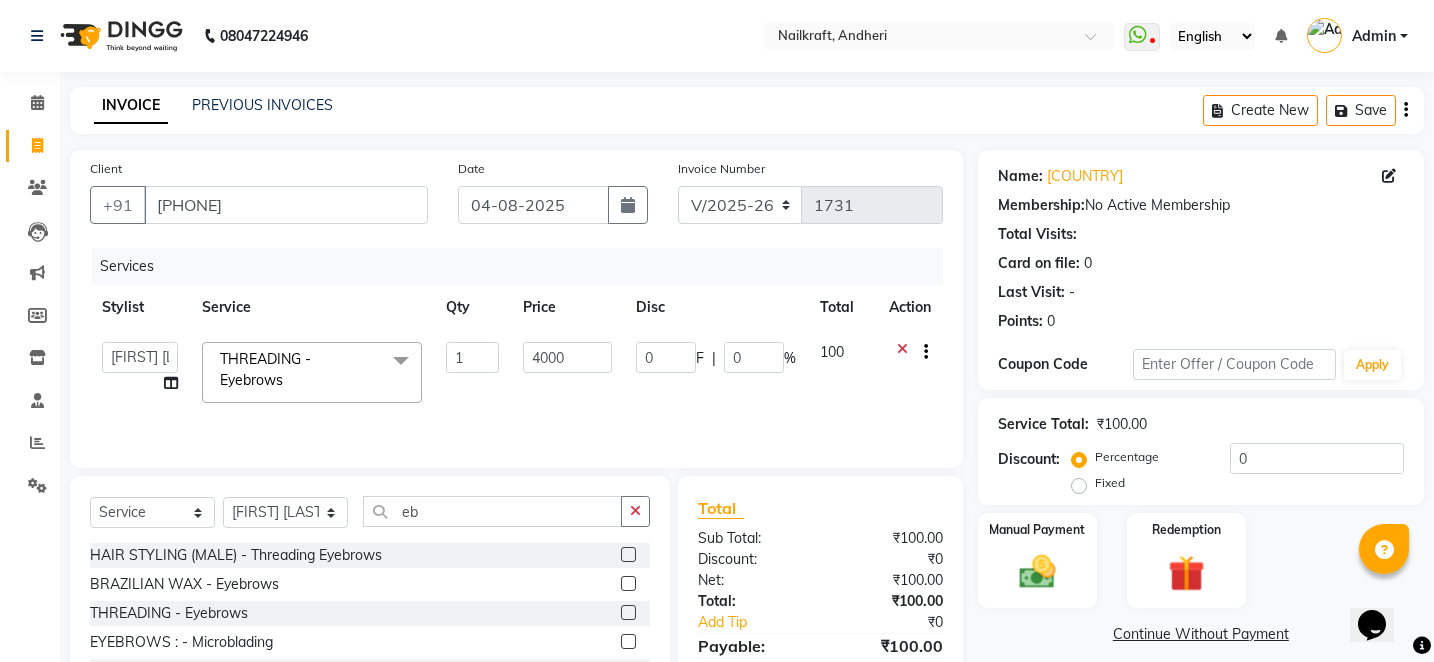 click on "0 F | 0 %" 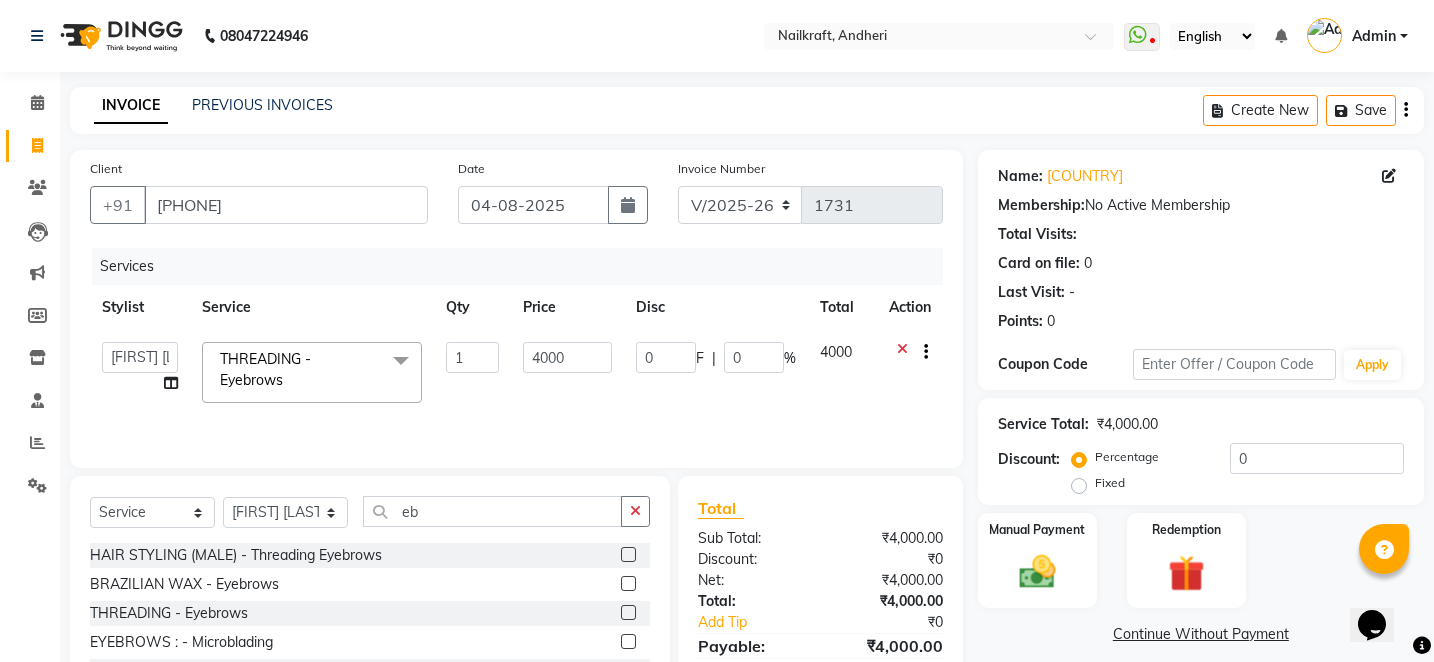 click on "Select Service Product Membership Package Voucher Prepaid Gift Card Select Stylist Alam Arshad shaikh Deepali Deepu Chatry NailKraft Nikita NITA CHAHAL Sneha Balu Ichake Vaishali Vinod Yadav eb" 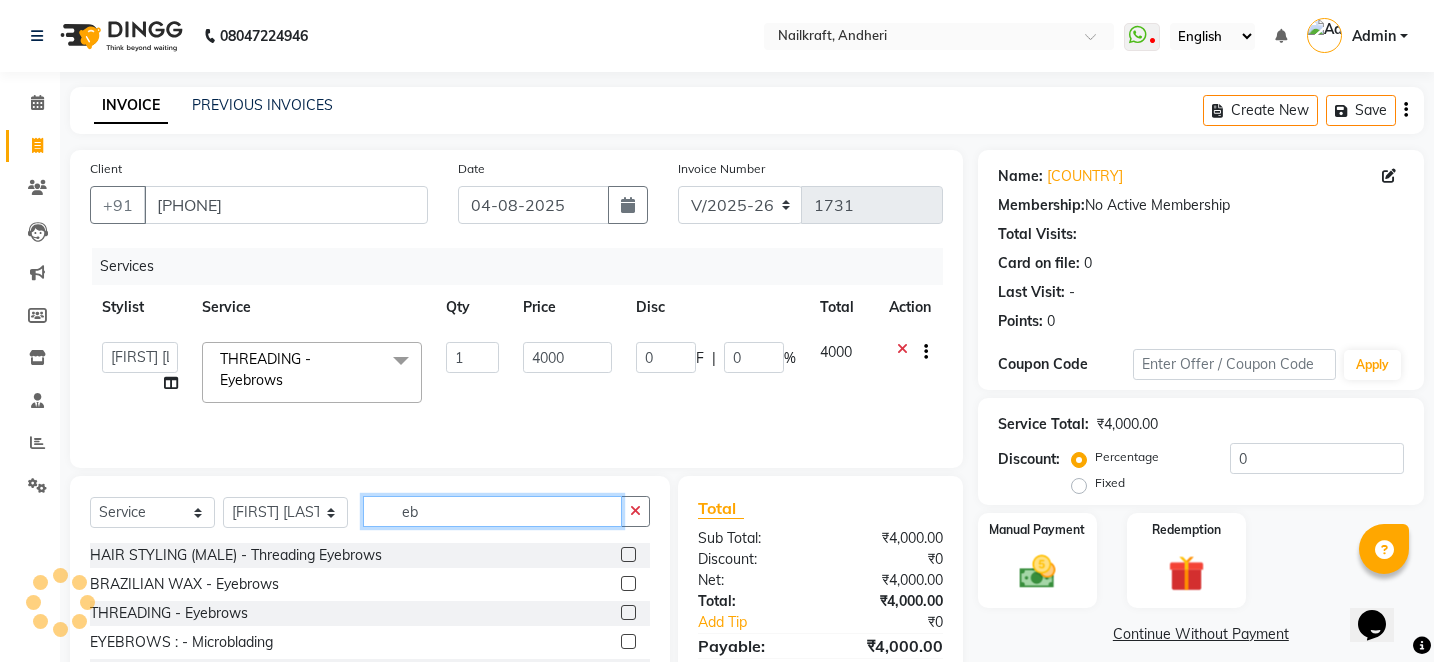 click on "eb" 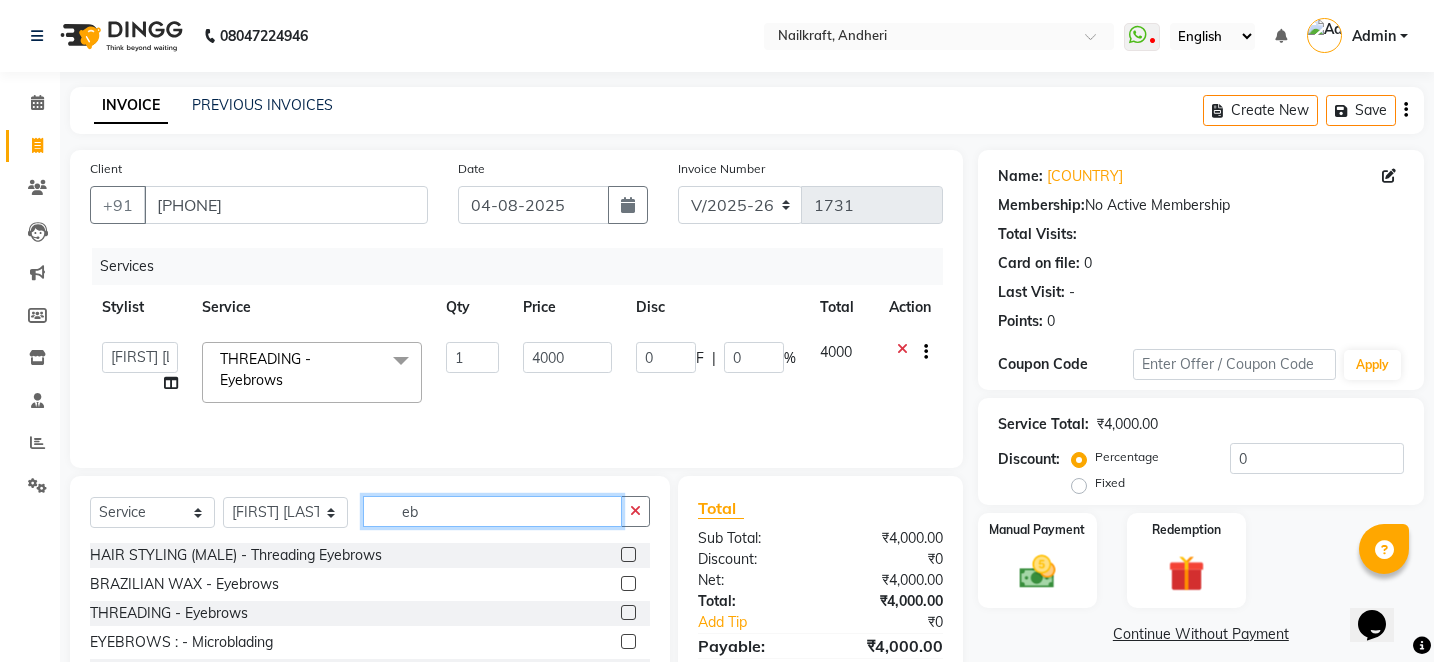 type on "e" 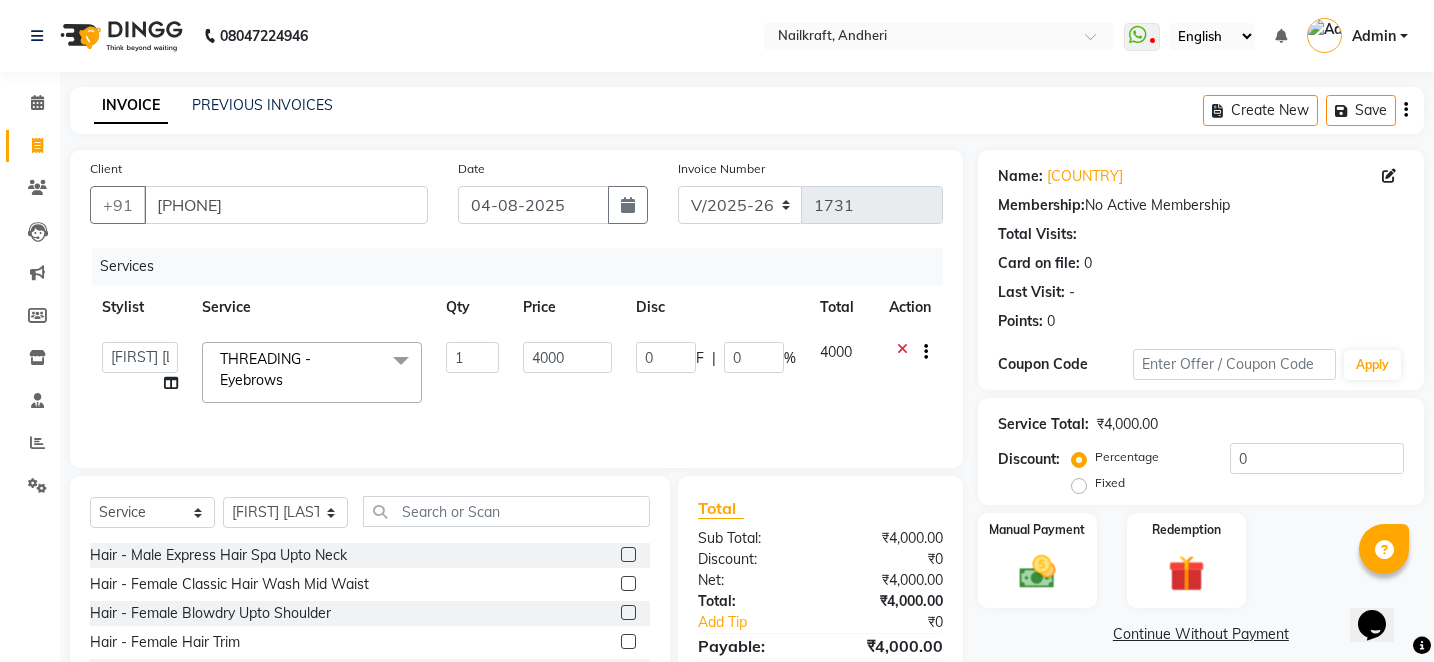 click on "Services Stylist Service Qty Price Disc Total Action Alam Arshad shaikh Deepali Deepu Chatry NailKraft Nikita NITA CHAHAL Sneha Balu Ichake Vaishali Vinod Yadav THREADING - Eyebrows x Hair - Male Express Hair Spa Upto Neck Hair - Female Classic Hair Wash Mid Waist Hair - Female Blowdry Upto Shoulder Hair - Female Hair Trim Hair - Female Blowdry Upto Shoulder Hair - Female Advance Haircut Hair - Smoothening Upto Shoulder Rica Waxing - Full Arms + Half Legs + Underarms Rica Waxing - Full Arms + Underarms Rica Waxing - Full Legs Rica Waxing - Full Arms Rica Waxing - Half Arms Rica Waxing - Full Back Rica Waxing - Bikini Rica Waxing - Underarms Rica Waxing - Bikini+Butt Wax Rica Waxing - Butt Wax Rica Waxing - Bikini Line+Butt Line Rica Waxing - Male Half Arms Rica - Full Hands + Under Arms + Full Legs Honey Waxing - Full Arms + Underarms Honey Waxing - Full Legs Facial - Cheryls Skin Lightening Facial Manicure - Russian Dry Manicure Manicure - Sweet Manicure Manicure - Tango 1 4000 0 F |" 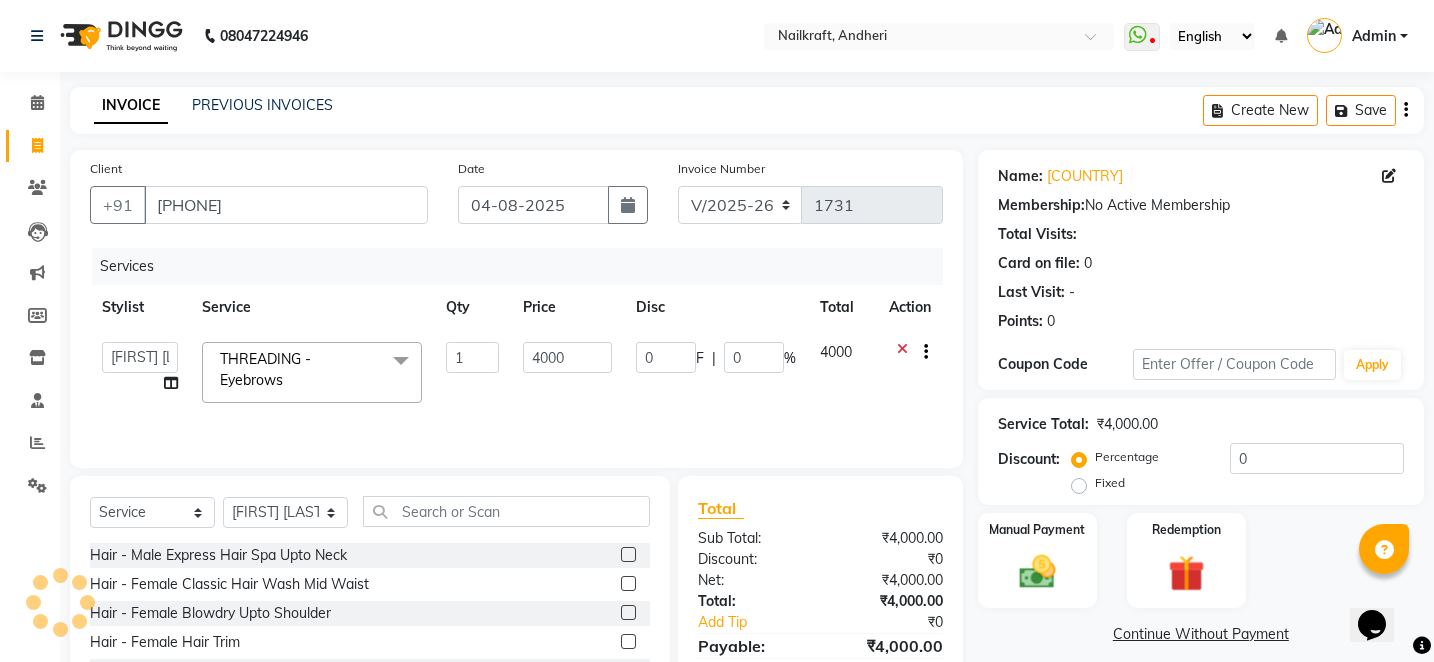 click on "Services Stylist Service Qty Price Disc Total Action Alam Arshad shaikh Deepali Deepu Chatry NailKraft Nikita NITA CHAHAL Sneha Balu Ichake Vaishali Vinod Yadav THREADING - Eyebrows x Hair - Male Express Hair Spa Upto Neck Hair - Female Classic Hair Wash Mid Waist Hair - Female Blowdry Upto Shoulder Hair - Female Hair Trim Hair - Female Blowdry Upto Shoulder Hair - Female Advance Haircut Hair - Smoothening Upto Shoulder Rica Waxing - Full Arms + Half Legs + Underarms Rica Waxing - Full Arms + Underarms Rica Waxing - Full Legs Rica Waxing - Full Arms Rica Waxing - Half Arms Rica Waxing - Full Back Rica Waxing - Bikini Rica Waxing - Underarms Rica Waxing - Bikini+Butt Wax Rica Waxing - Butt Wax Rica Waxing - Bikini Line+Butt Line Rica Waxing - Male Half Arms Rica - Full Hands + Under Arms + Full Legs Honey Waxing - Full Arms + Underarms Honey Waxing - Full Legs Facial - Cheryls Skin Lightening Facial Manicure - Russian Dry Manicure Manicure - Sweet Manicure Manicure - Tango 1 4000 0 F |" 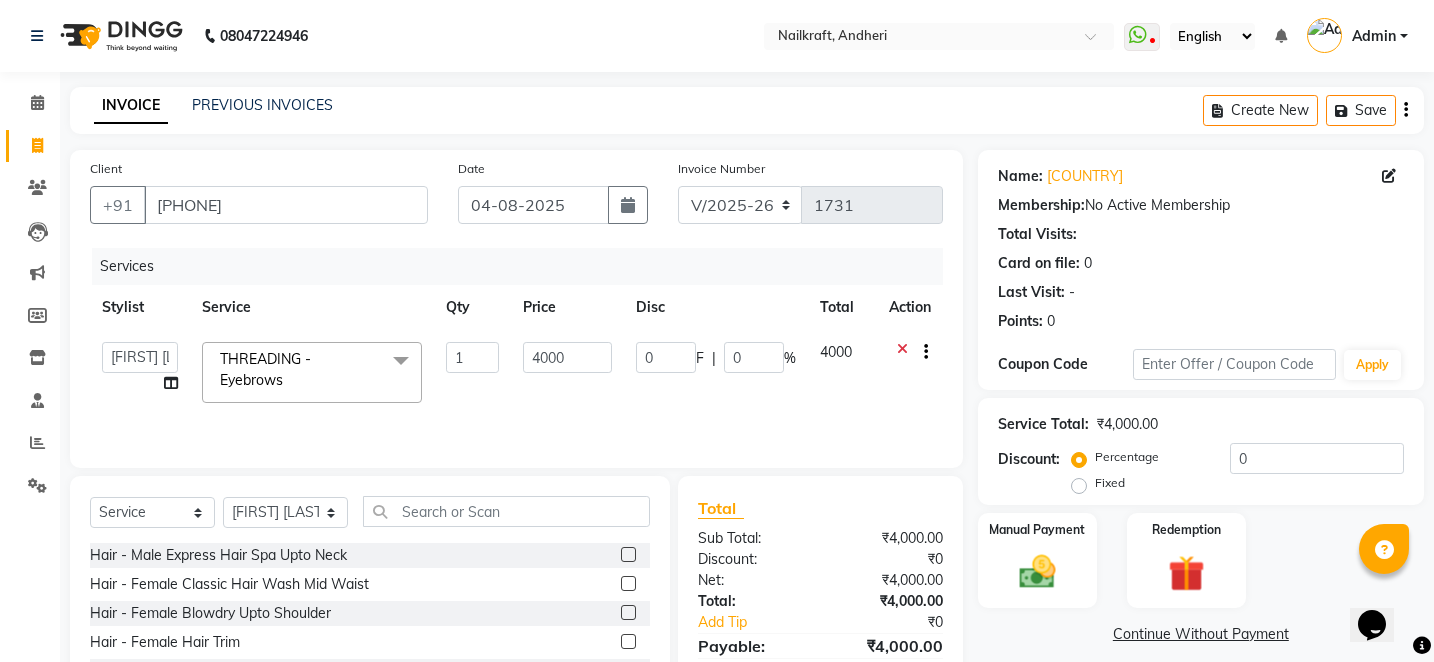 click on "Services Stylist Service Qty Price Disc Total Action Alam Arshad shaikh Deepali Deepu Chatry NailKraft Nikita NITA CHAHAL Sneha Balu Ichake Vaishali Vinod Yadav THREADING - Eyebrows x Hair - Male Express Hair Spa Upto Neck Hair - Female Classic Hair Wash Mid Waist Hair - Female Blowdry Upto Shoulder Hair - Female Hair Trim Hair - Female Blowdry Upto Shoulder Hair - Female Advance Haircut Hair - Smoothening Upto Shoulder Rica Waxing - Full Arms + Half Legs + Underarms Rica Waxing - Full Arms + Underarms Rica Waxing - Full Legs Rica Waxing - Full Arms Rica Waxing - Half Arms Rica Waxing - Full Back Rica Waxing - Bikini Rica Waxing - Underarms Rica Waxing - Bikini+Butt Wax Rica Waxing - Butt Wax Rica Waxing - Bikini Line+Butt Line Rica Waxing - Male Half Arms Rica - Full Hands + Under Arms + Full Legs Honey Waxing - Full Arms + Underarms Honey Waxing - Full Legs Facial - Cheryls Skin Lightening Facial Manicure - Russian Dry Manicure Manicure - Sweet Manicure Manicure - Tango 1 4000 0 F |" 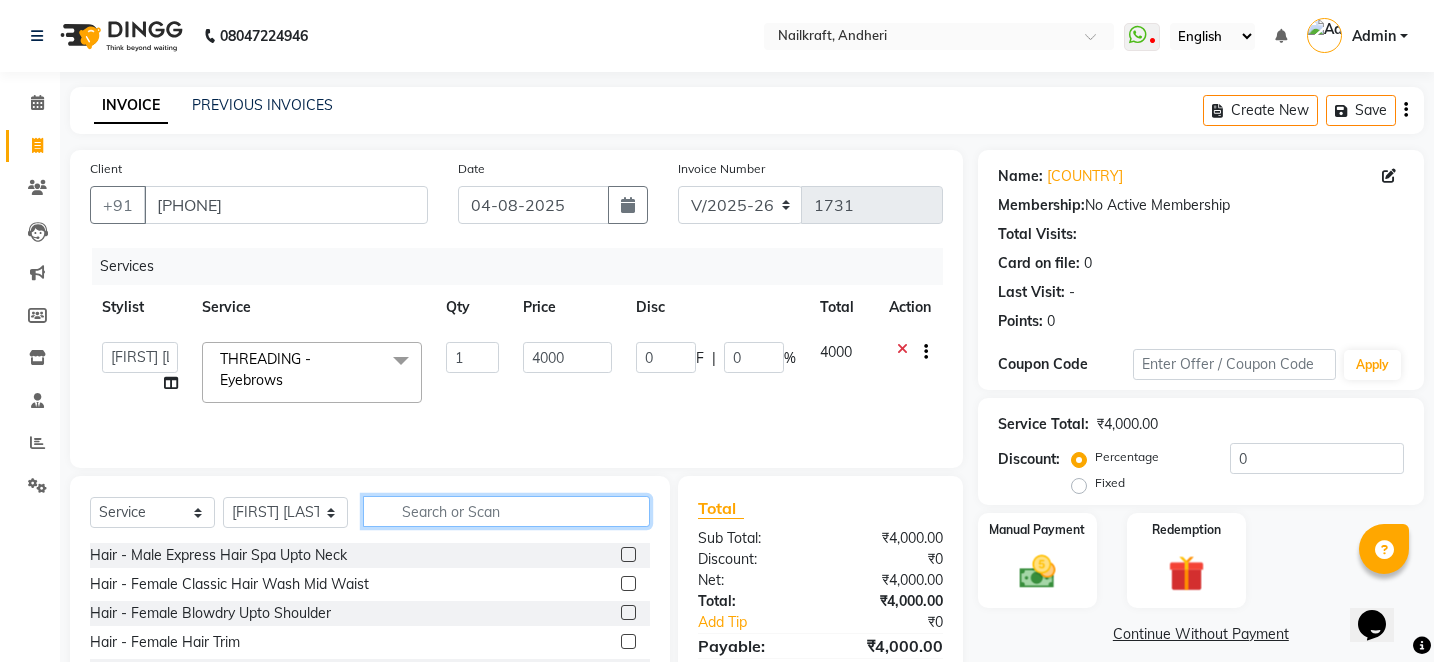 click 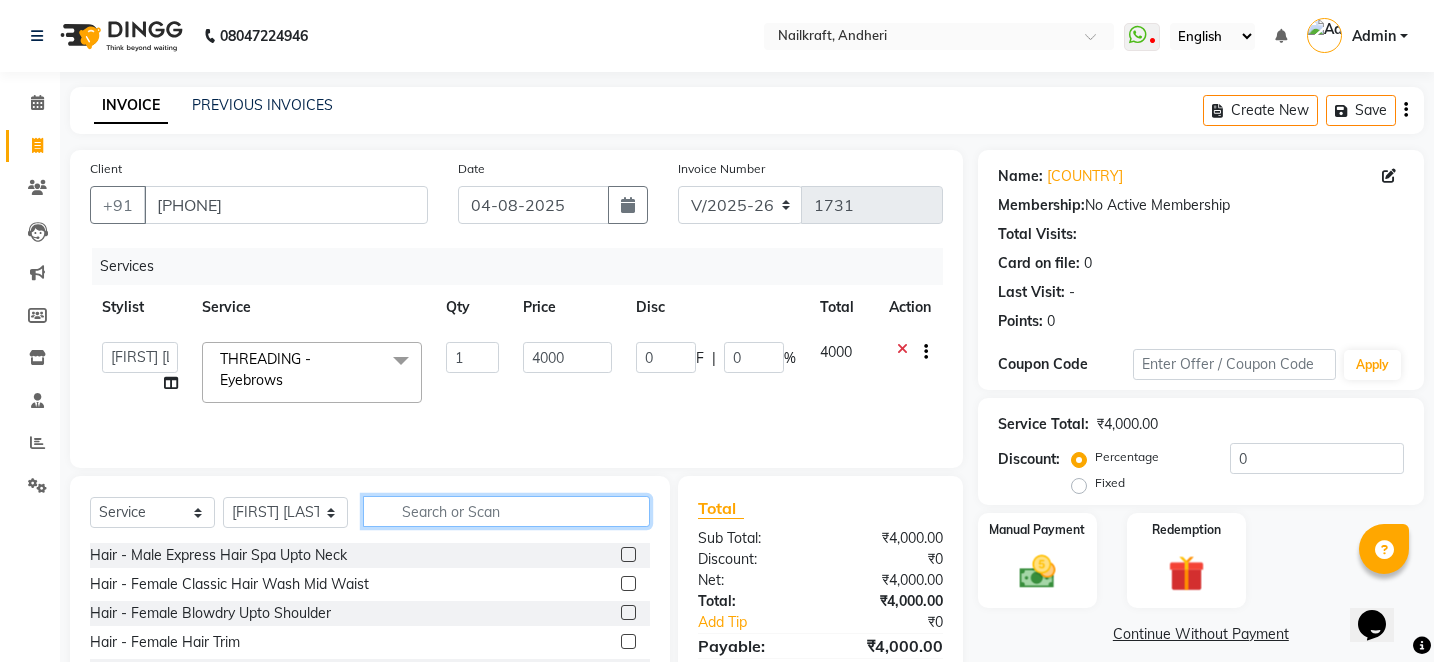 click 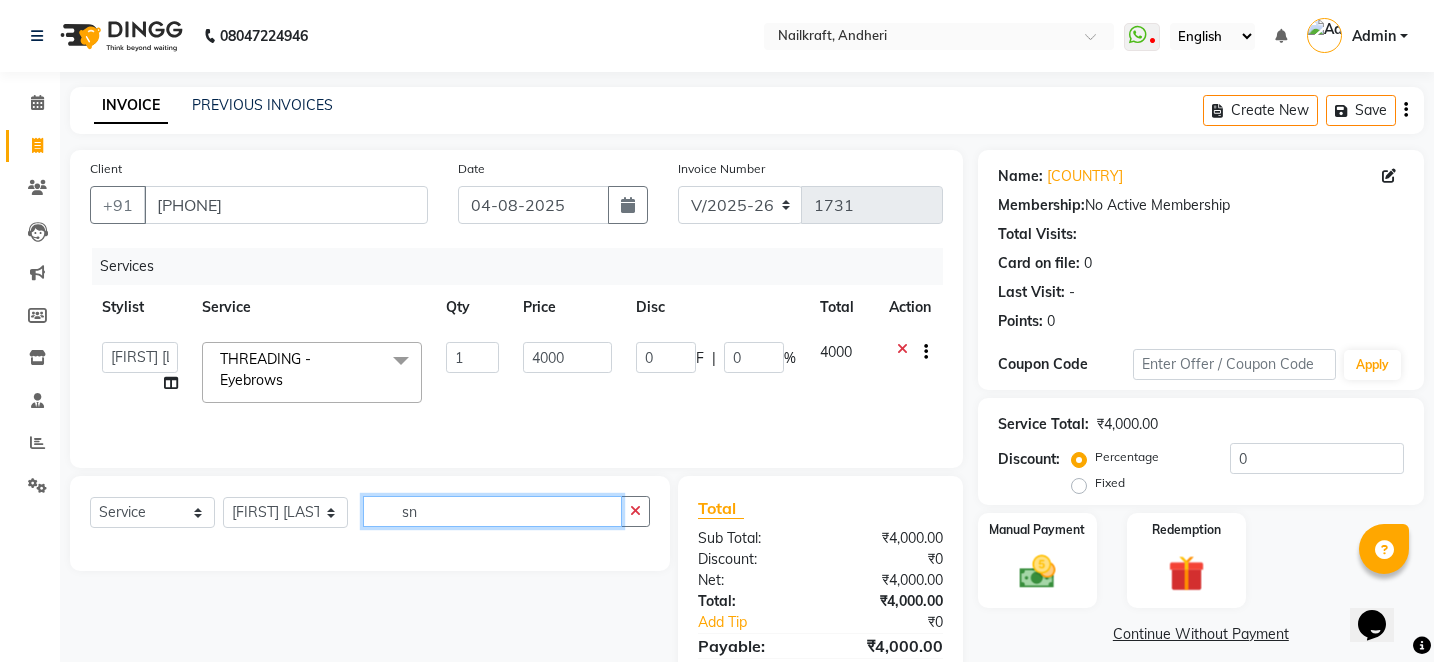 type on "s" 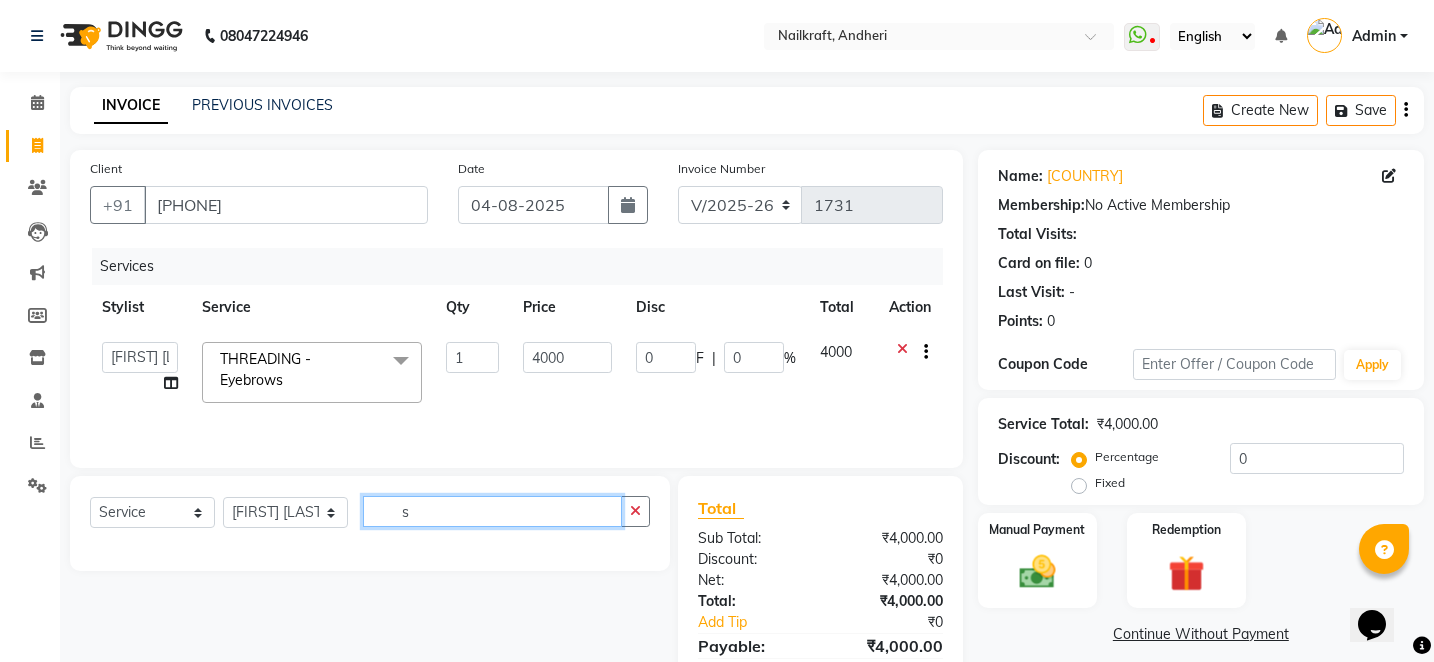 type 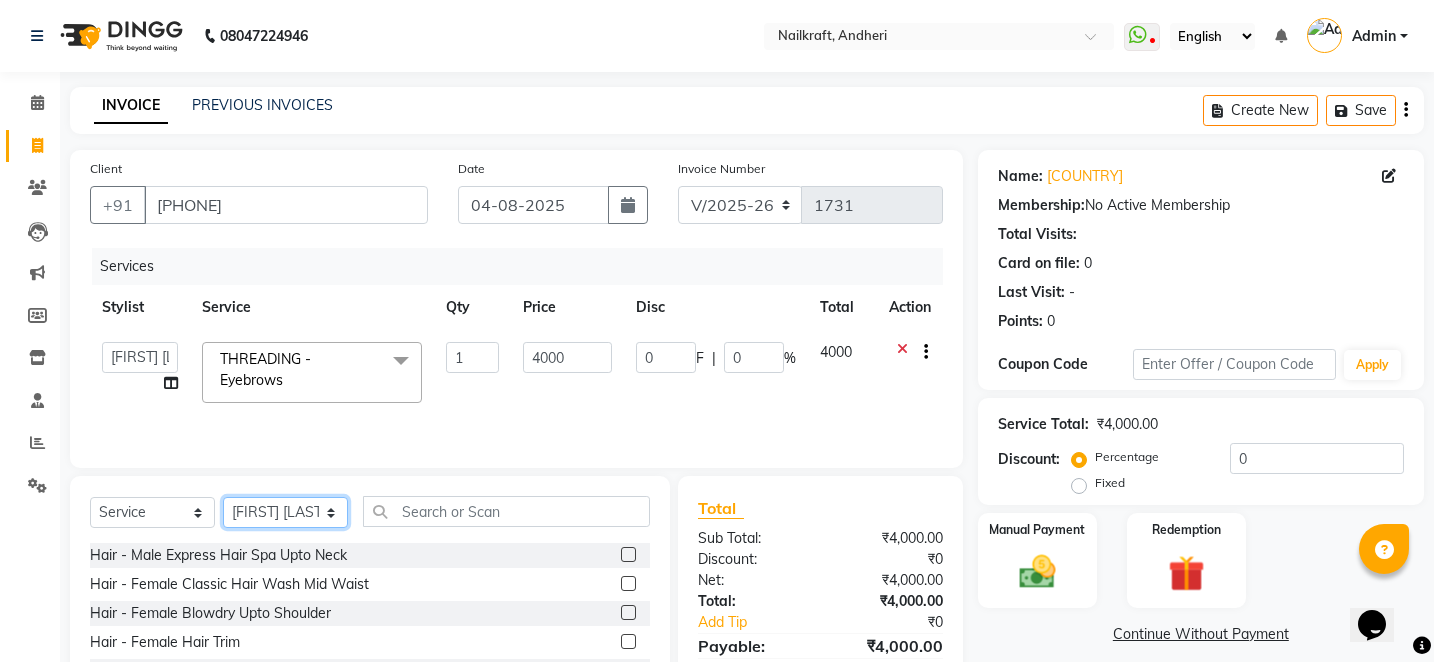 click on "Select Stylist Alam Arshad shaikh Deepali Deepu Chatry NailKraft Nikita NITA  CHAHAL  Sneha Balu Ichake Vaishali Vinod Yadav" 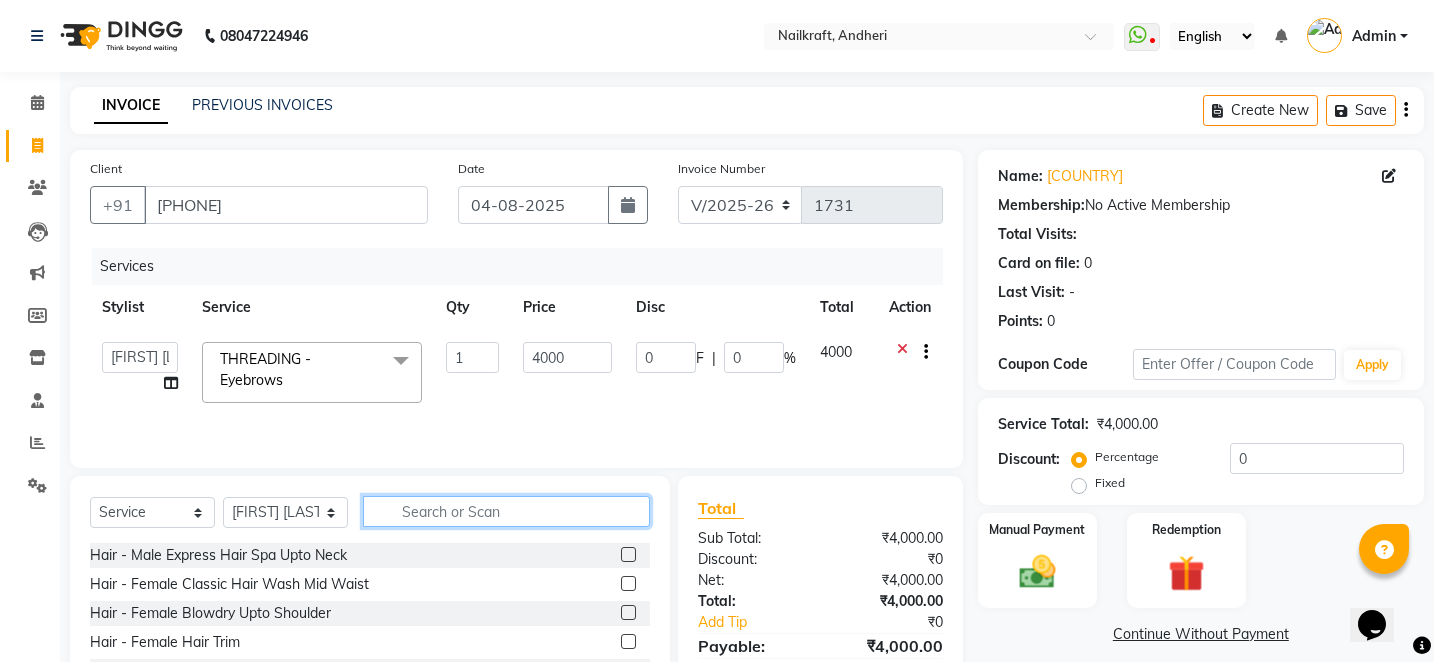click 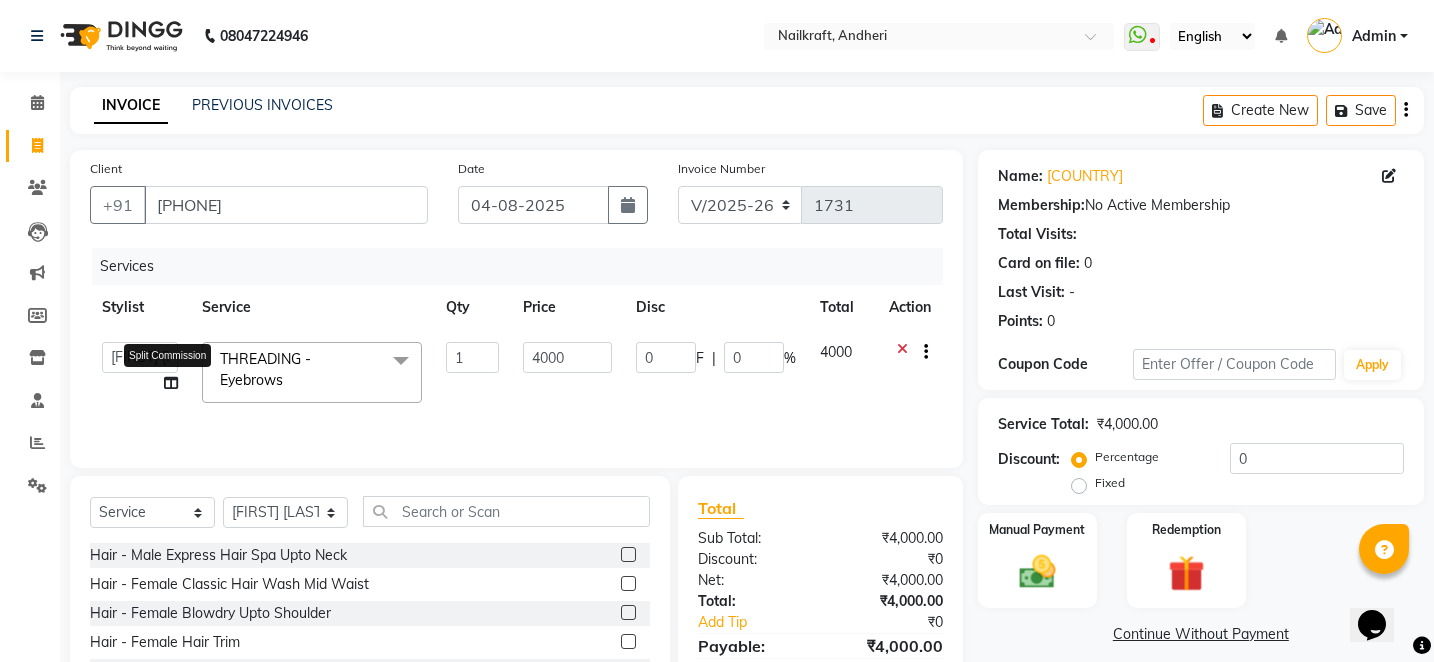 click 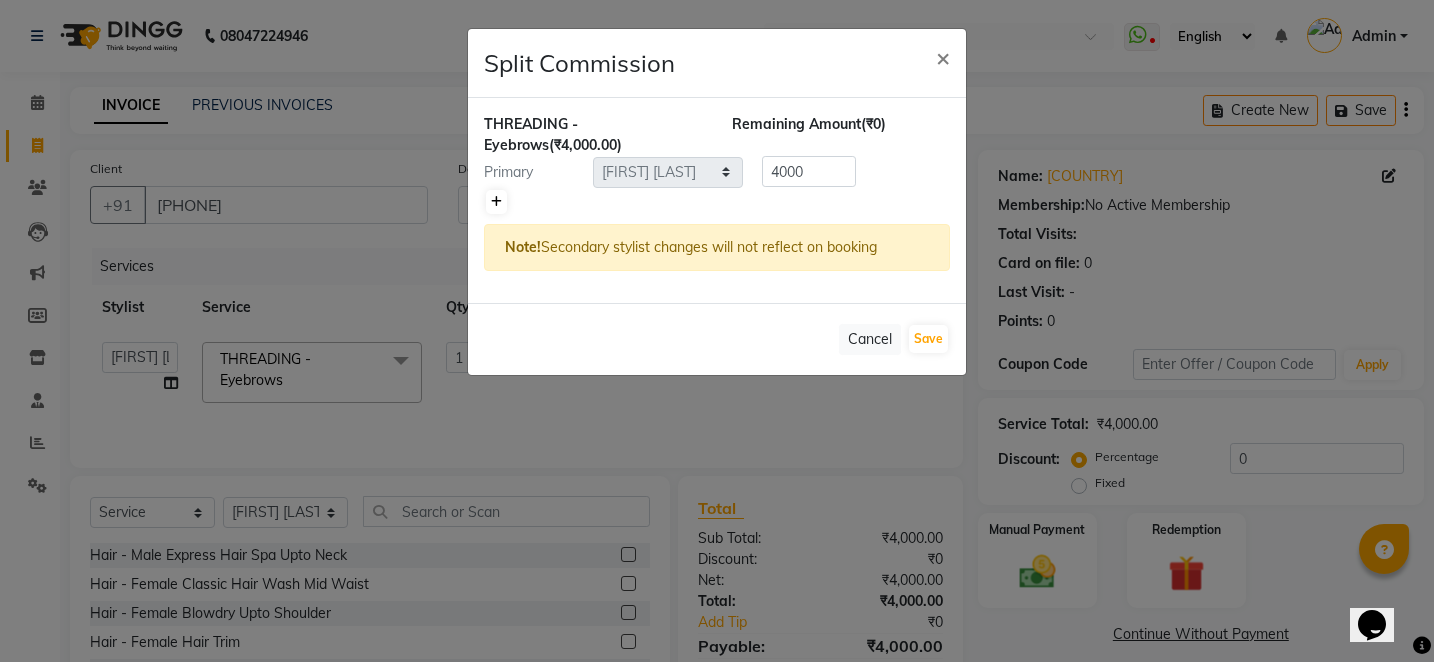 click 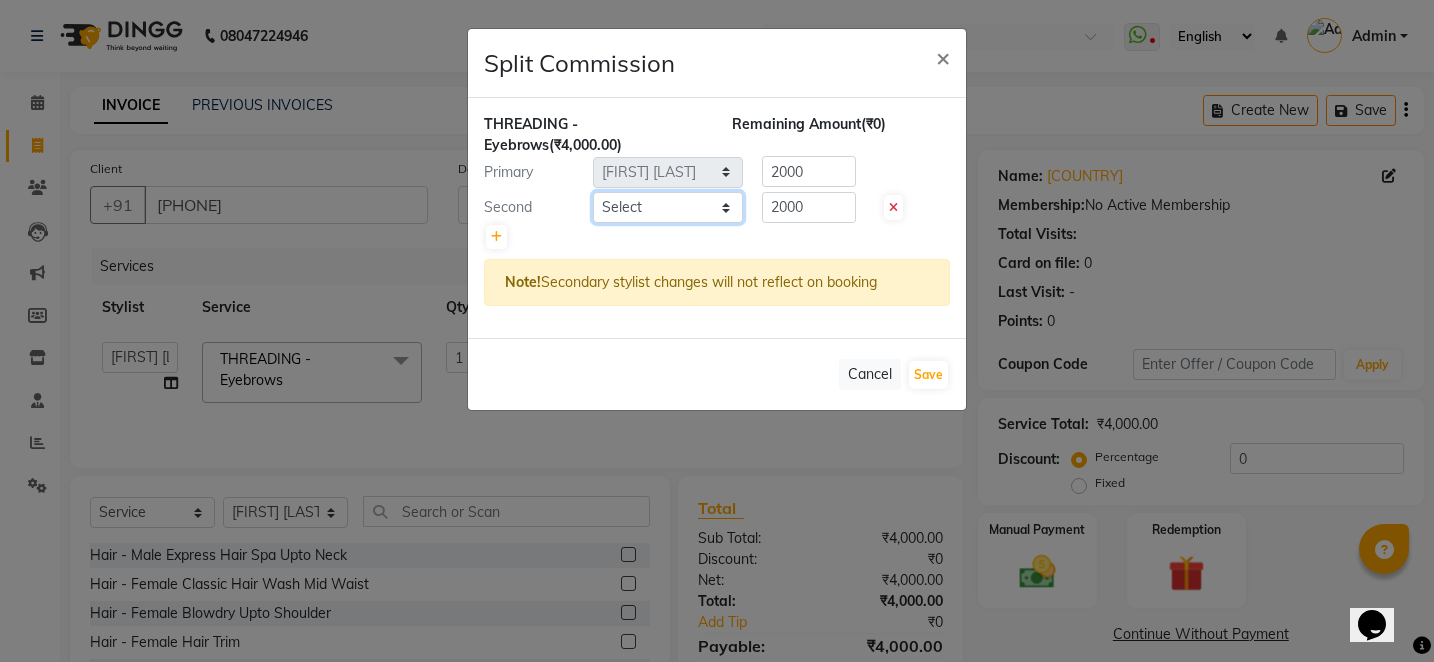 click on "Select  Alam   Arshad shaikh   Deepali   Deepu Chatry   NailKraft   Nikita   NITA  CHAHAL    Sneha Balu Ichake   Vaishali Vinod Yadav" 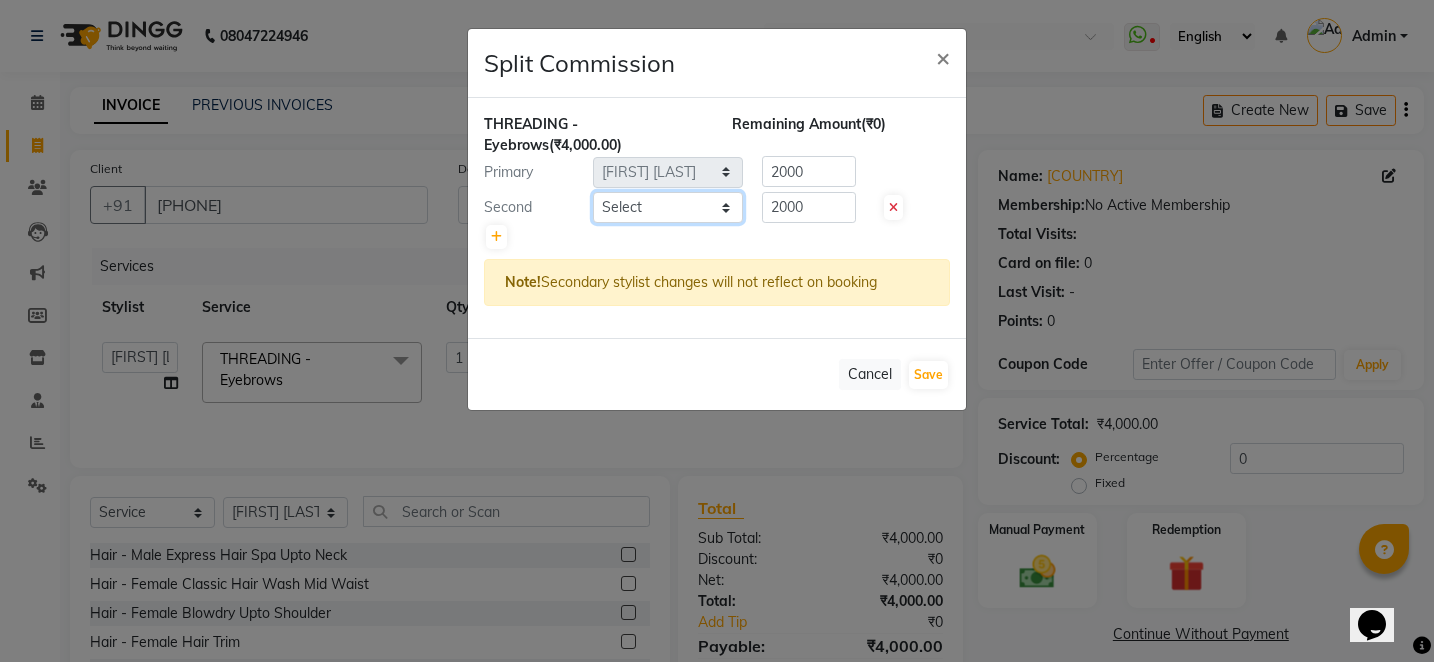 select on "85686" 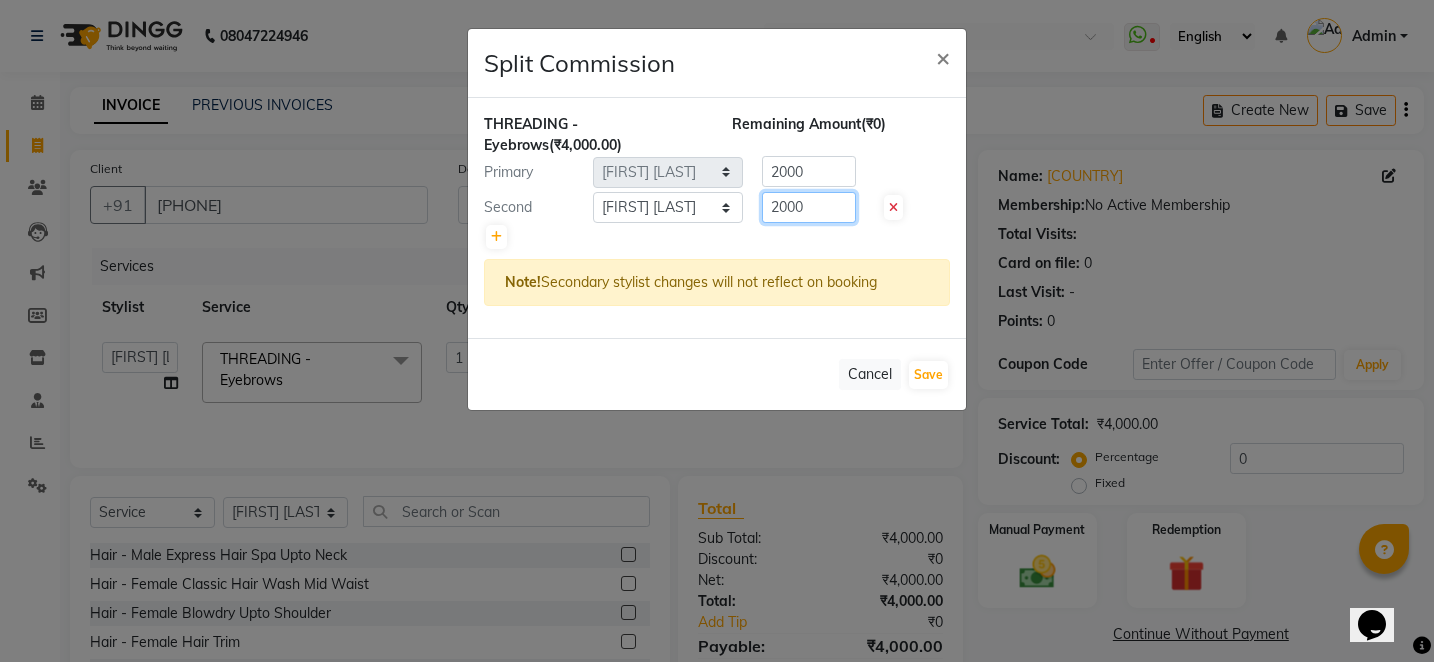 click on "2000" 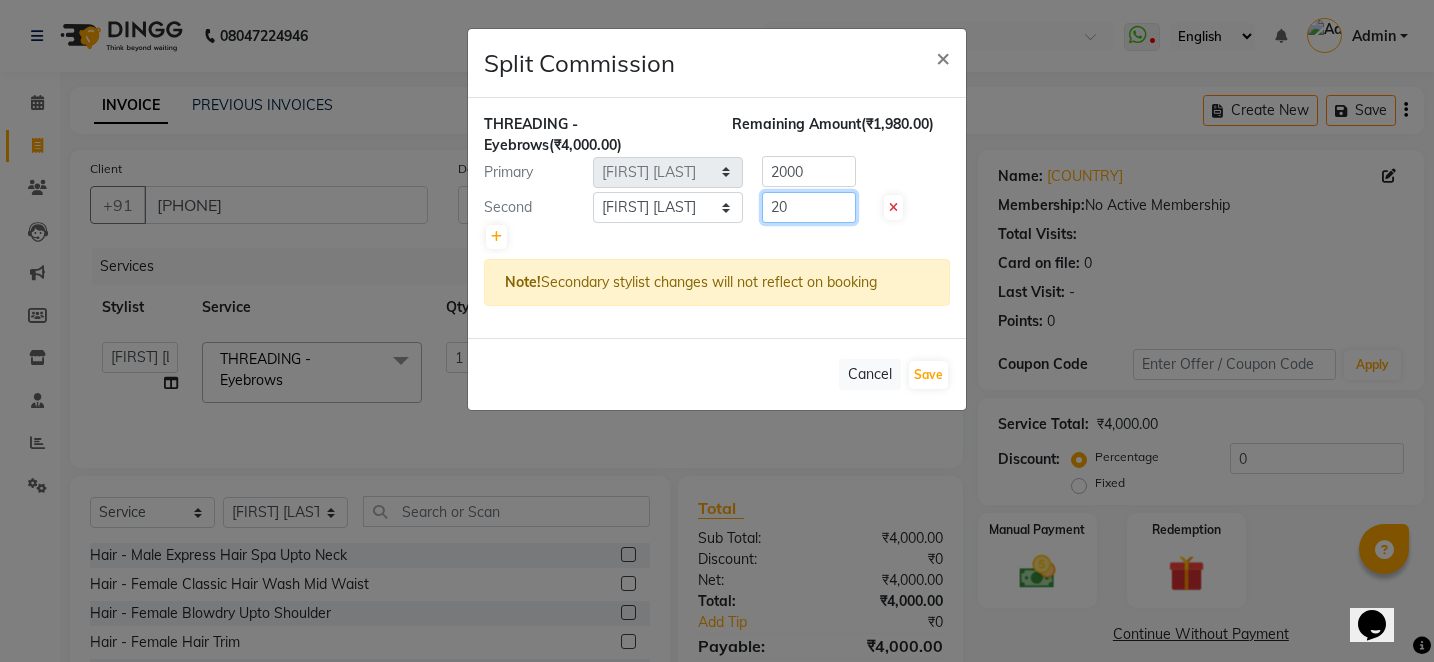 type on "2" 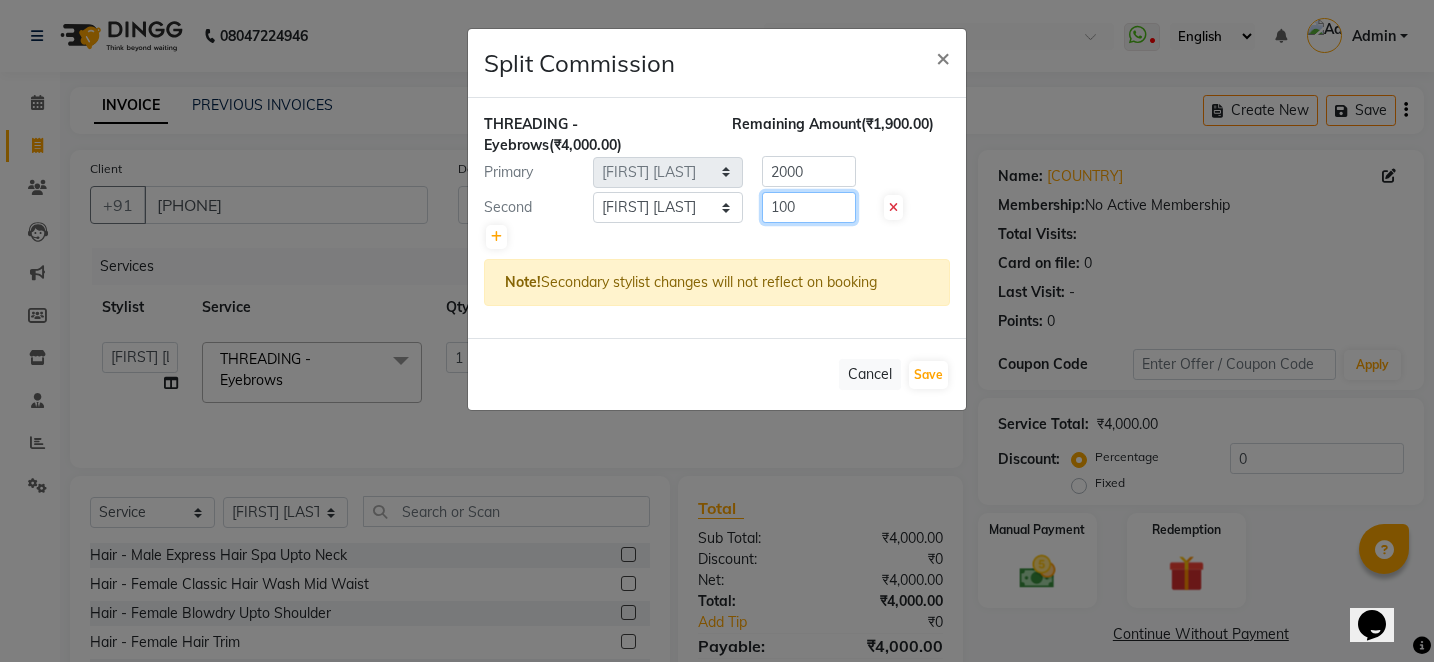 type on "100" 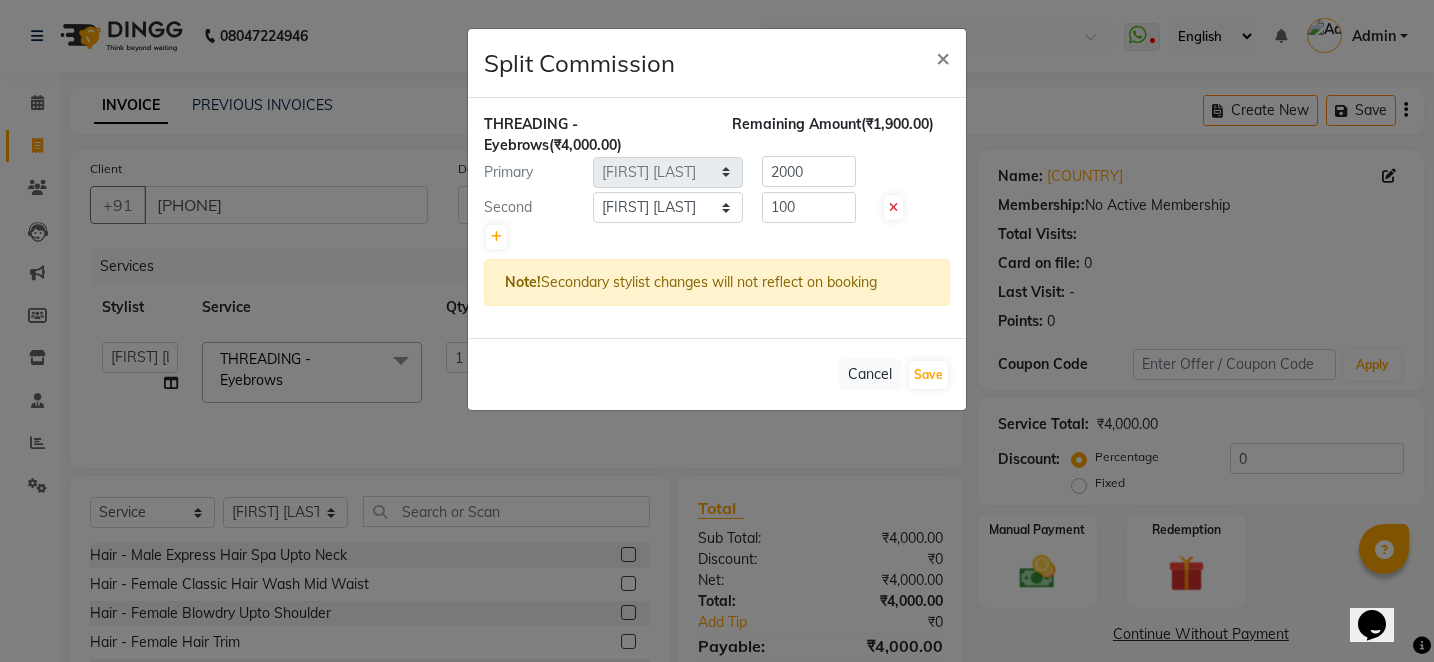 click 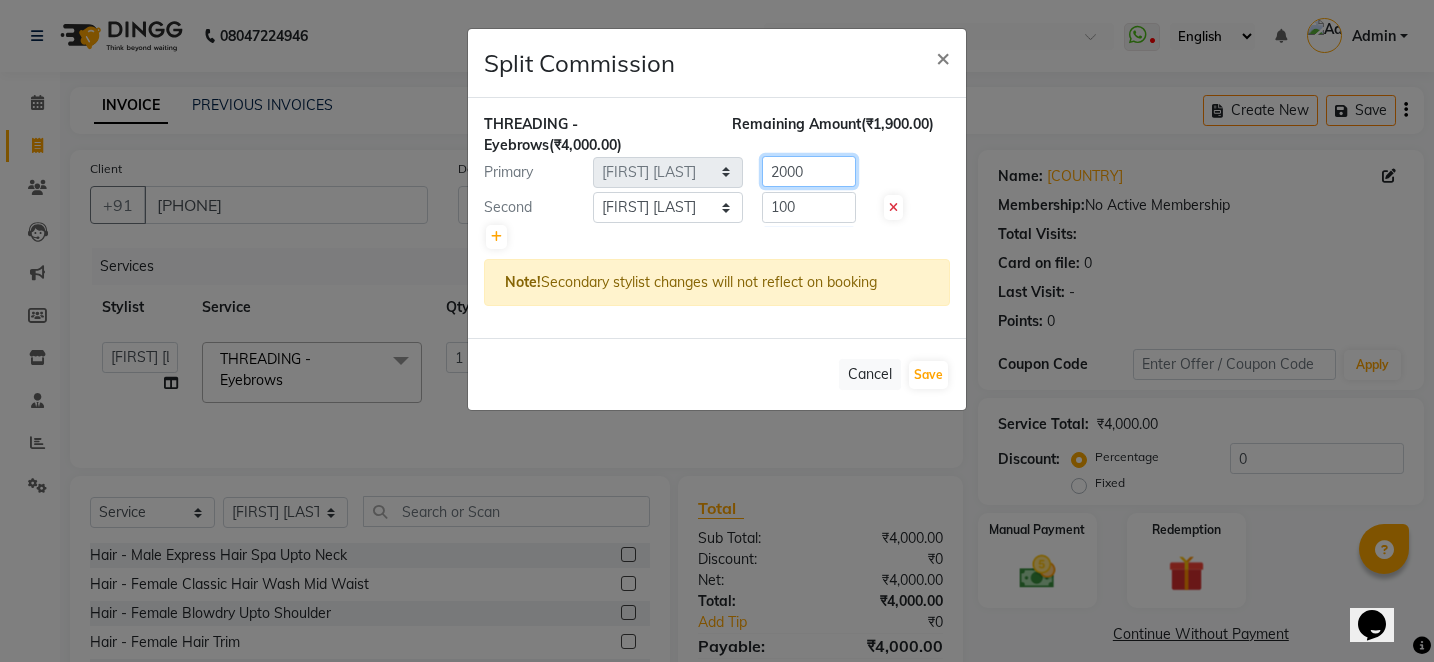 click on "2000" 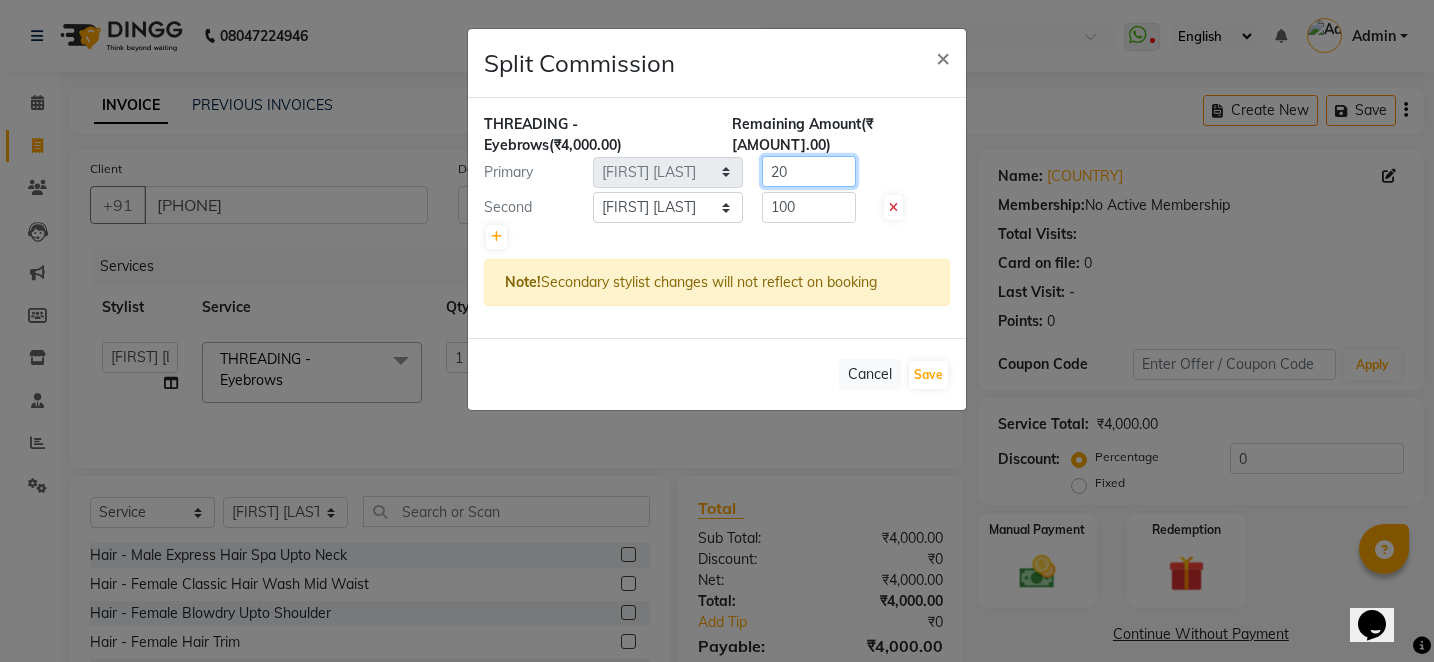 type on "2" 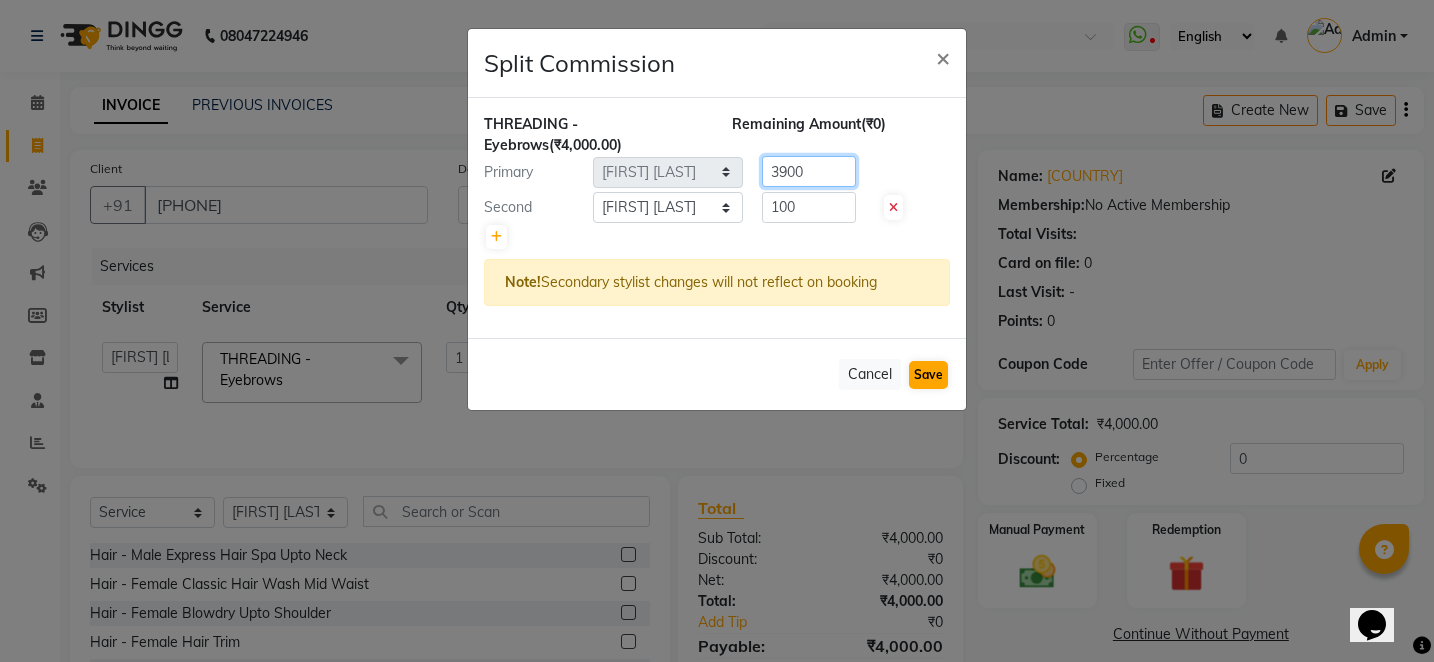 type on "3900" 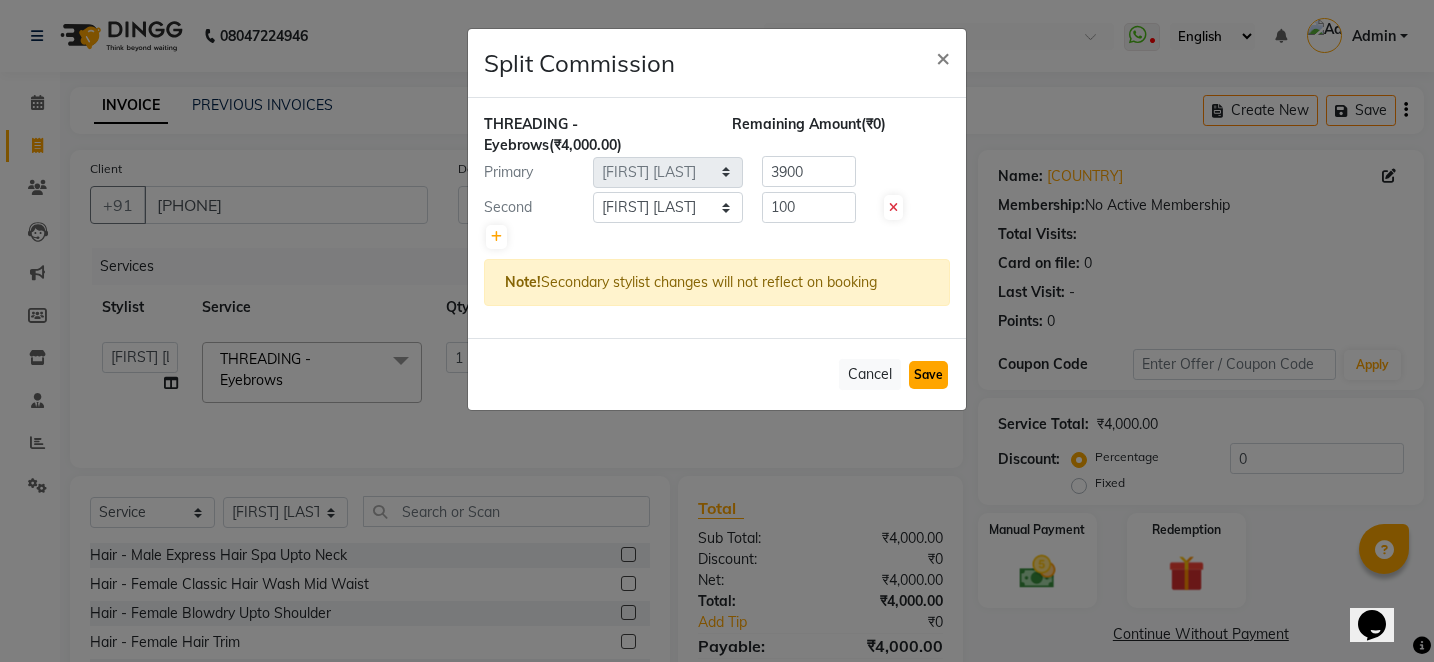 click on "Save" 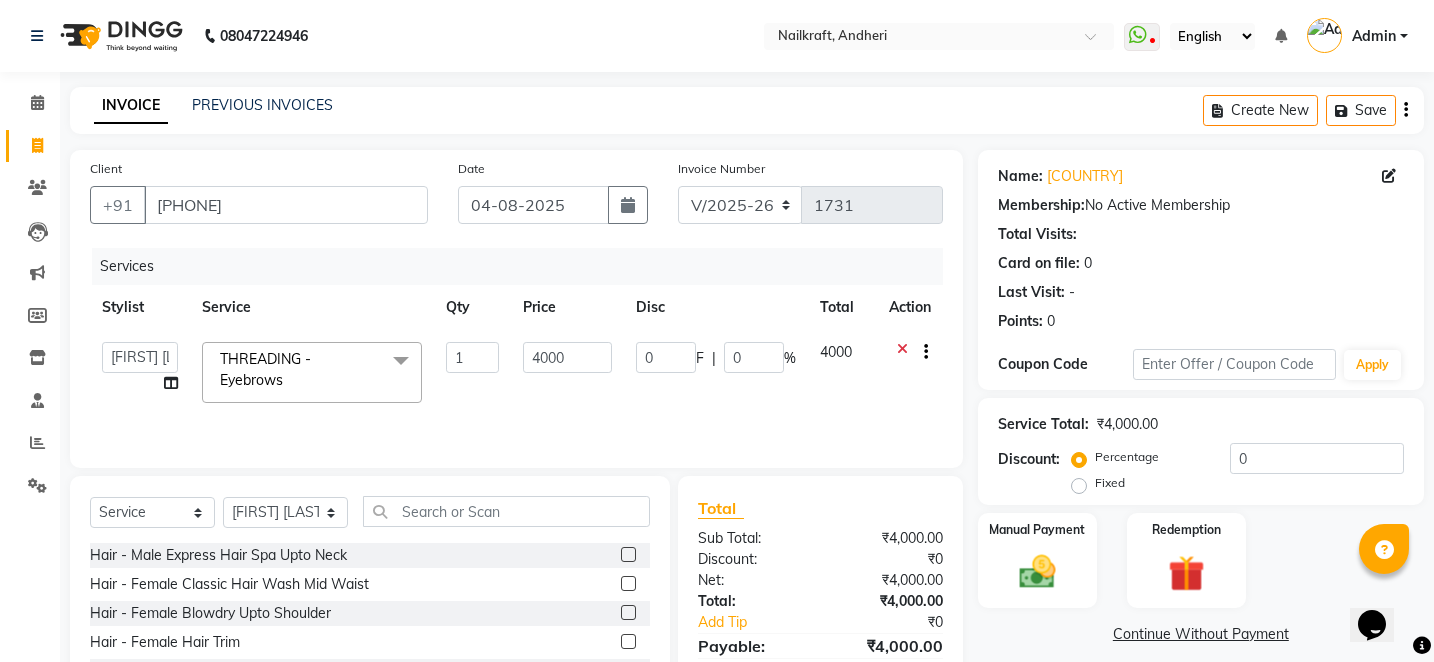 select on "Select" 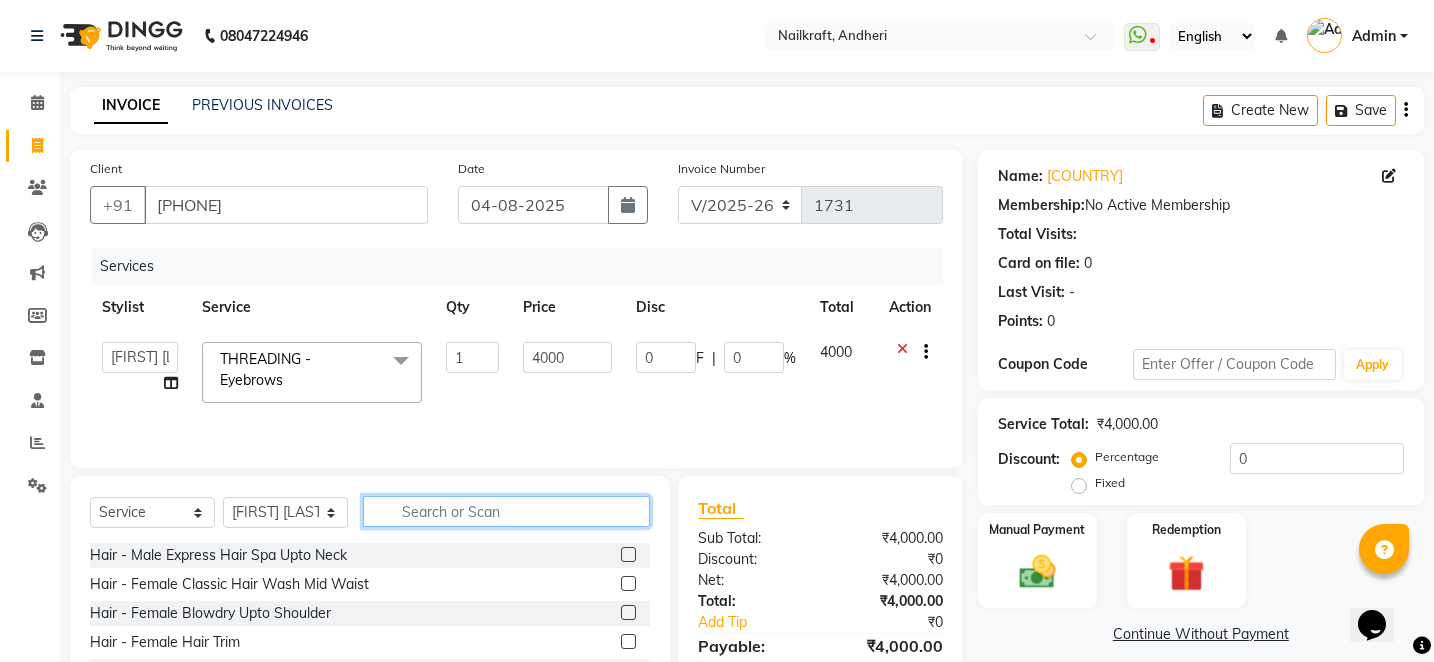 click 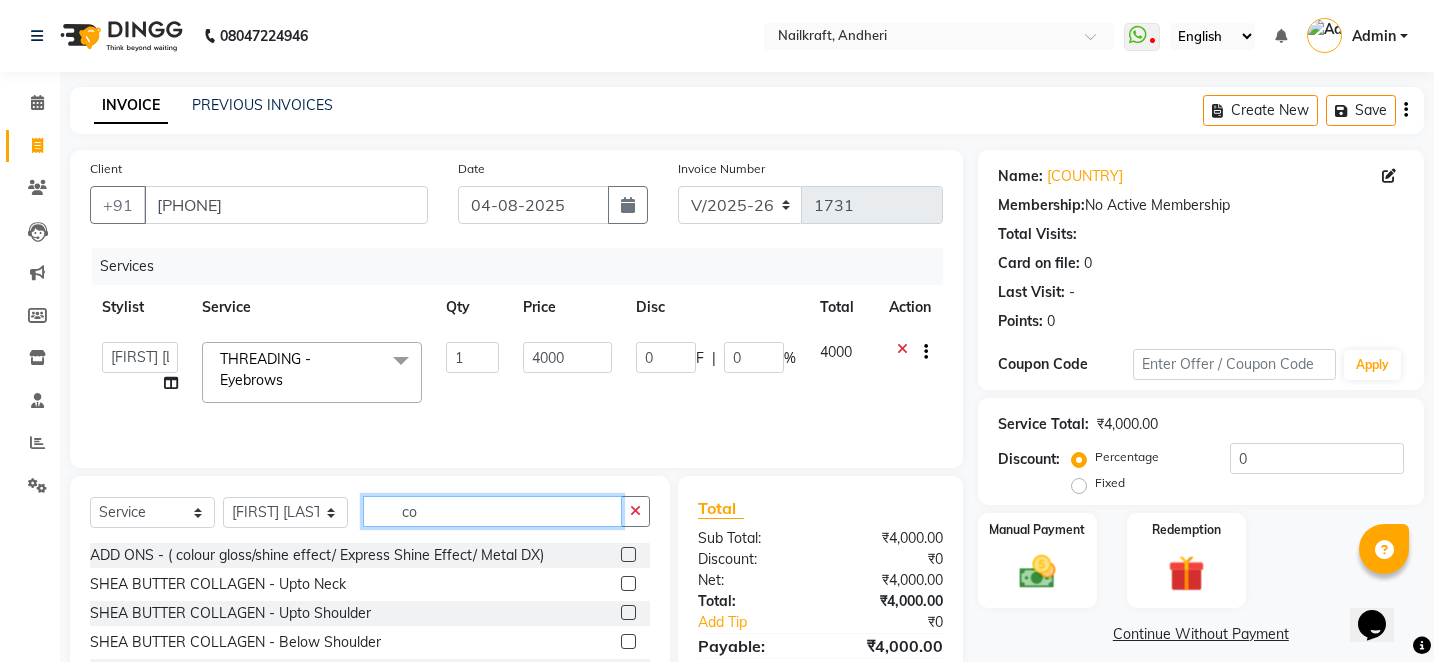 type on "c" 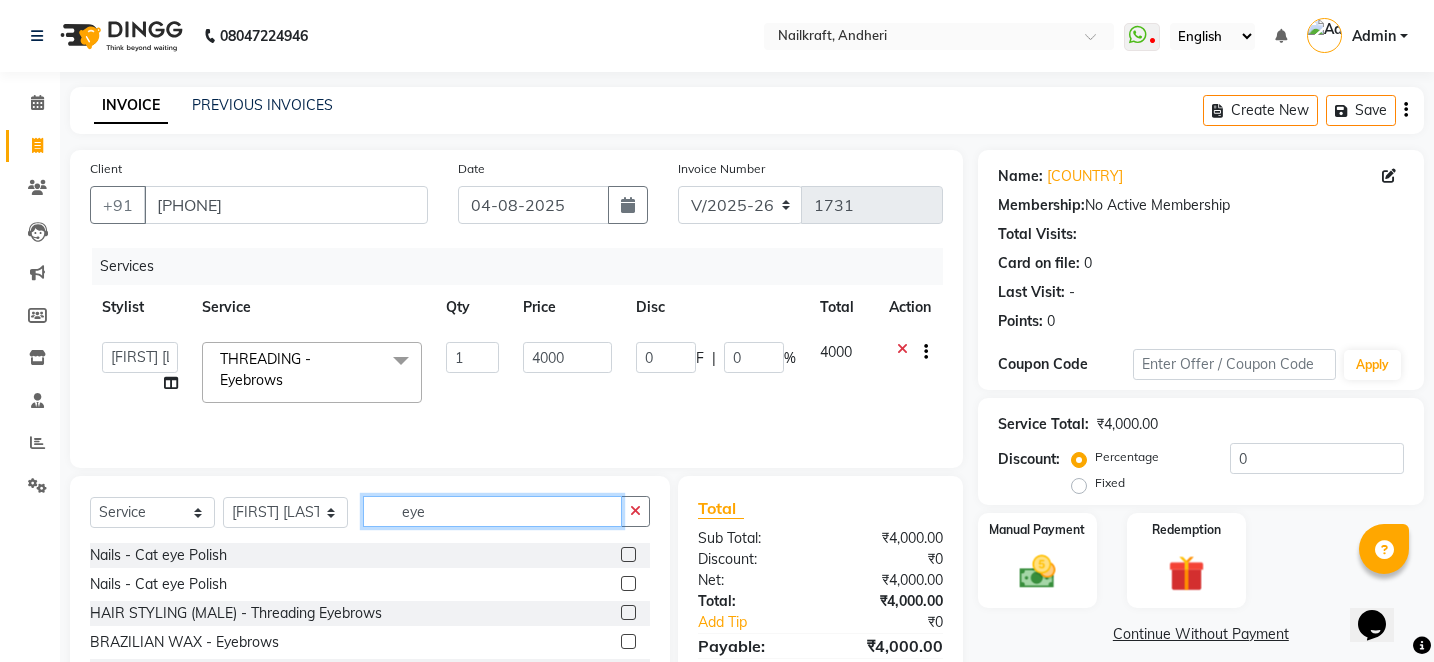 type on "eye" 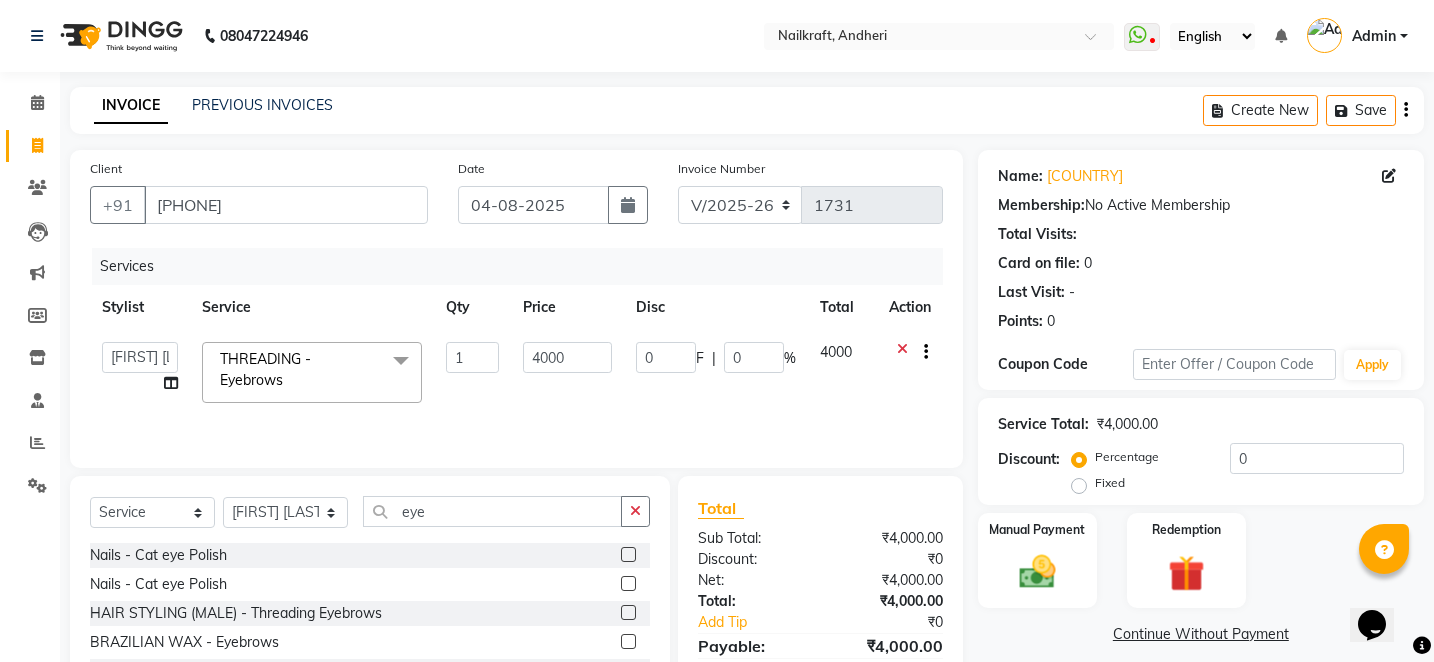 click on "Client +91 [PHONE] Date [DATE] Invoice Number V/2025 V/2025-26 1731 Services Stylist Service Qty Price Disc Total Action [NAME] [NAME] [NAME] [NAME] [NAME] [NAME] [NAME] [NAME] [NAME] [NAME] [NAME] [NAME] THREADING - Eyebrows x Hair - Male Express Hair Spa Upto Neck Hair - Female Classic Hair Wash Mid Waist Hair - Female Blowdry Upto Shoulder Hair - Female Hair Trim Hair - Female Blowdry Upto Shoulder Hair - Female Advance Haircut Hair - Smoothening Upto Shoulder Rica Waxing - Full Arms + Half Legs + Underarms Rica Waxing - Full Arms + Underarms Rica Waxing - Full Legs Rica Waxing - Full Arms Rica Waxing - Half Arms Rica Waxing - Full Back Rica Waxing - Bikini Rica Waxing - Underarms Rica Waxing - Bikini+Butt Wax Rica Waxing - Butt Wax Rica Waxing - Bikini Line+Butt Line Rica Waxing - Male Half Arms Rica - Full Hands + Under Arms + Full Legs Honey Waxing - Full Arms + Underarms Honey Waxing - Full Legs Facial - Cheryls Skin Lightening Facial 1 4000 0 F |" 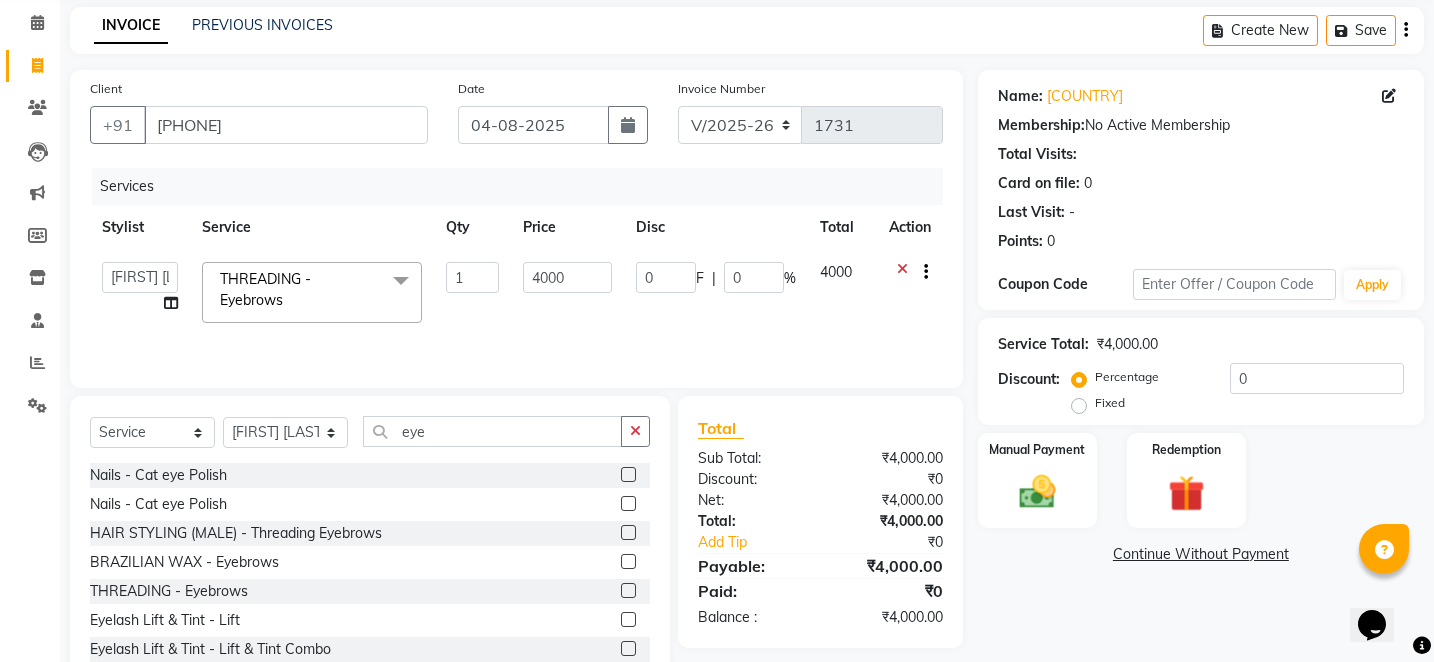 scroll, scrollTop: 120, scrollLeft: 0, axis: vertical 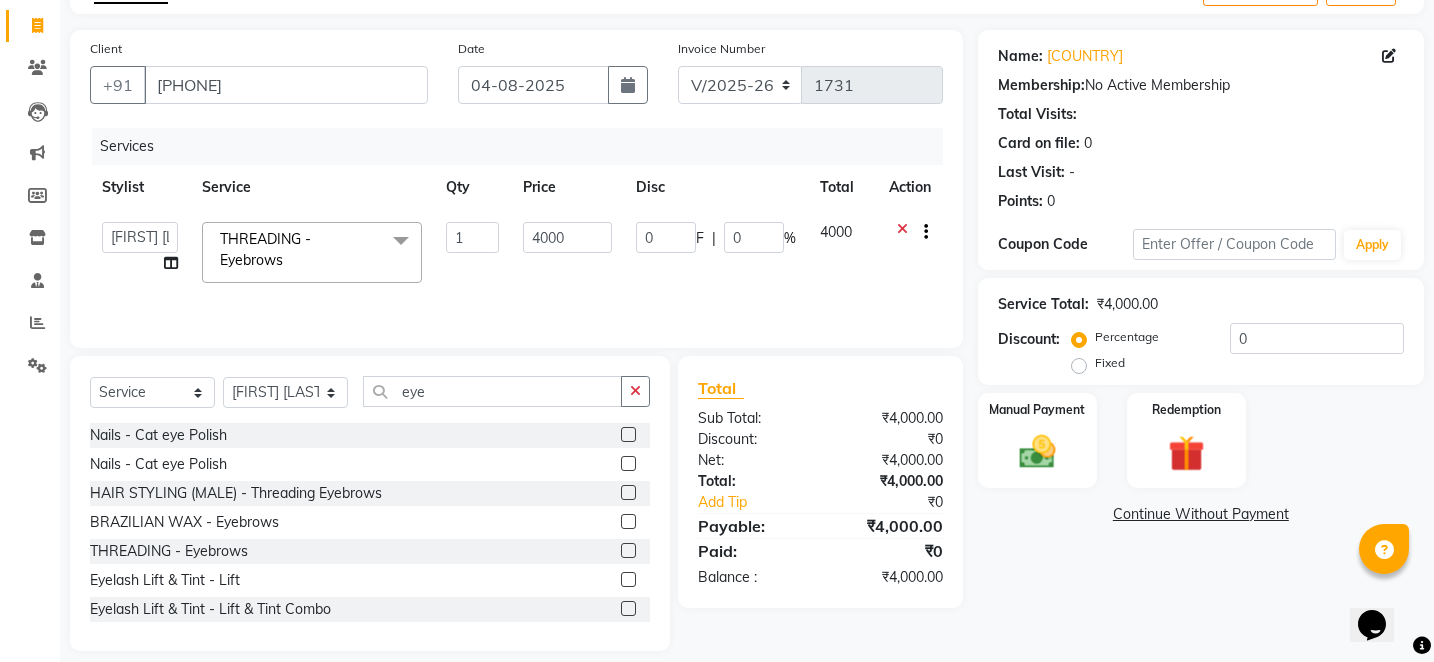click 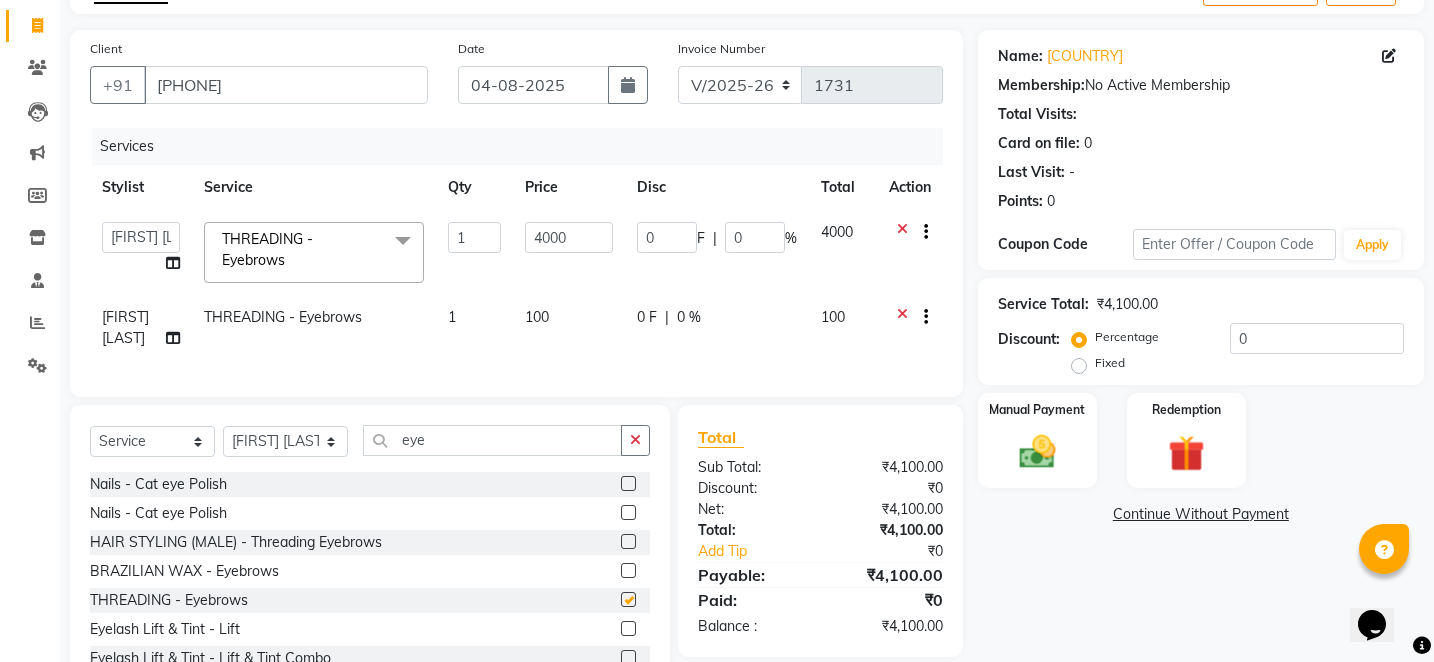 checkbox on "false" 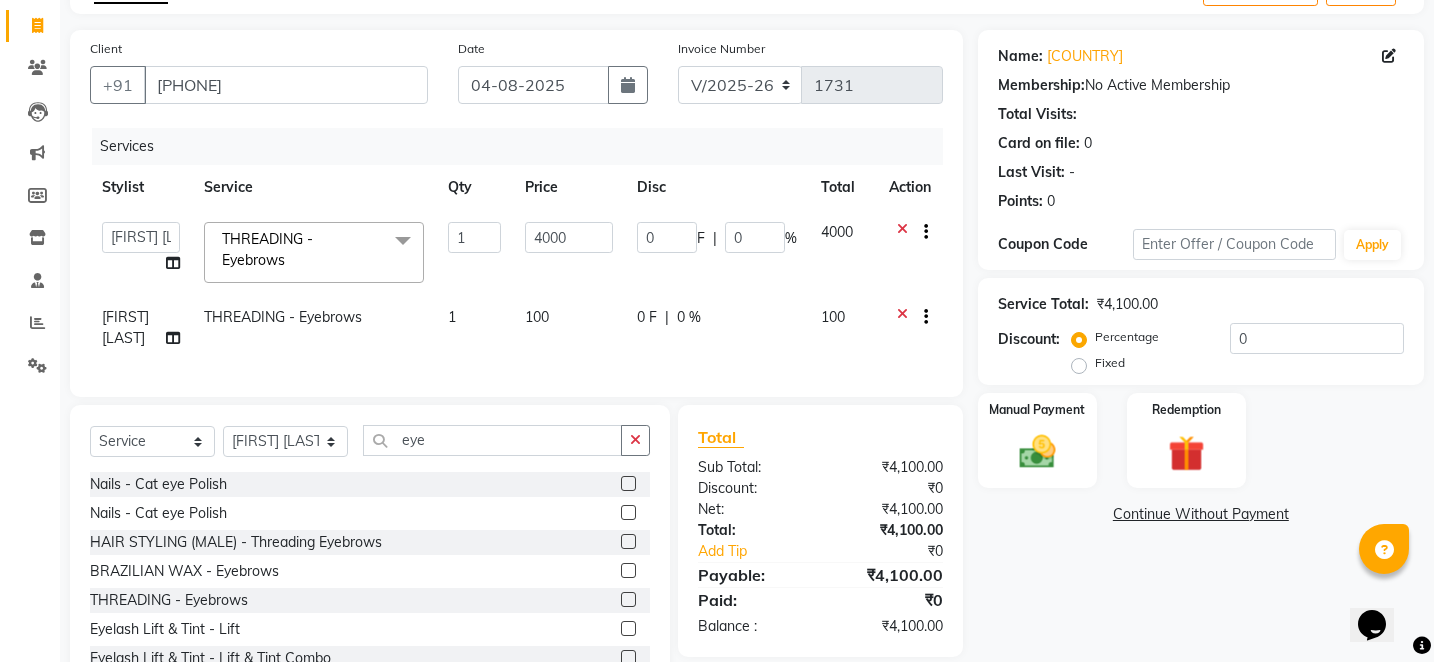 click on "100" 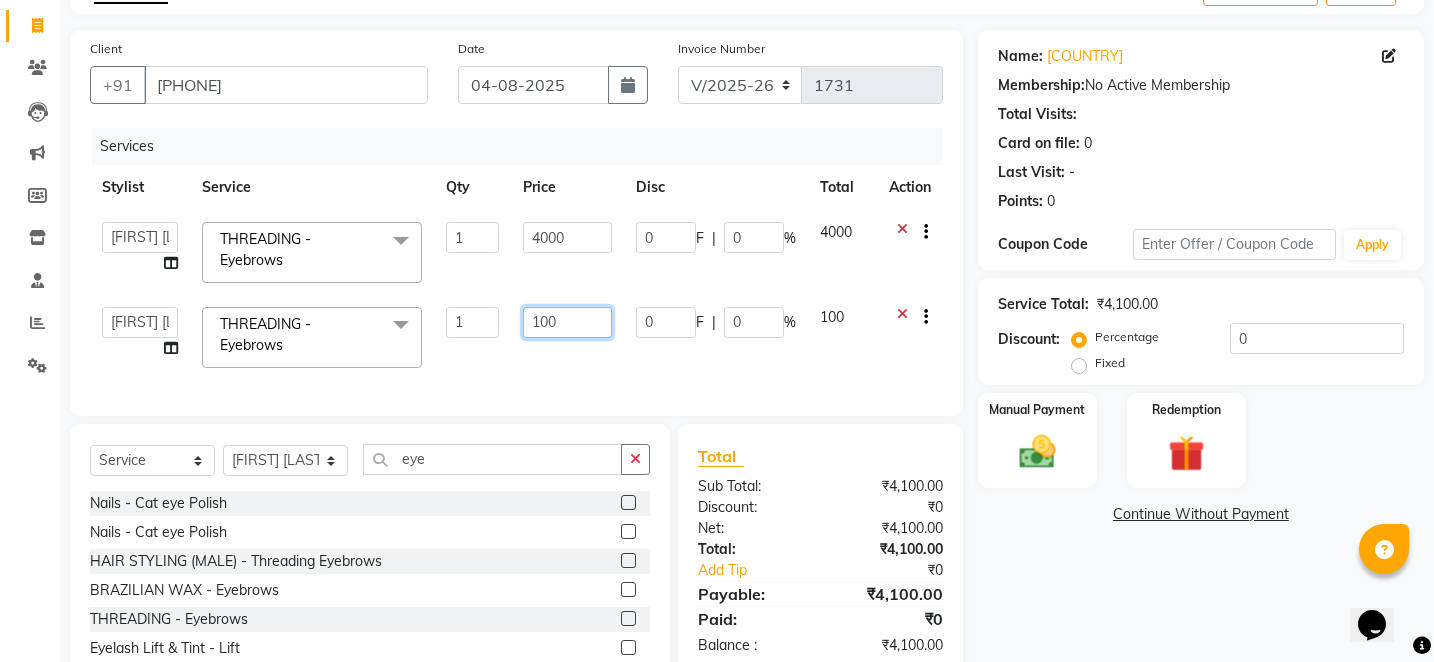click on "100" 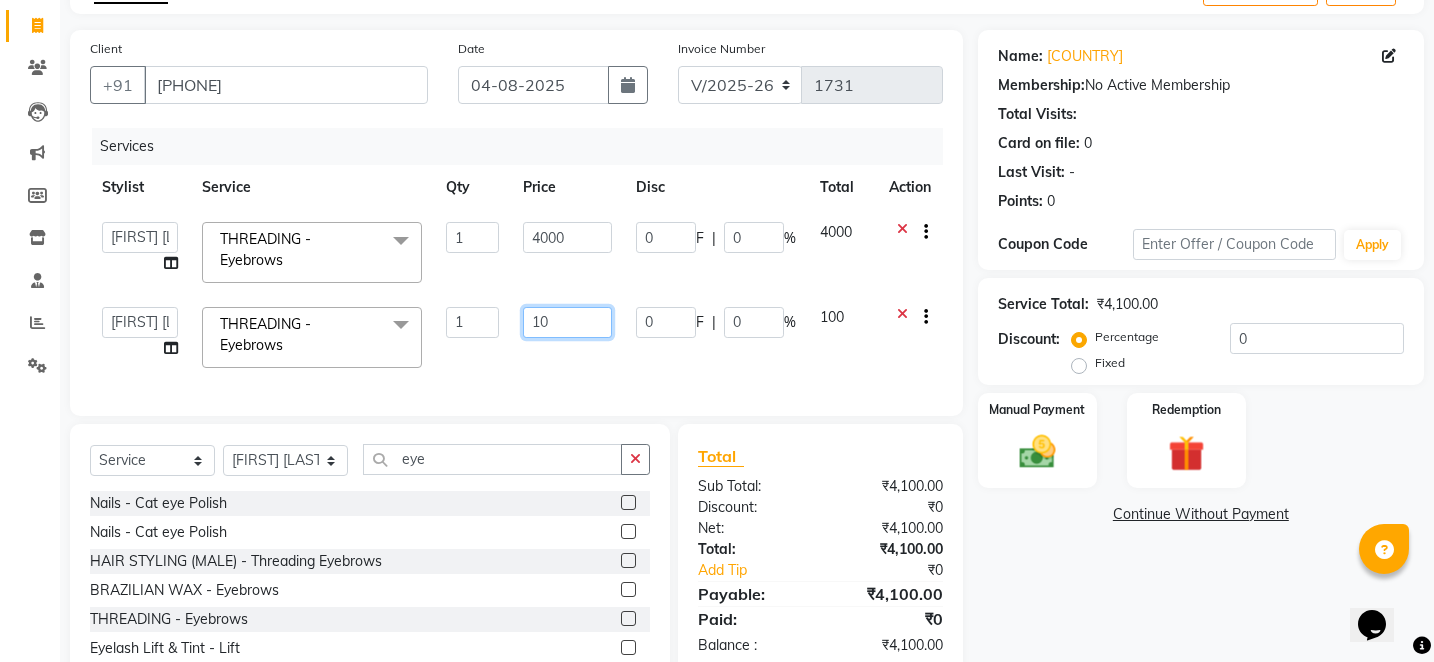 type on "1" 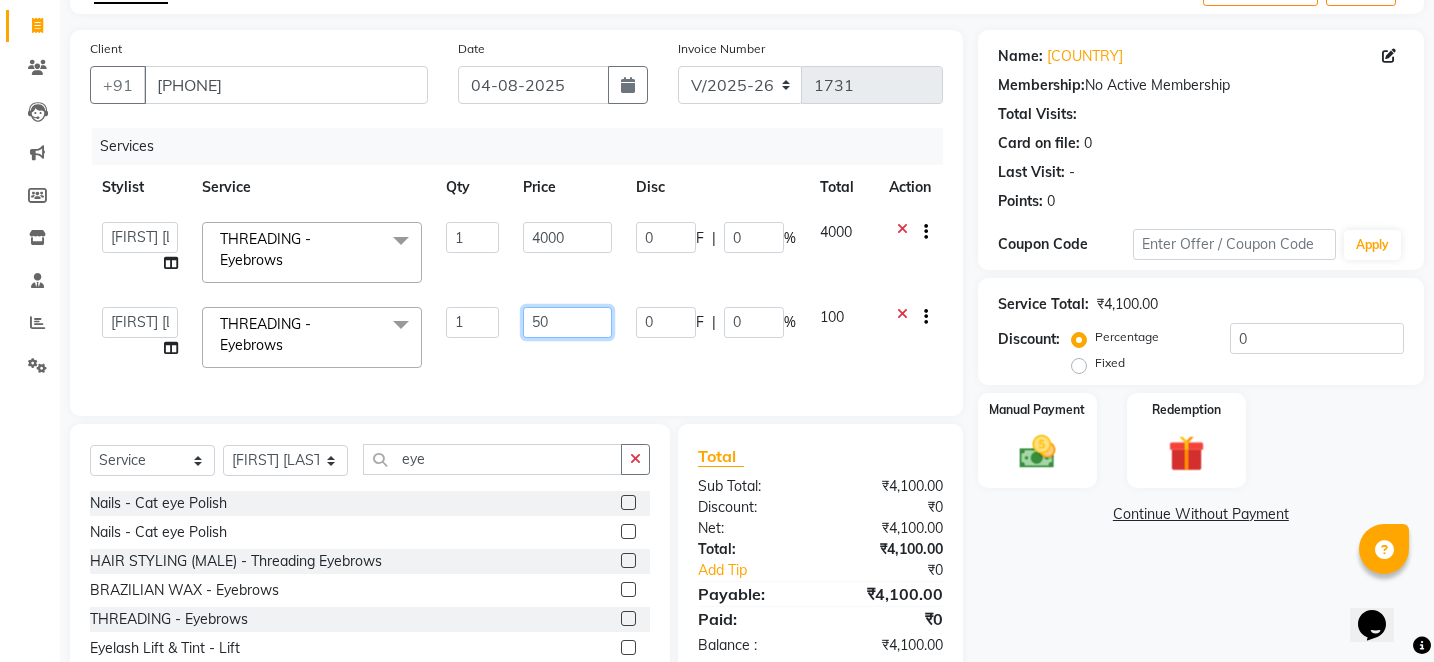 type on "500" 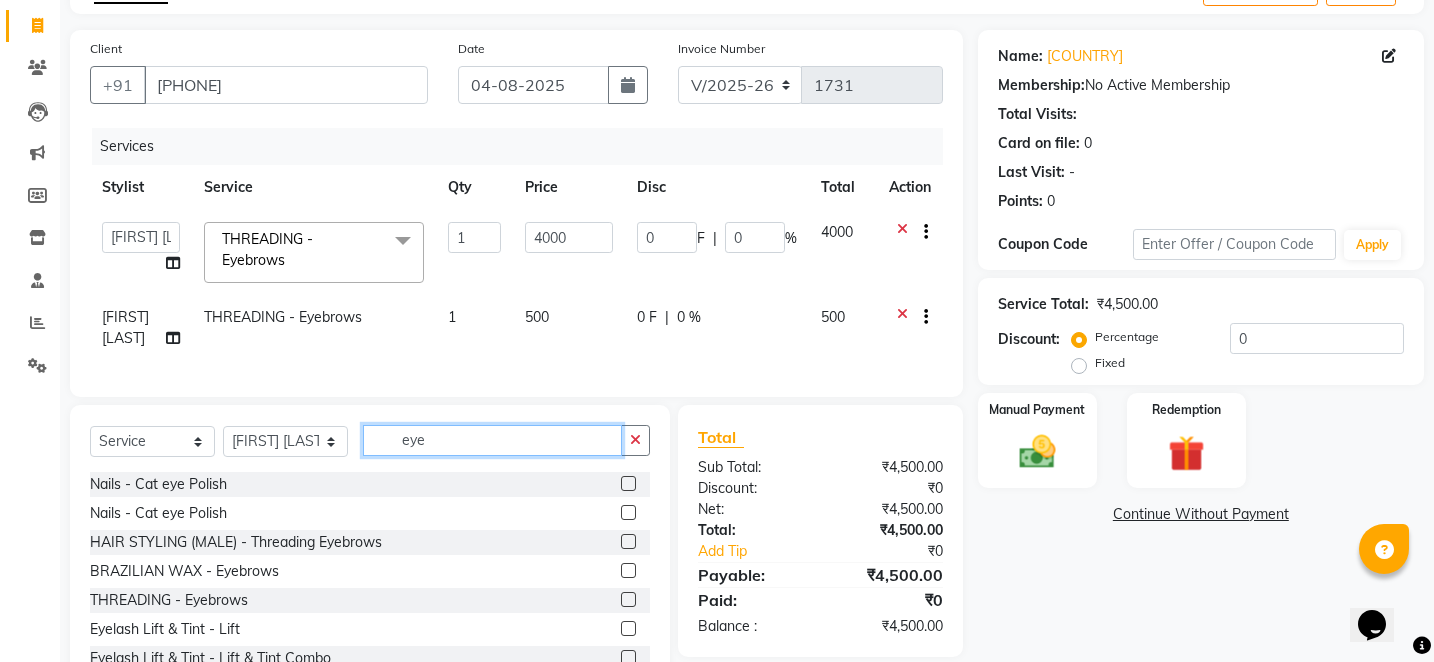 click on "Select Service Product Membership Package Voucher Prepaid Gift Card Select Stylist [NAME] [NAME] [NAME] [NAME] [NAME] [NAME] [NAME] [NAME] [NAME] [NAME] [NAME] [NAME] eyel" 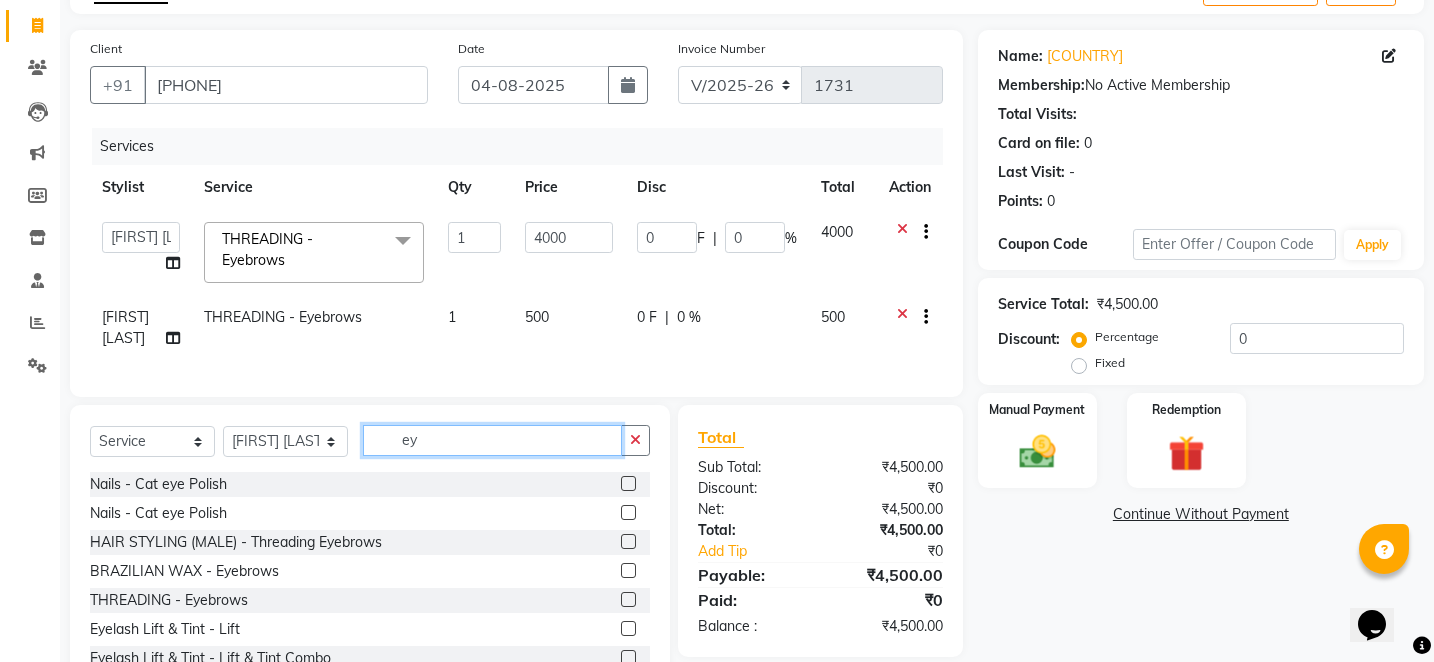type on "e" 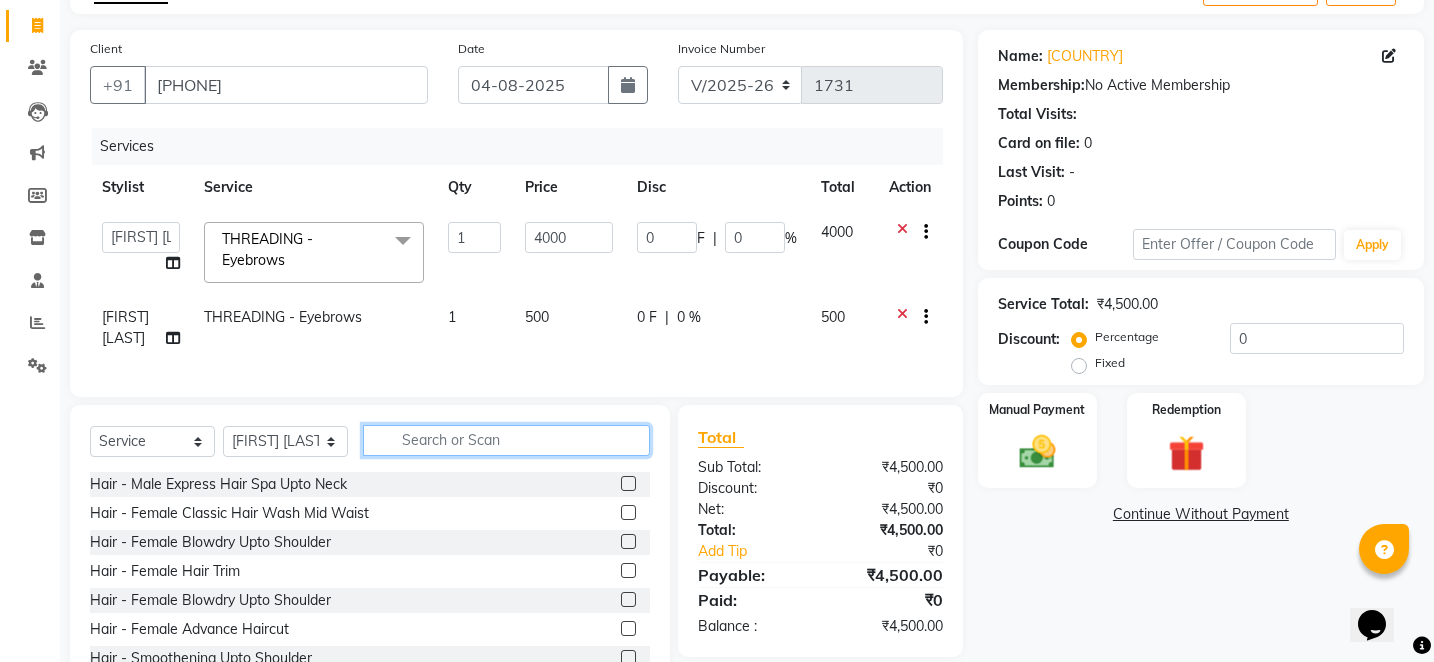 click 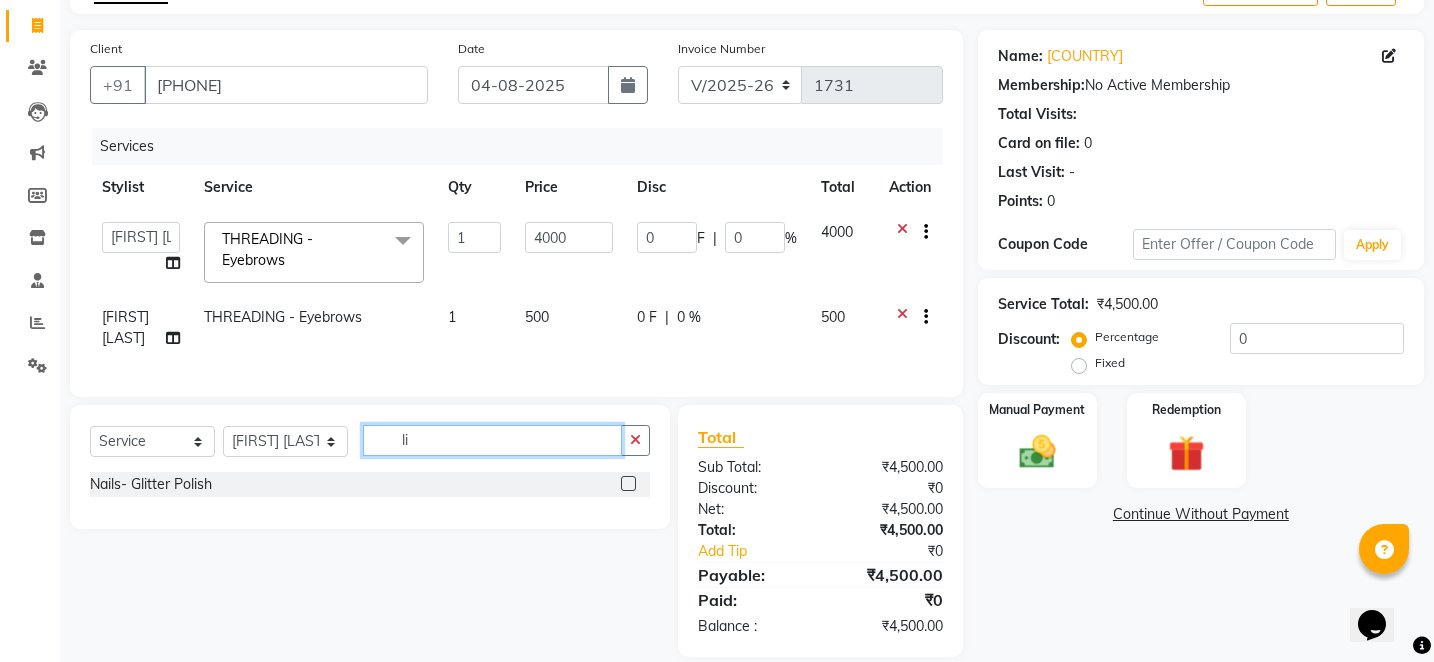 type on "l" 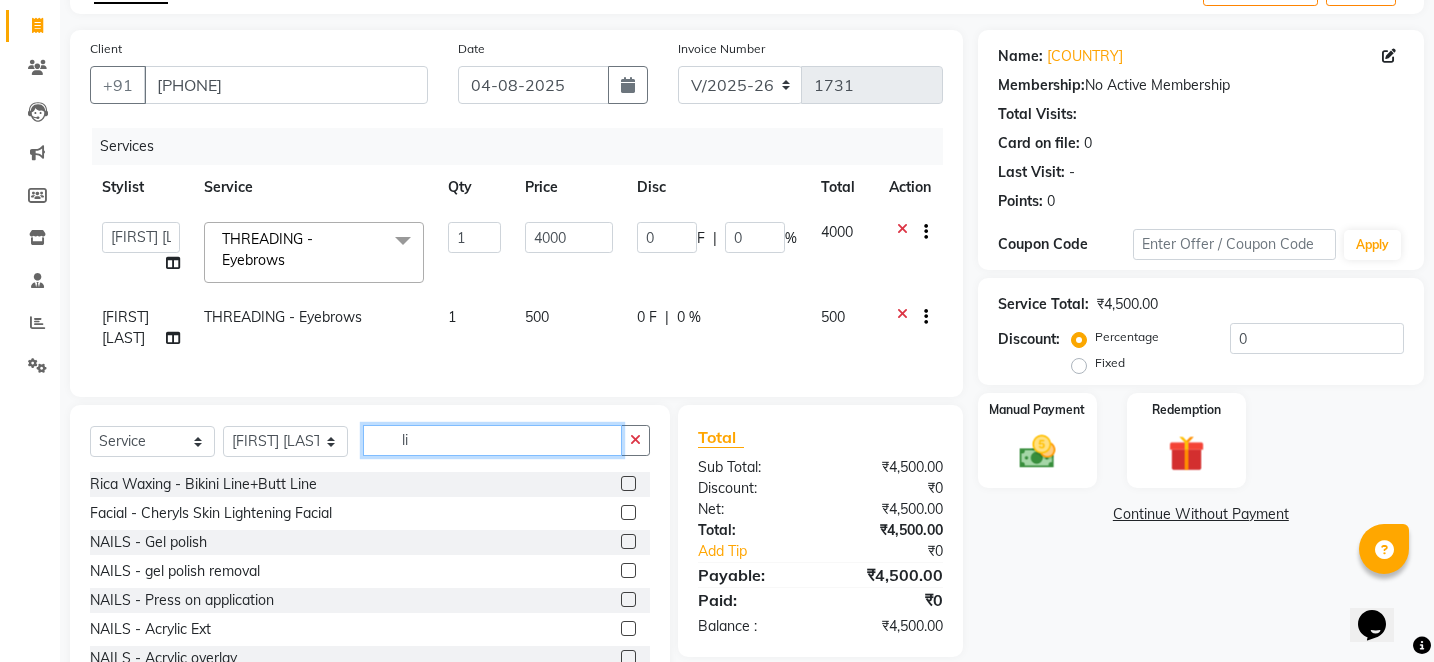 type on "l" 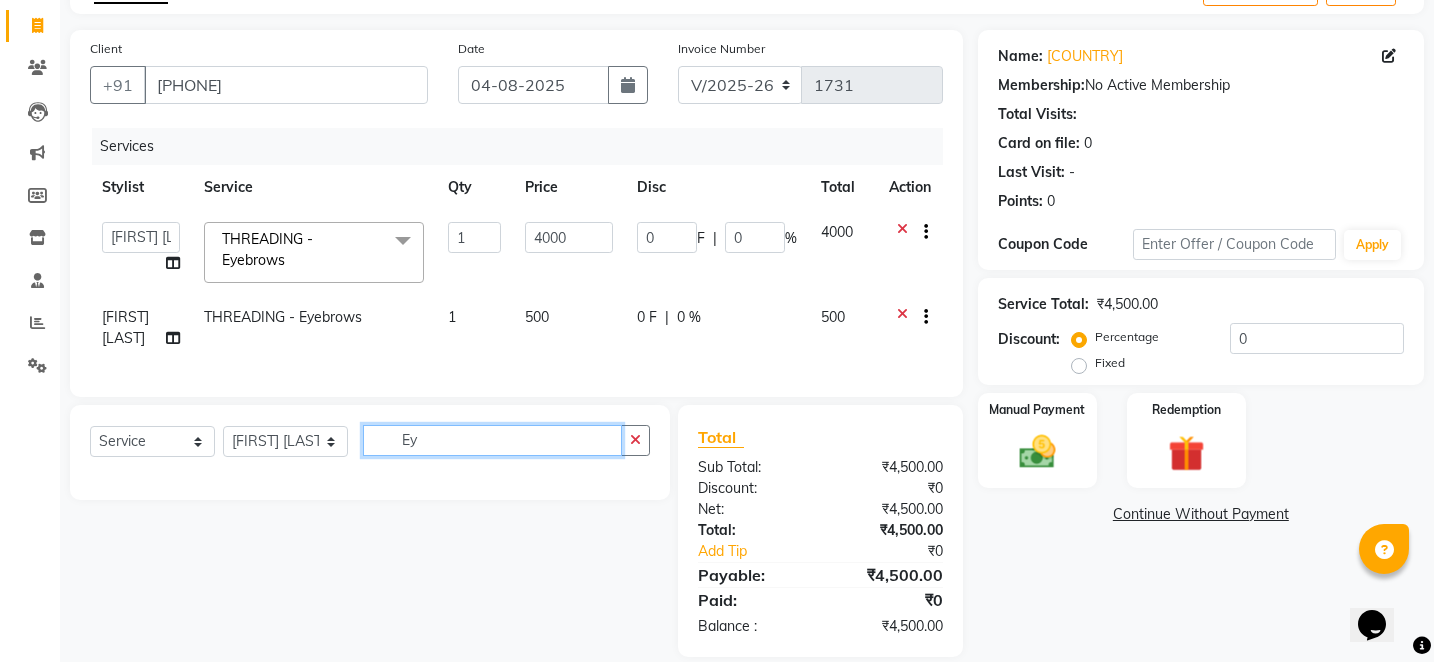 type on "E" 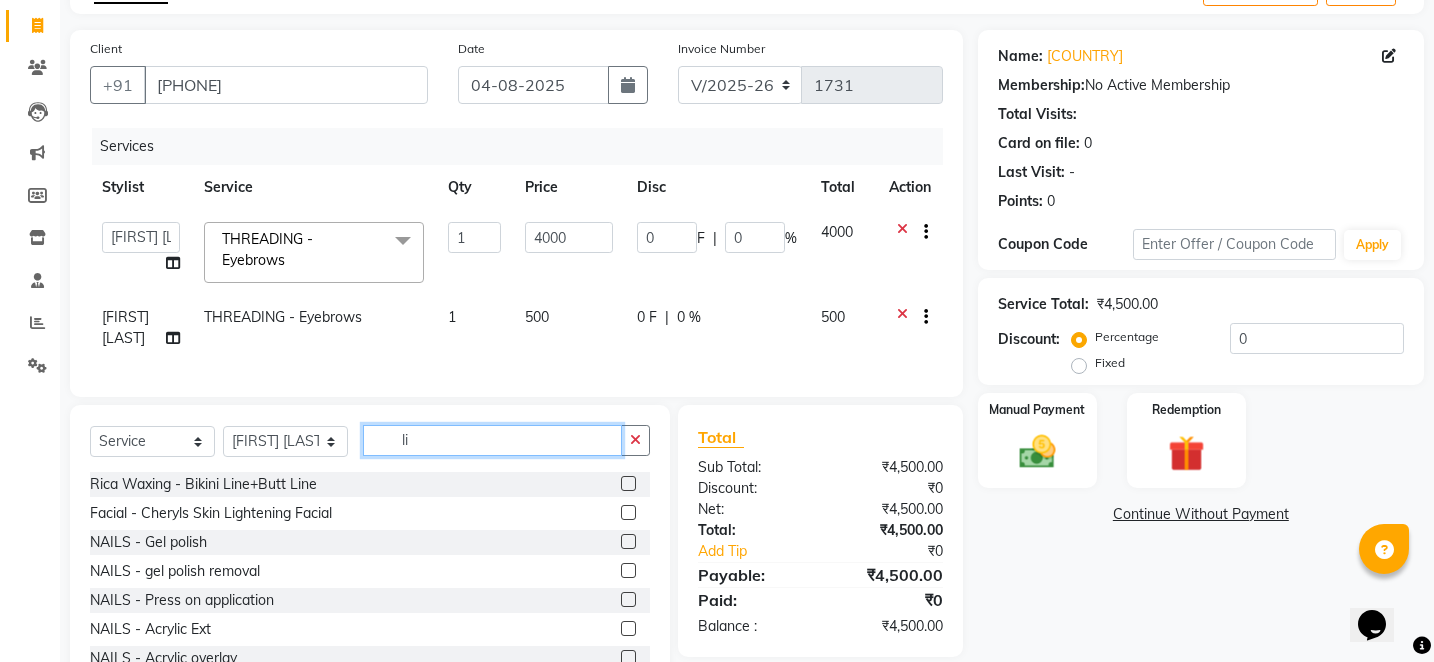 type on "l" 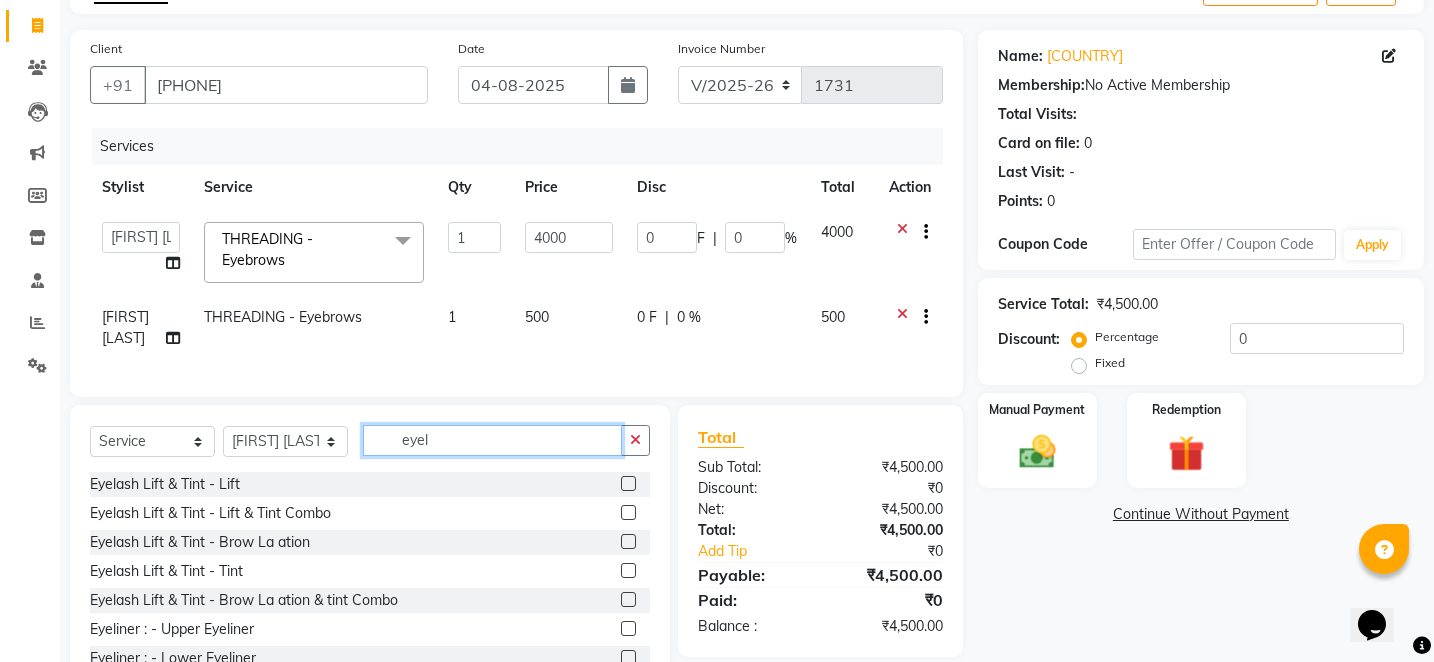type on "eyel" 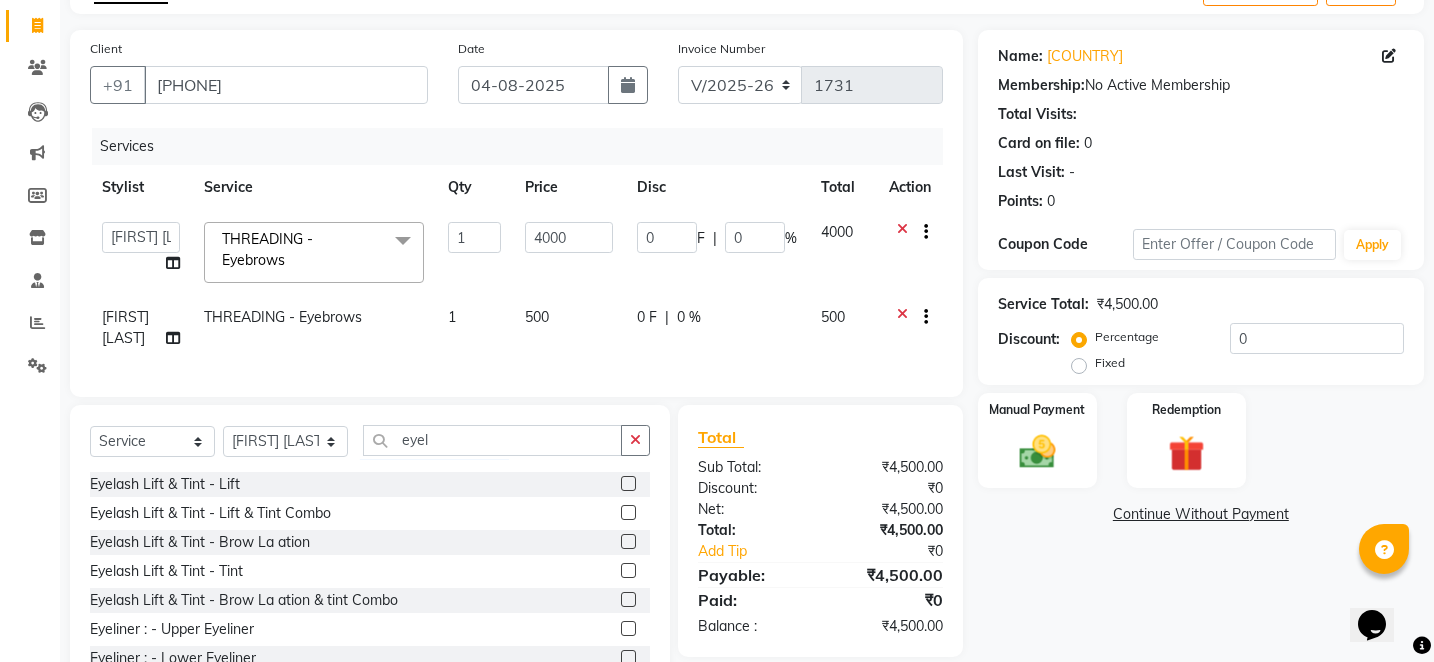 click 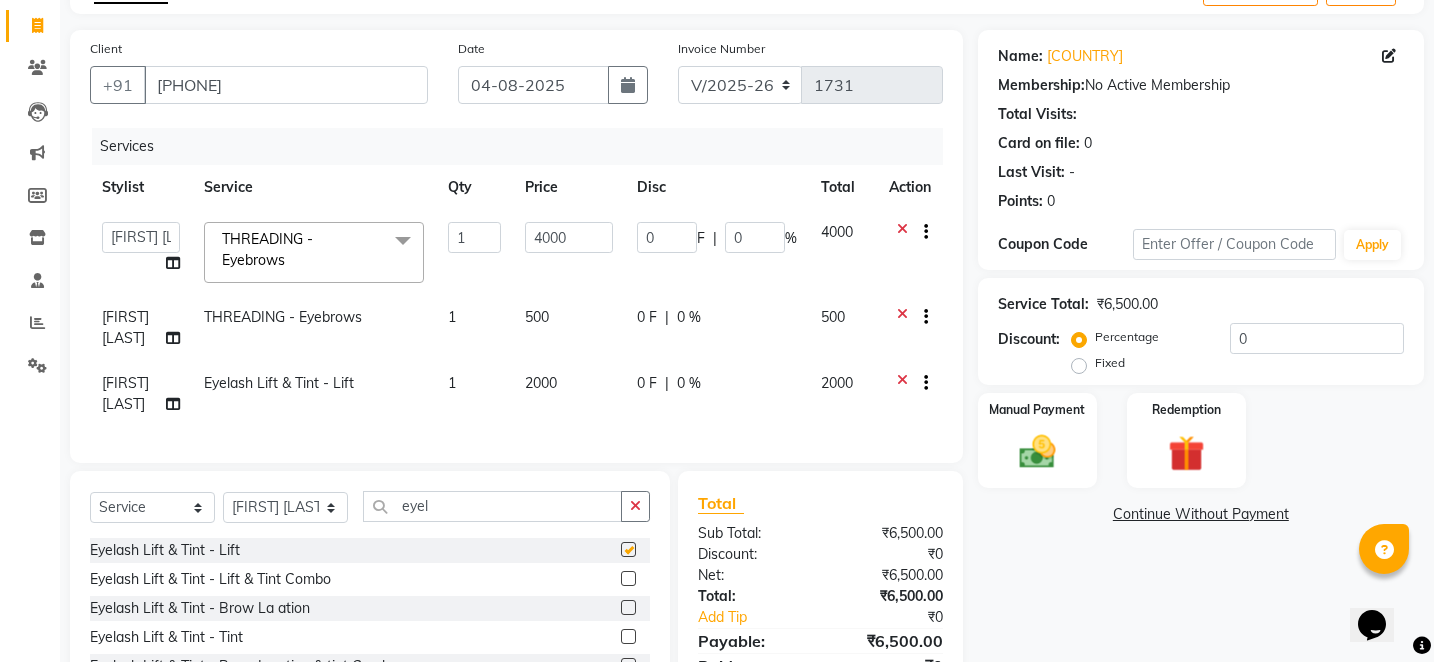 checkbox on "false" 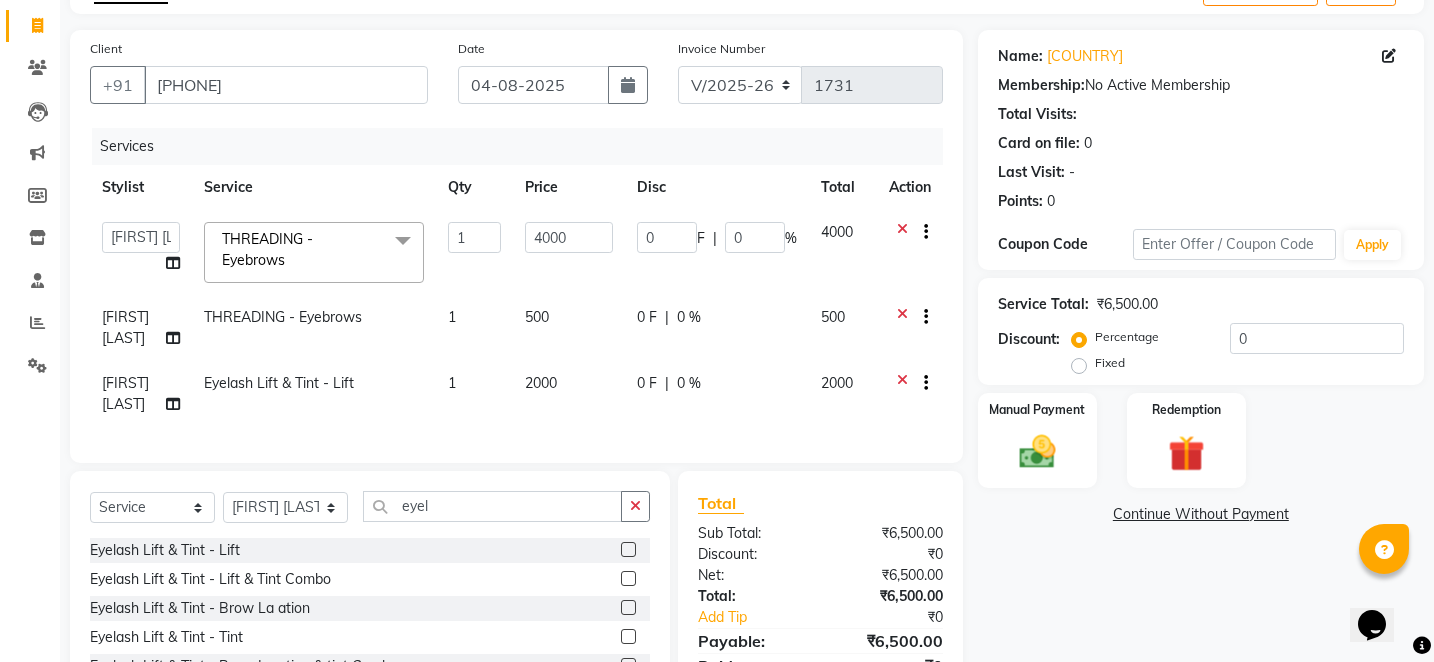 click on "2000" 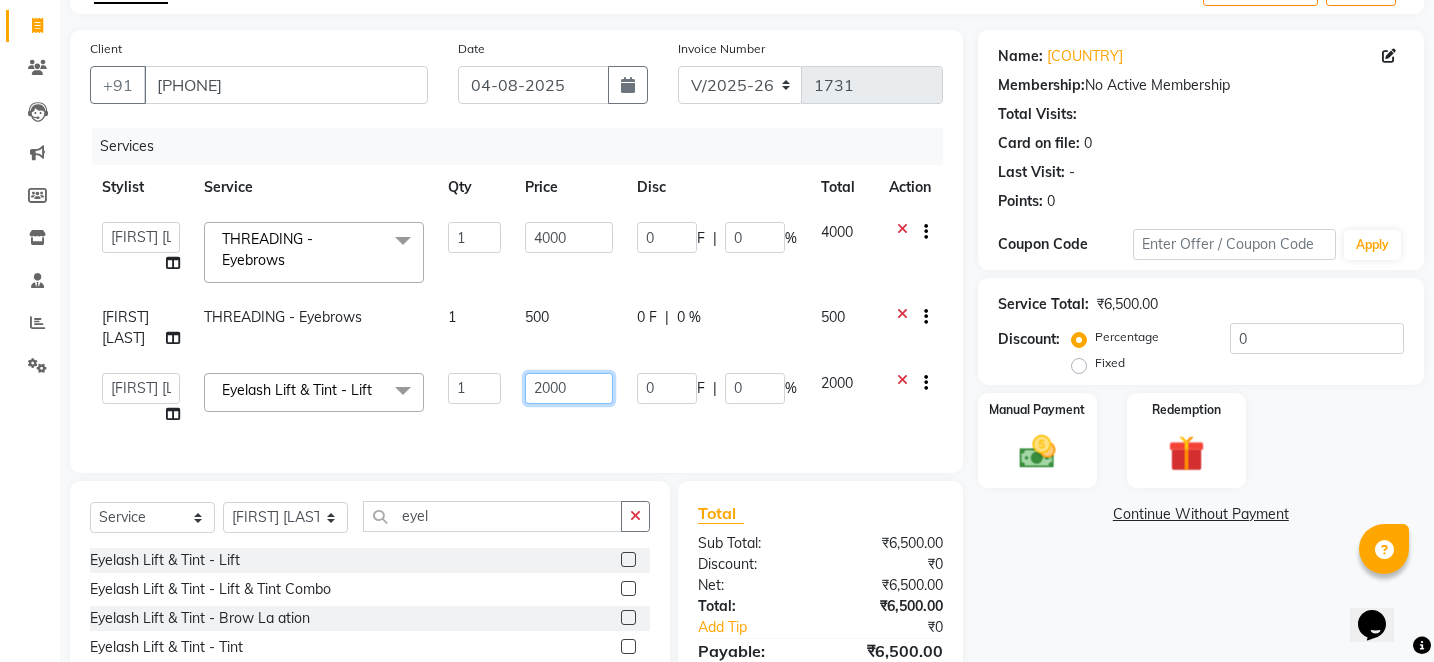 click on "2000" 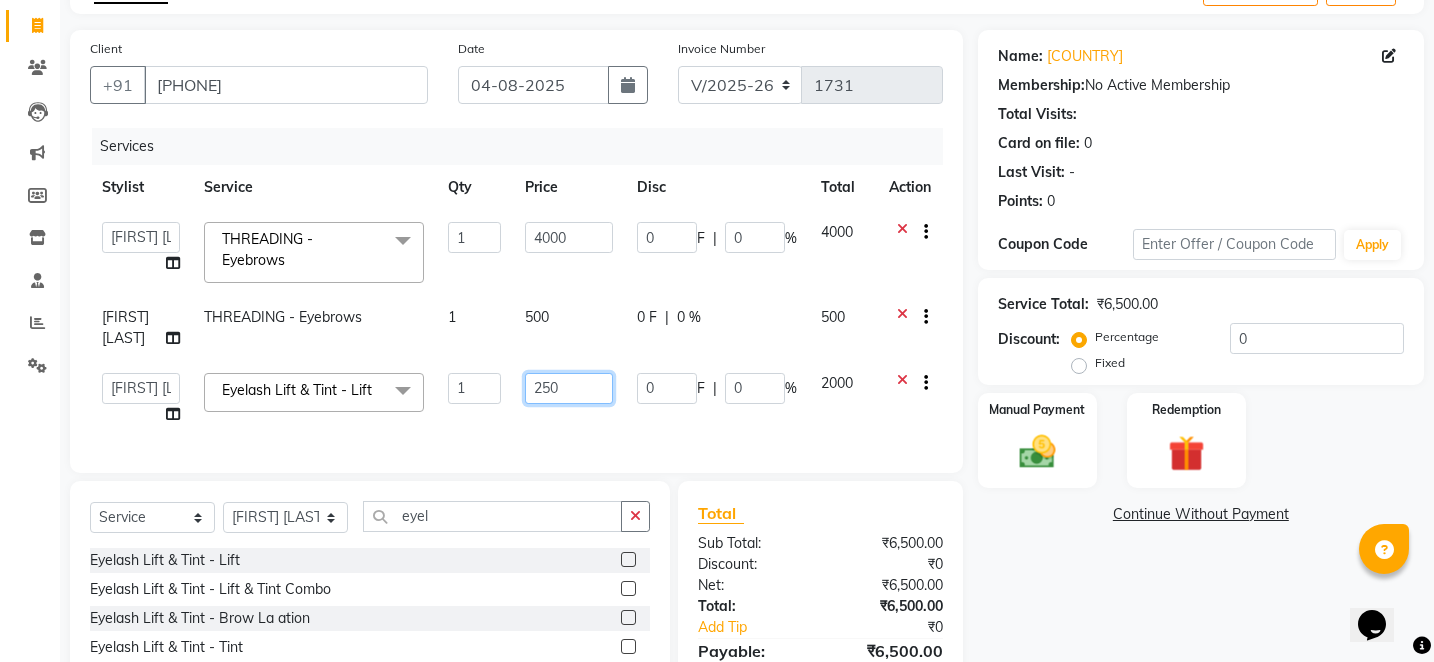 type on "2500" 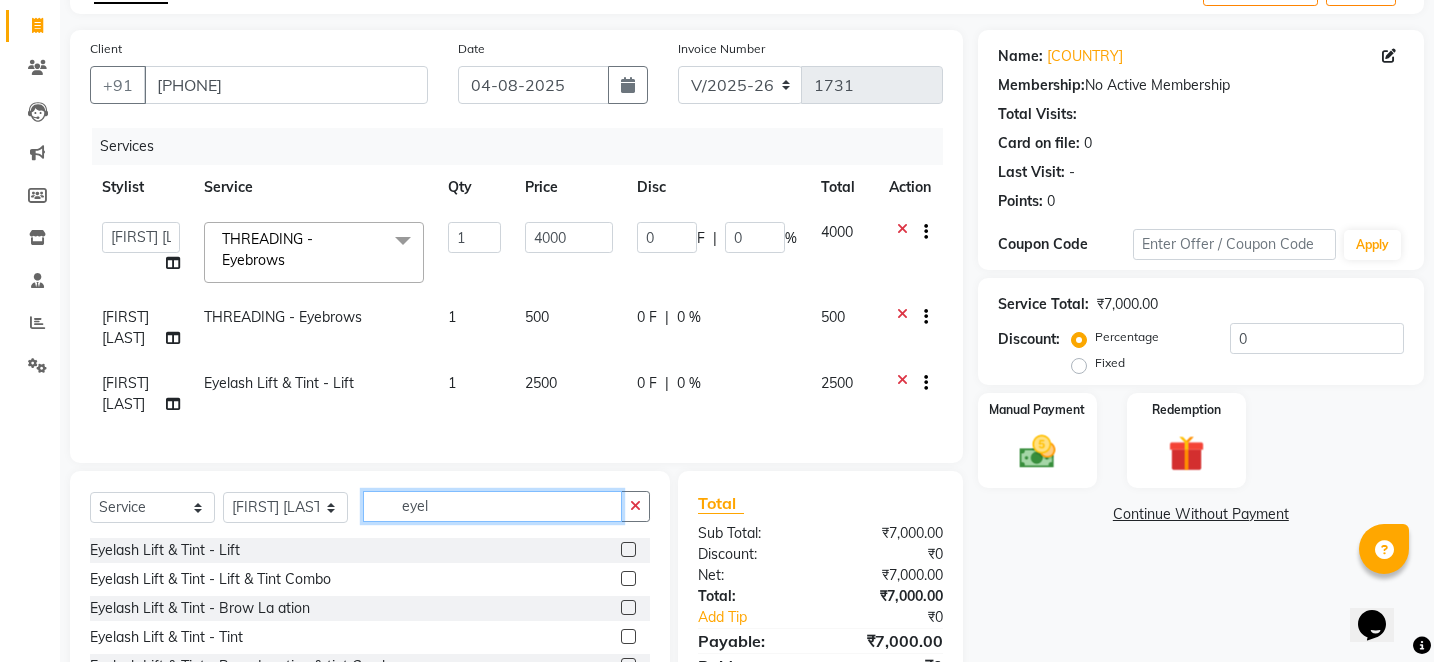 click on "Select Service Product Membership Package Voucher Prepaid Gift Card Select Stylist [NAME] [NAME] [NAME] [NAME] [NAME] [NAME] [NAME] [NAME] [NAME] [NAME] [NAME] [NAME] eyel" 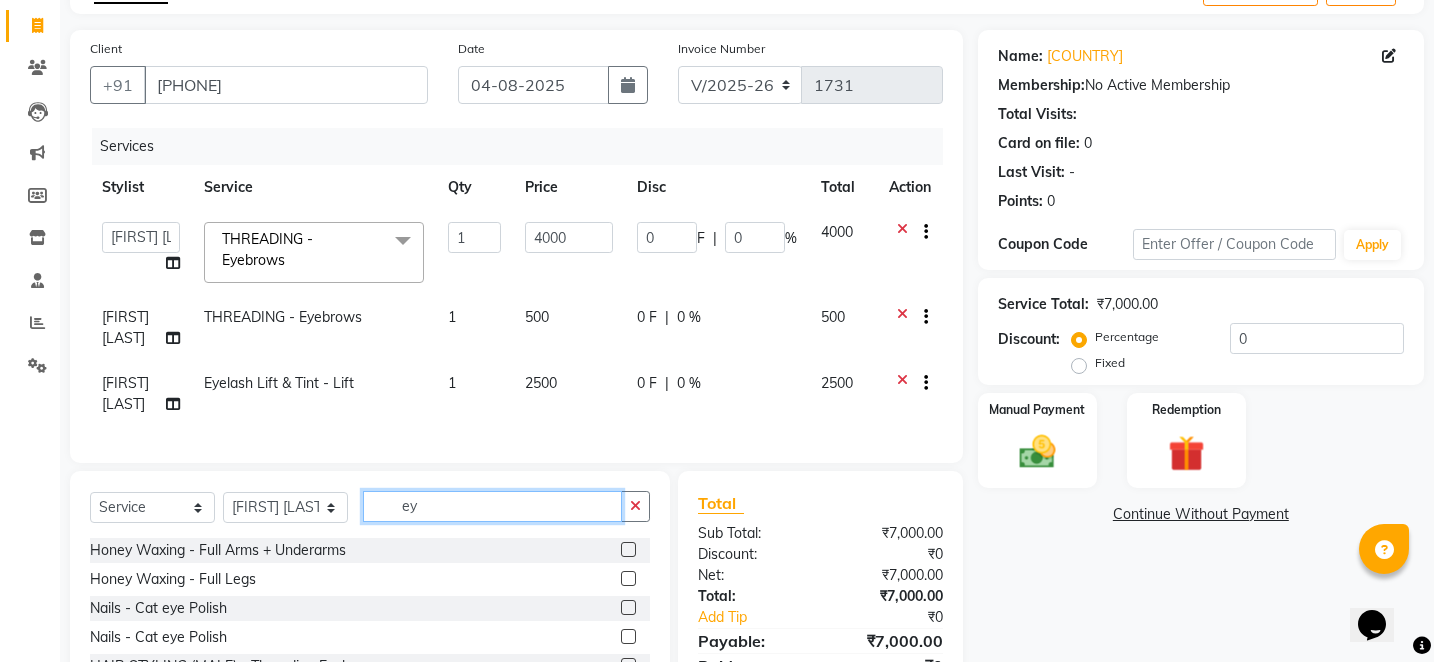 type on "e" 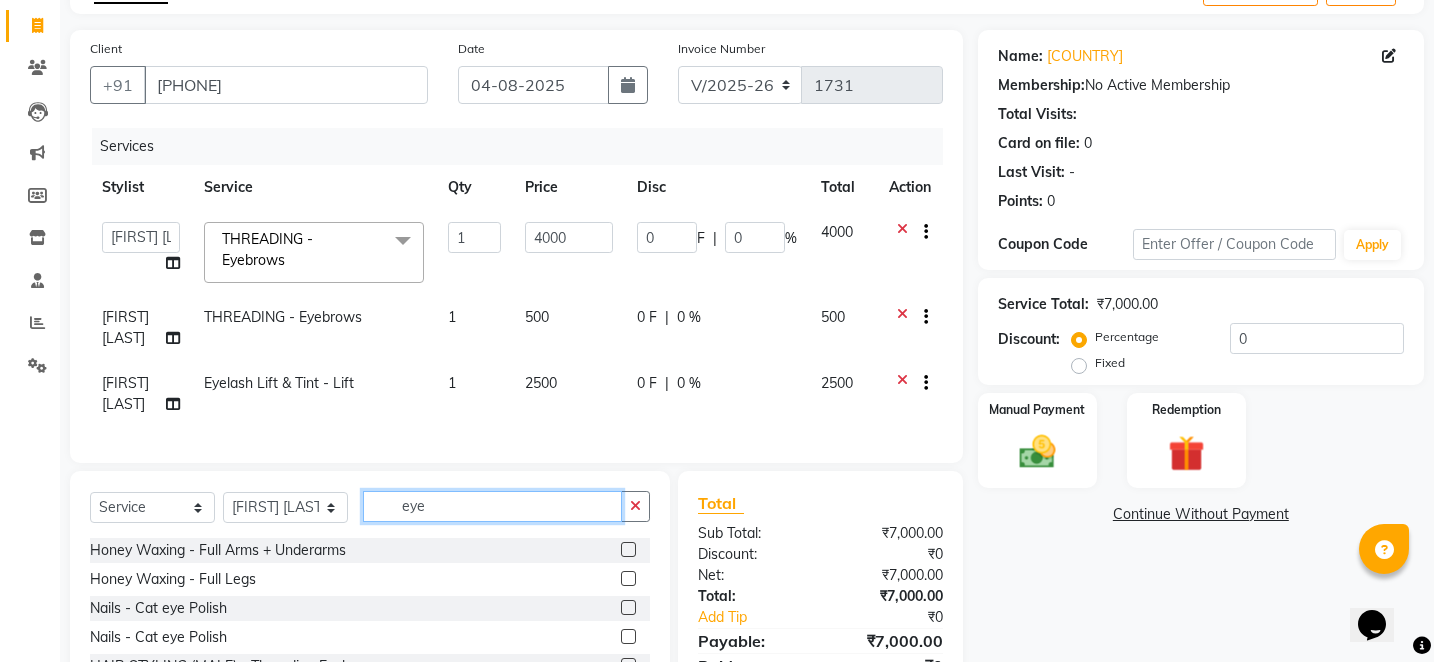 type on "eyel" 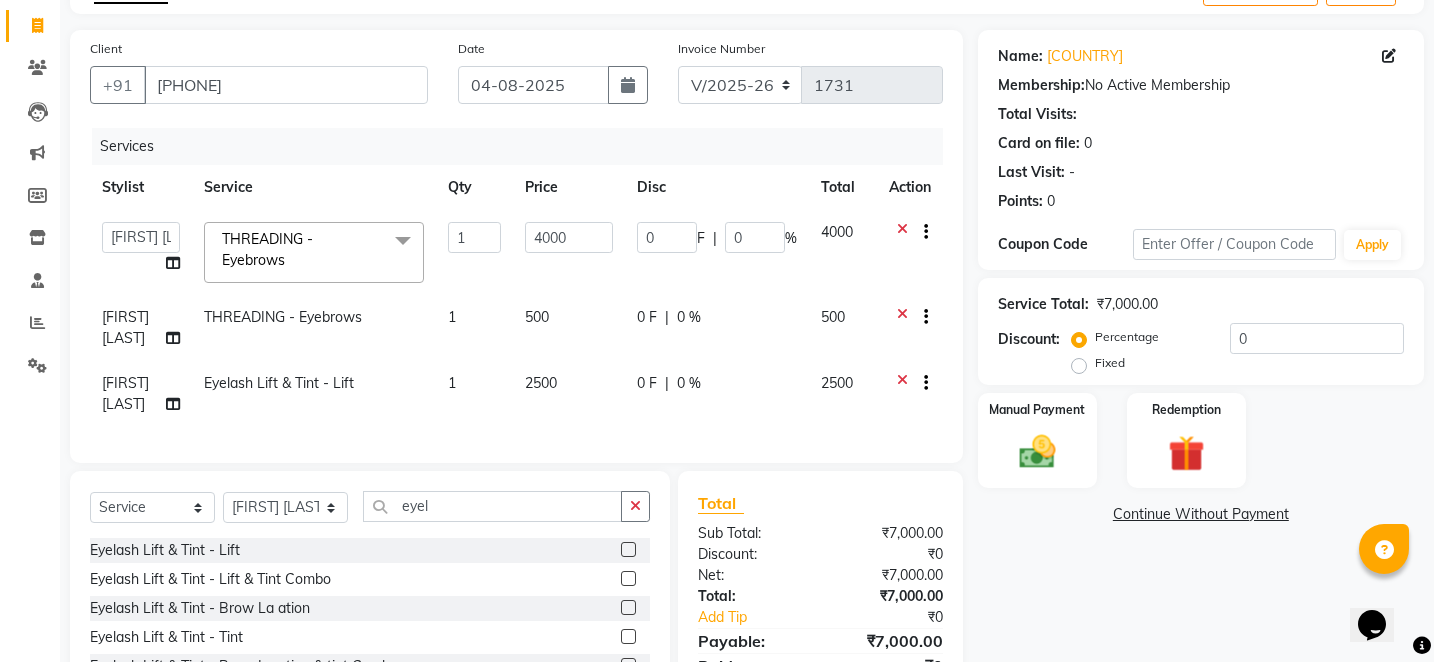 click 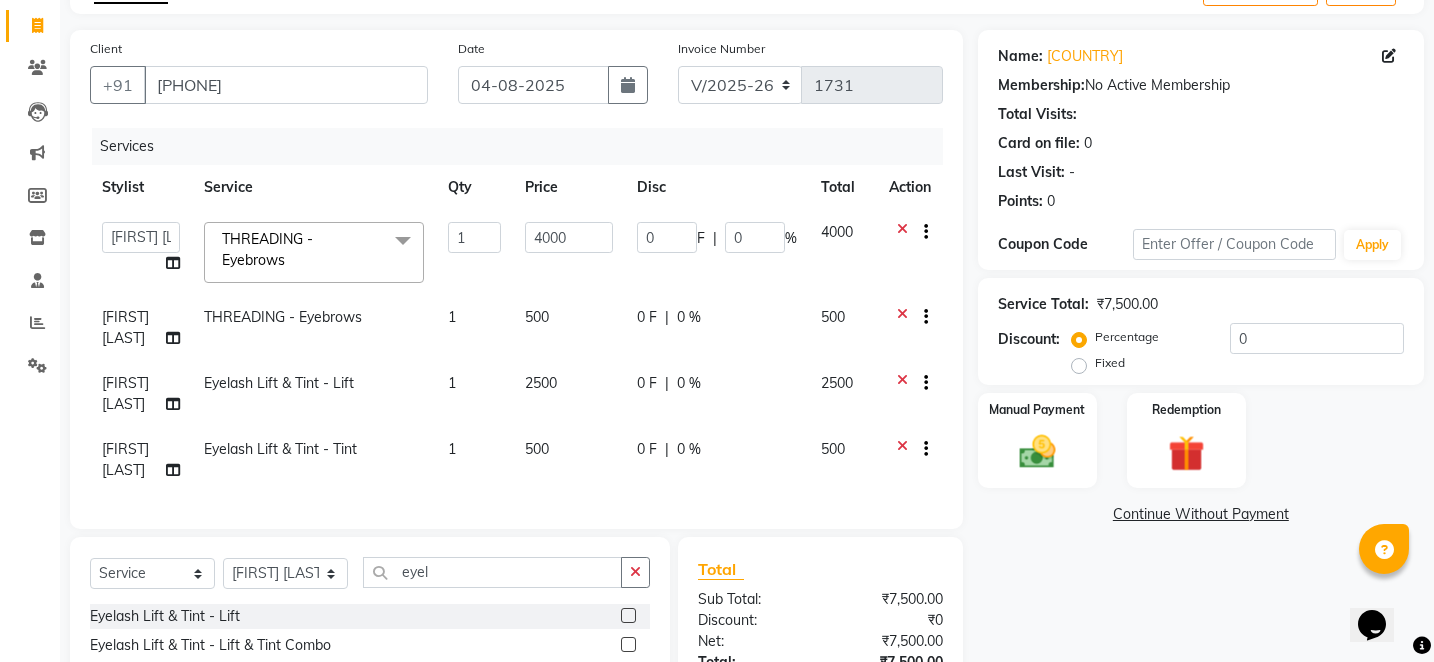 checkbox on "false" 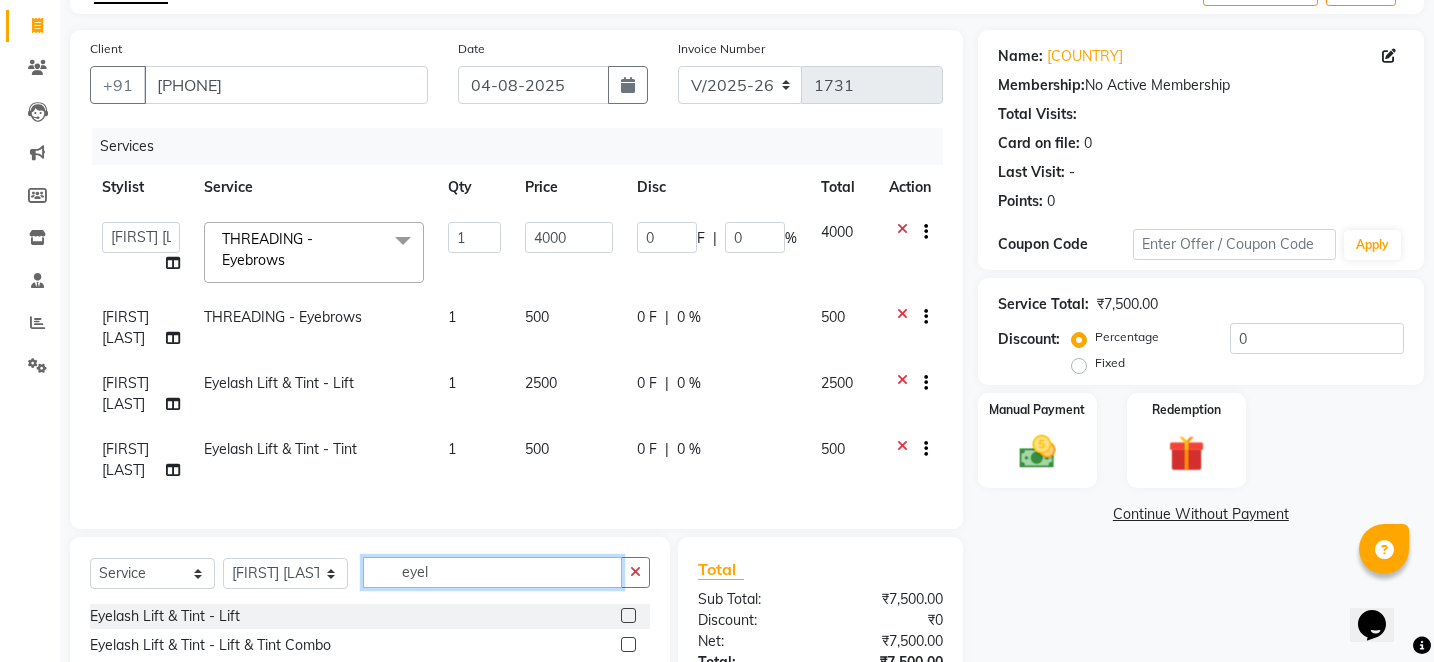 click on "eyel" 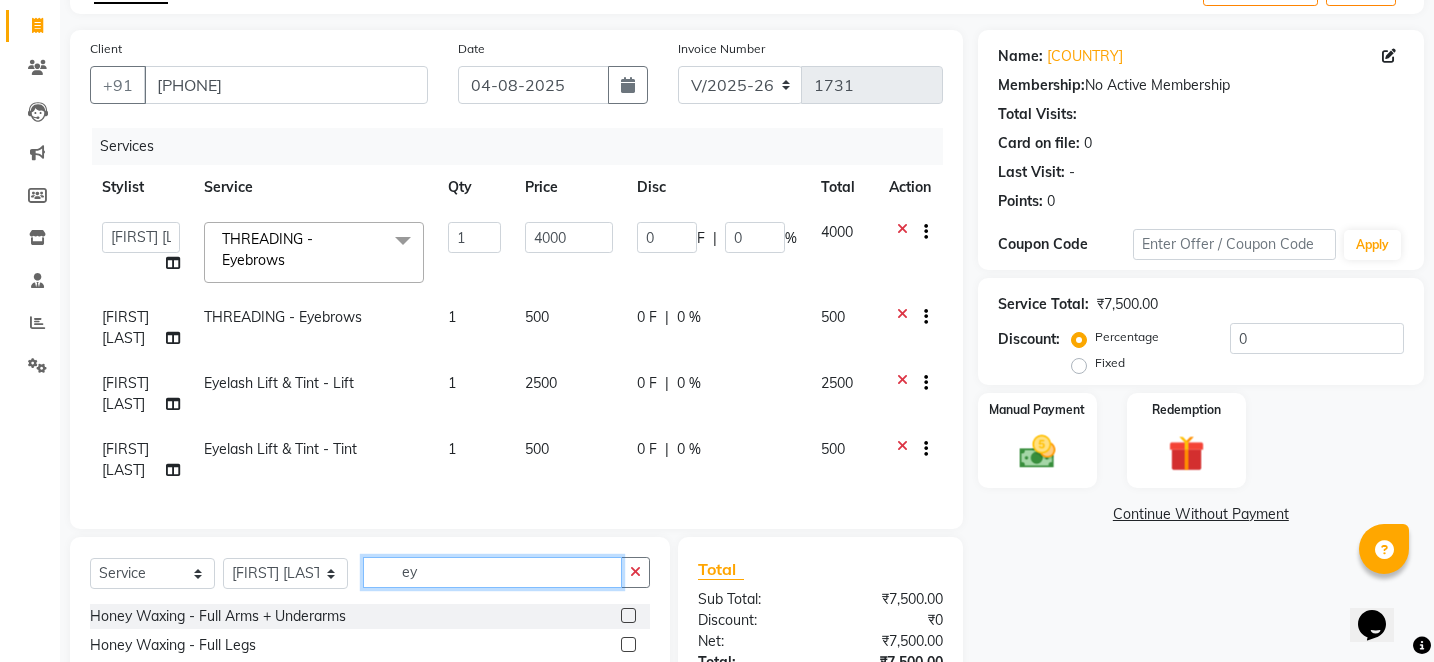 type on "ey" 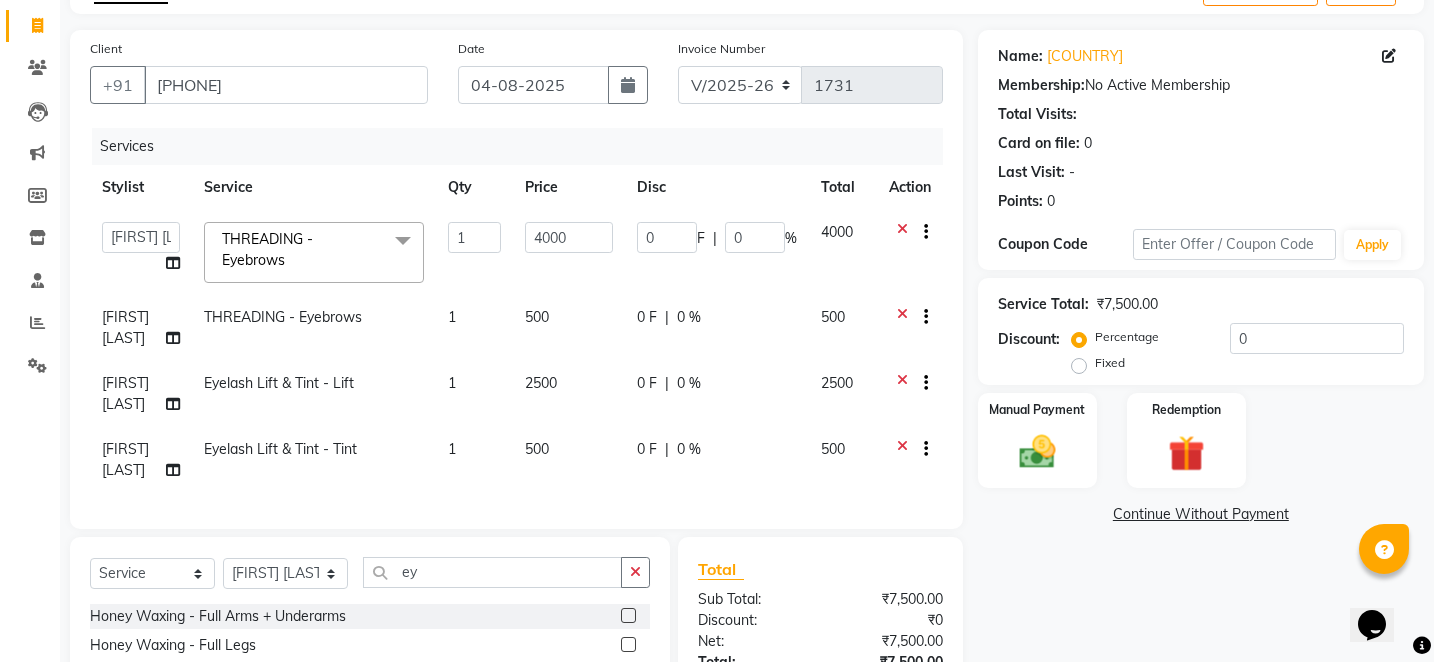 click 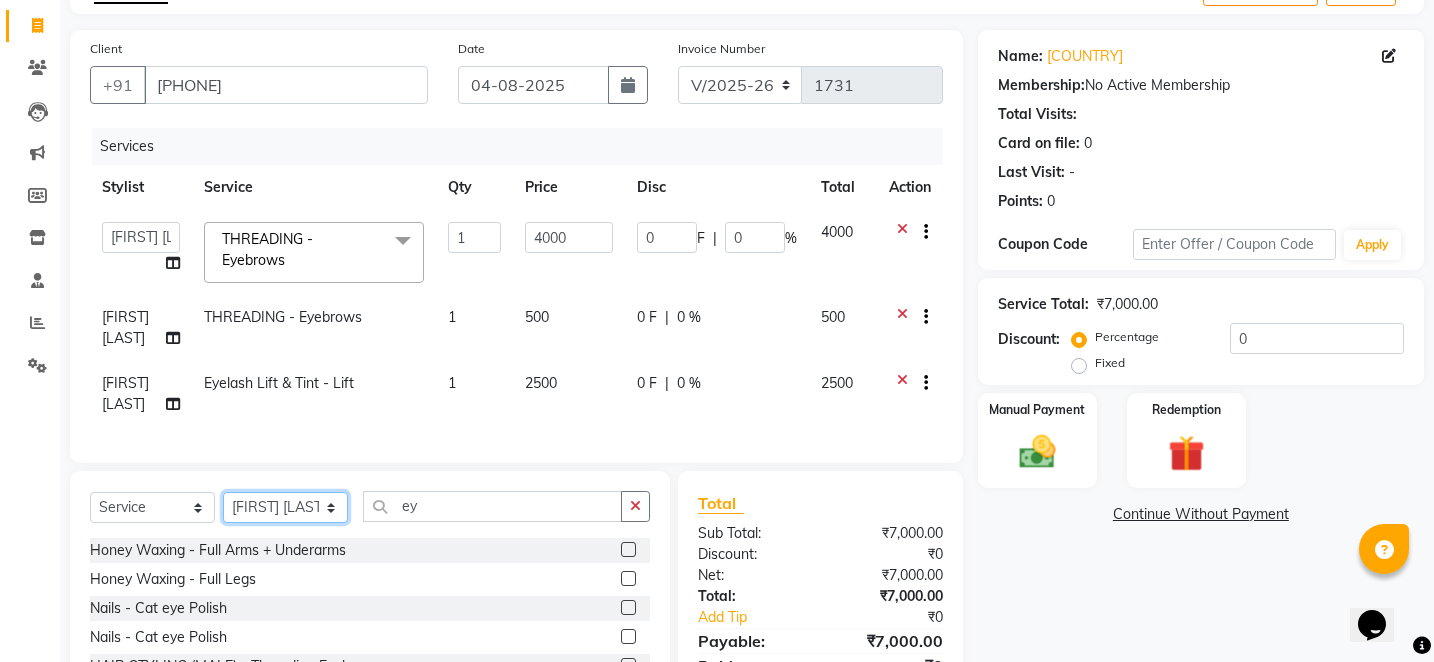 click on "Select Stylist Alam Arshad shaikh Deepali Deepu Chatry NailKraft Nikita NITA  CHAHAL  Sneha Balu Ichake Vaishali Vinod Yadav" 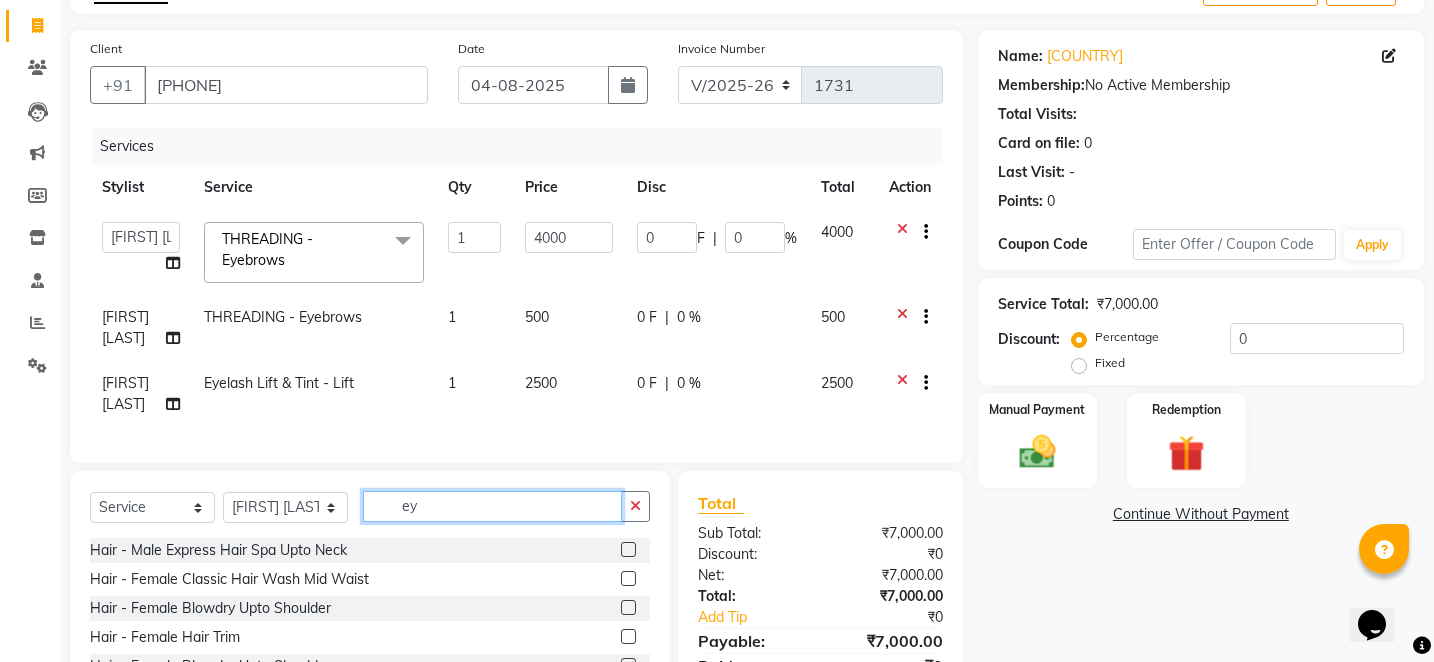click on "ey" 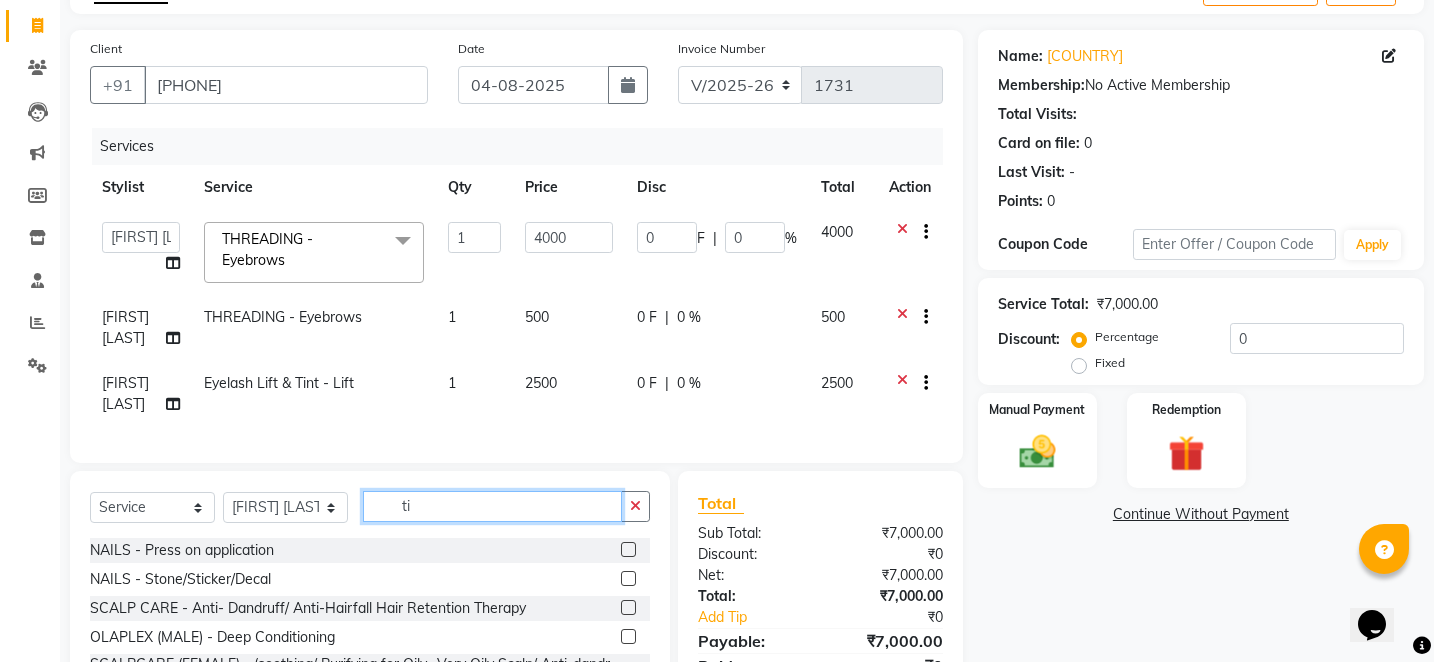 type on "t" 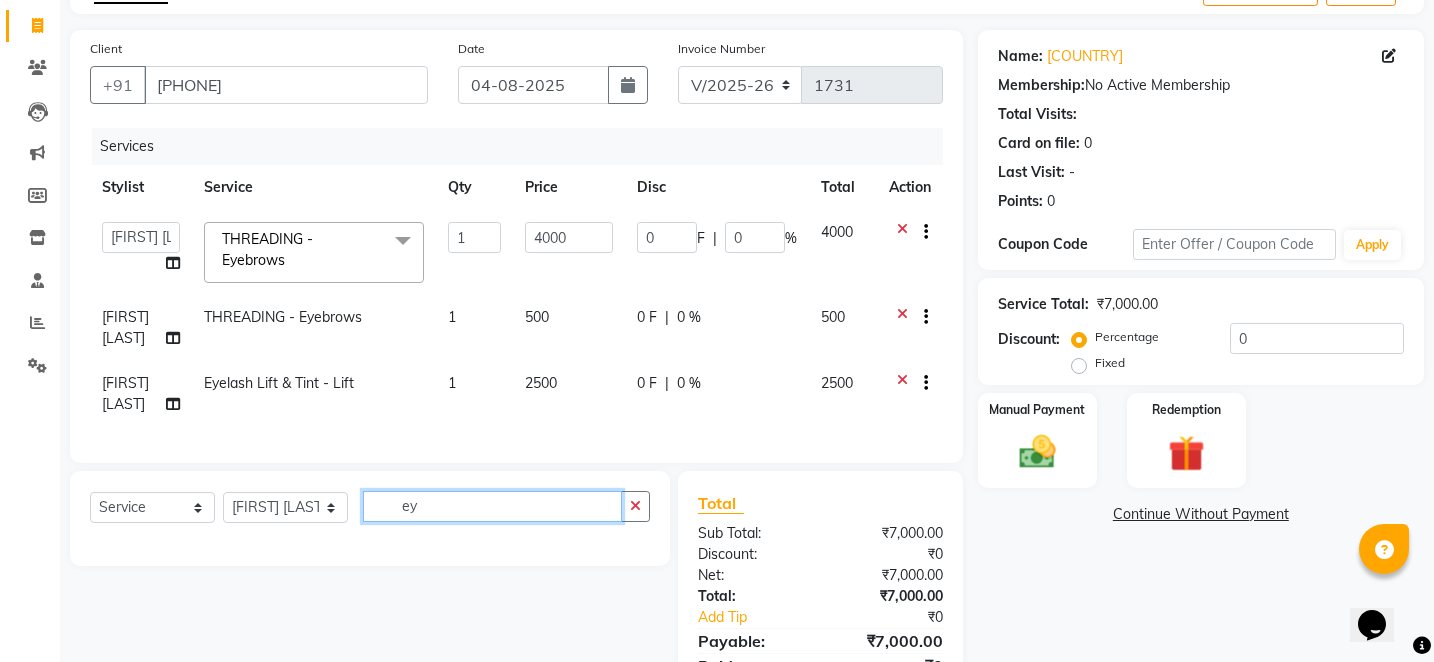 type on "e" 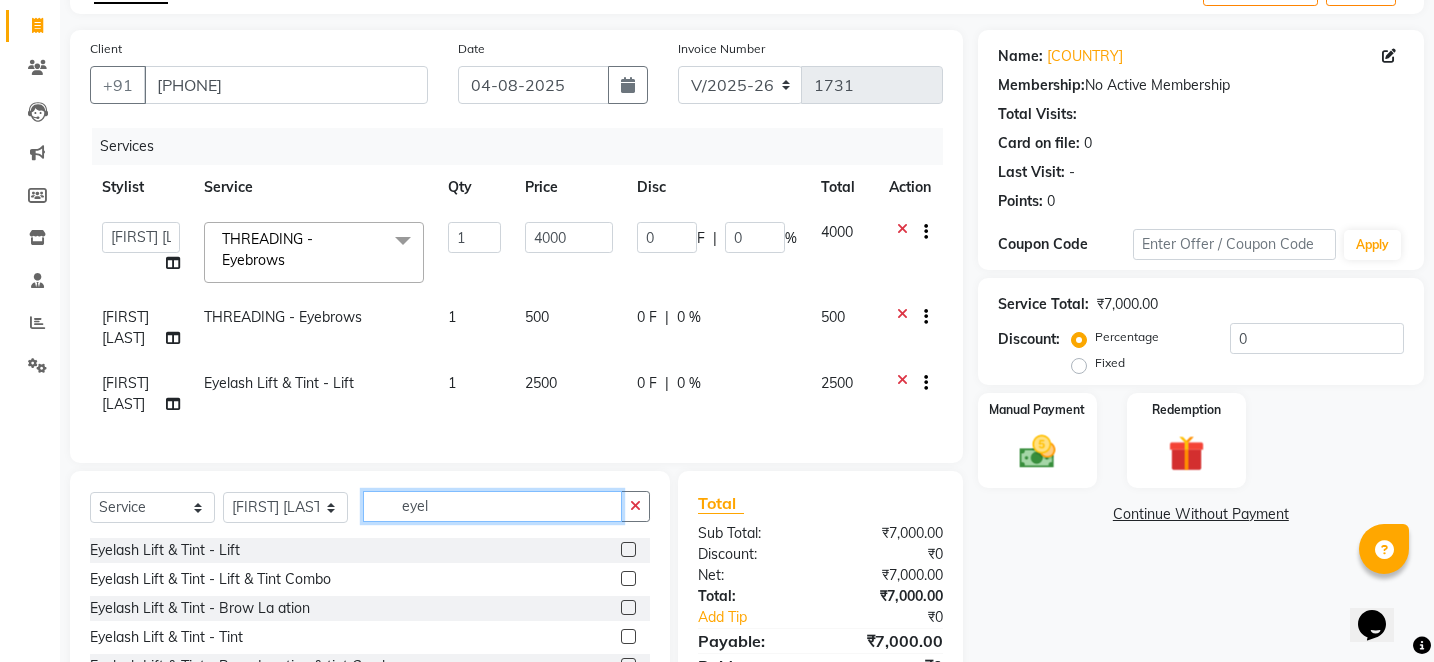 type on "eyel" 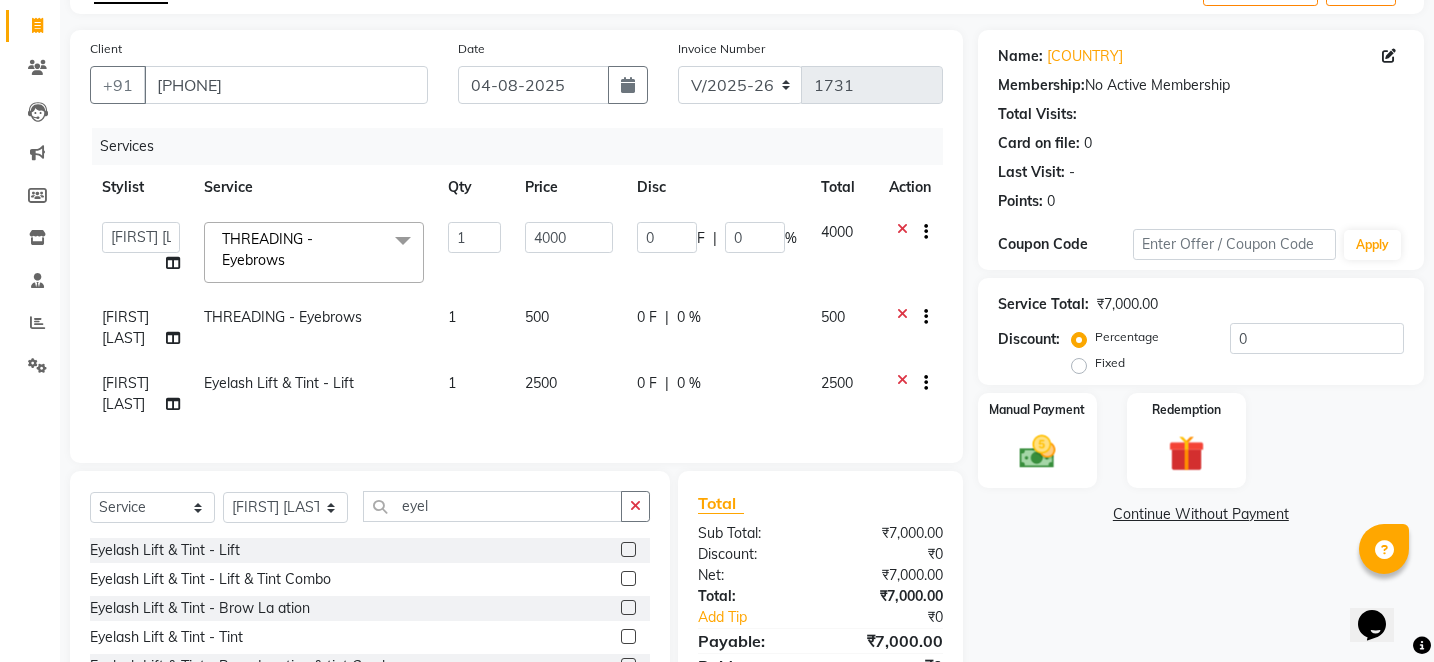 click 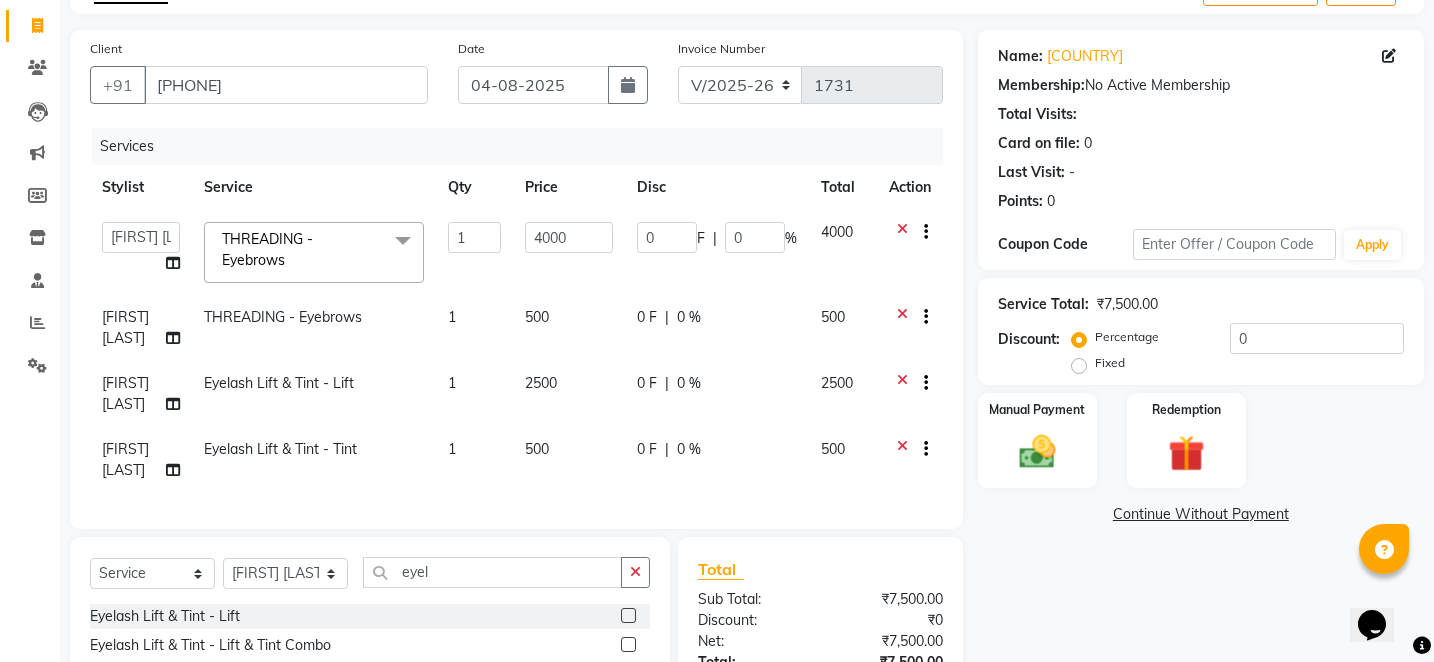 checkbox on "false" 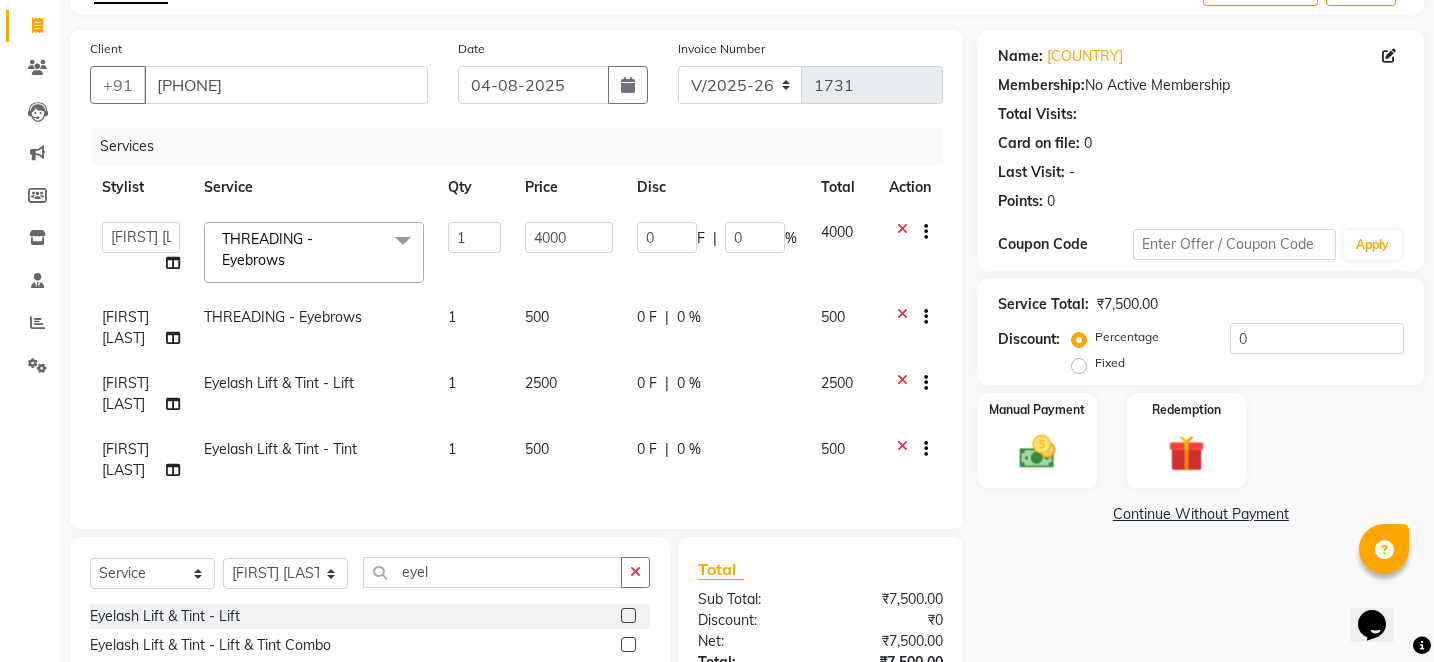 click on "500" 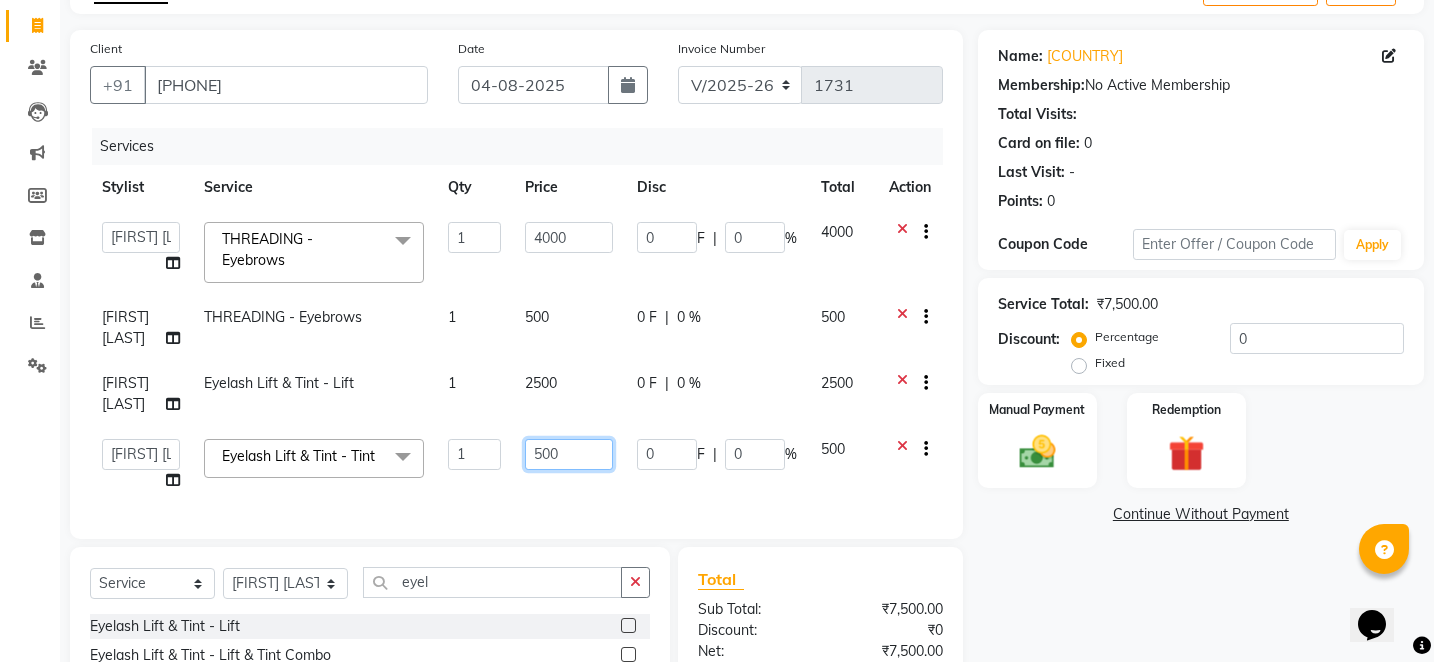 click on "500" 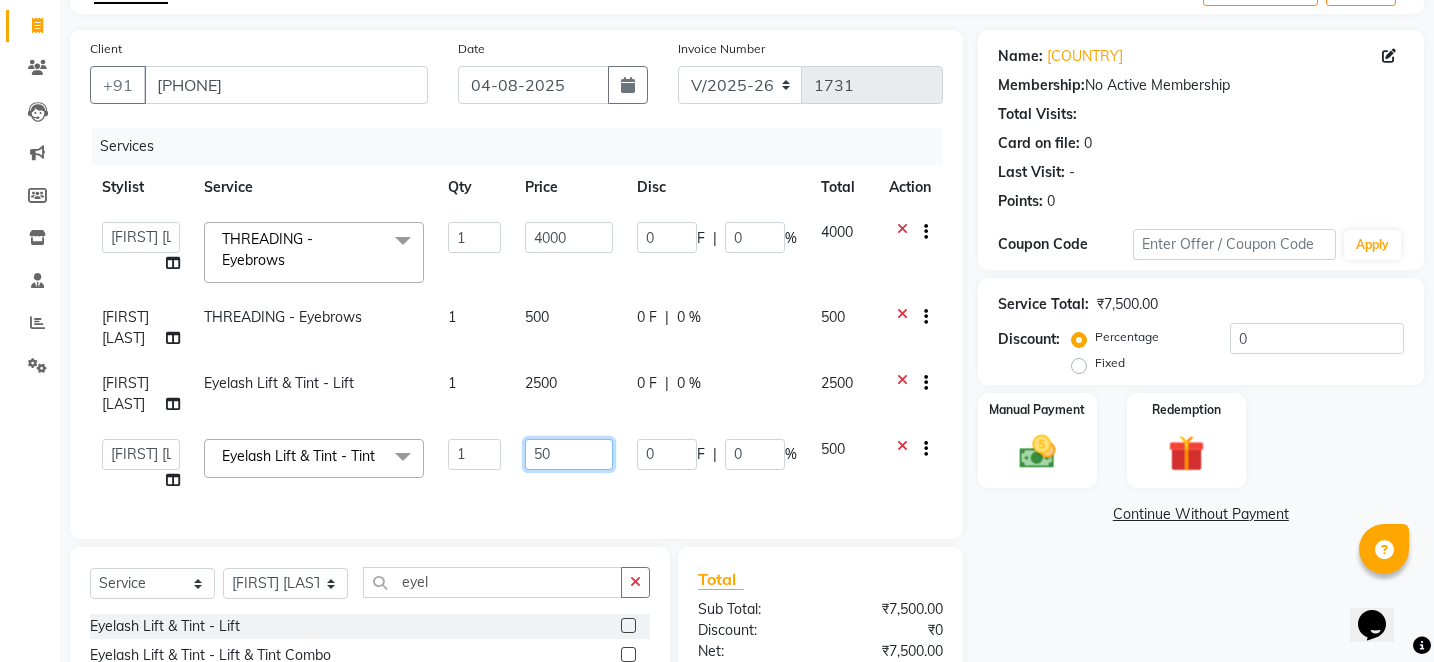 type on "5" 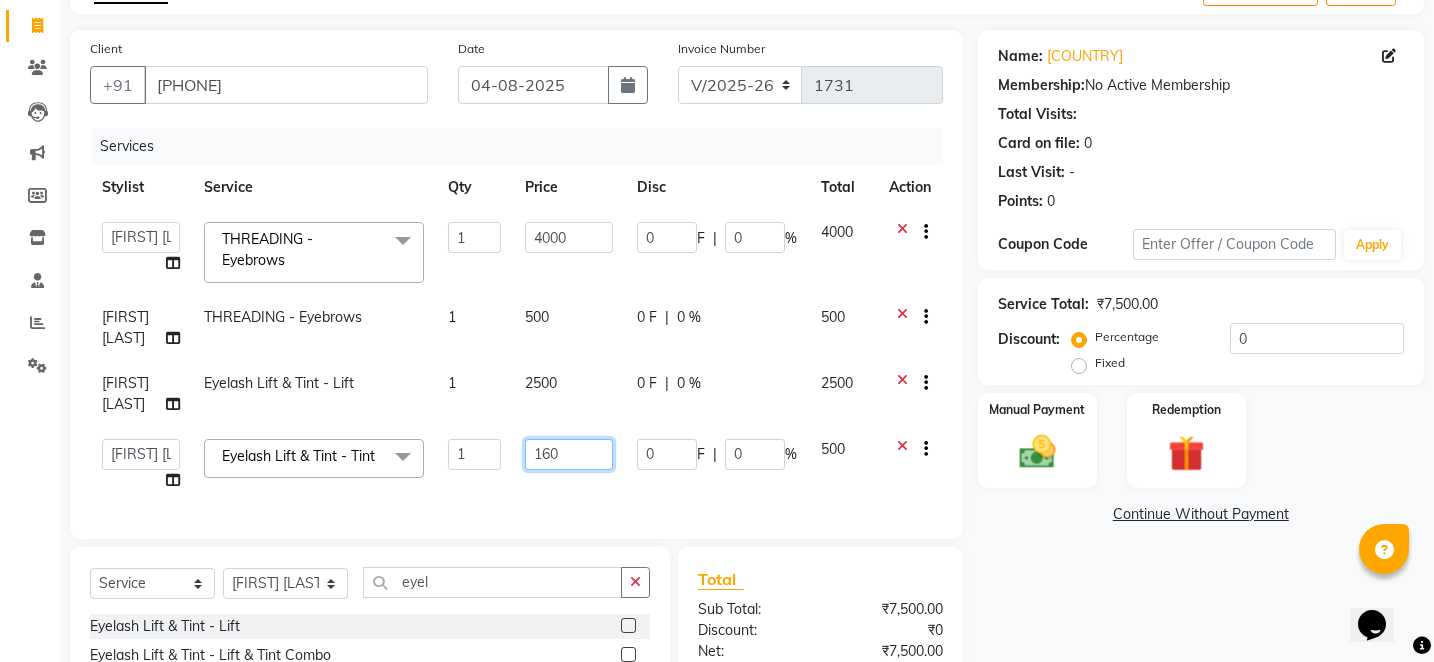 type on "1600" 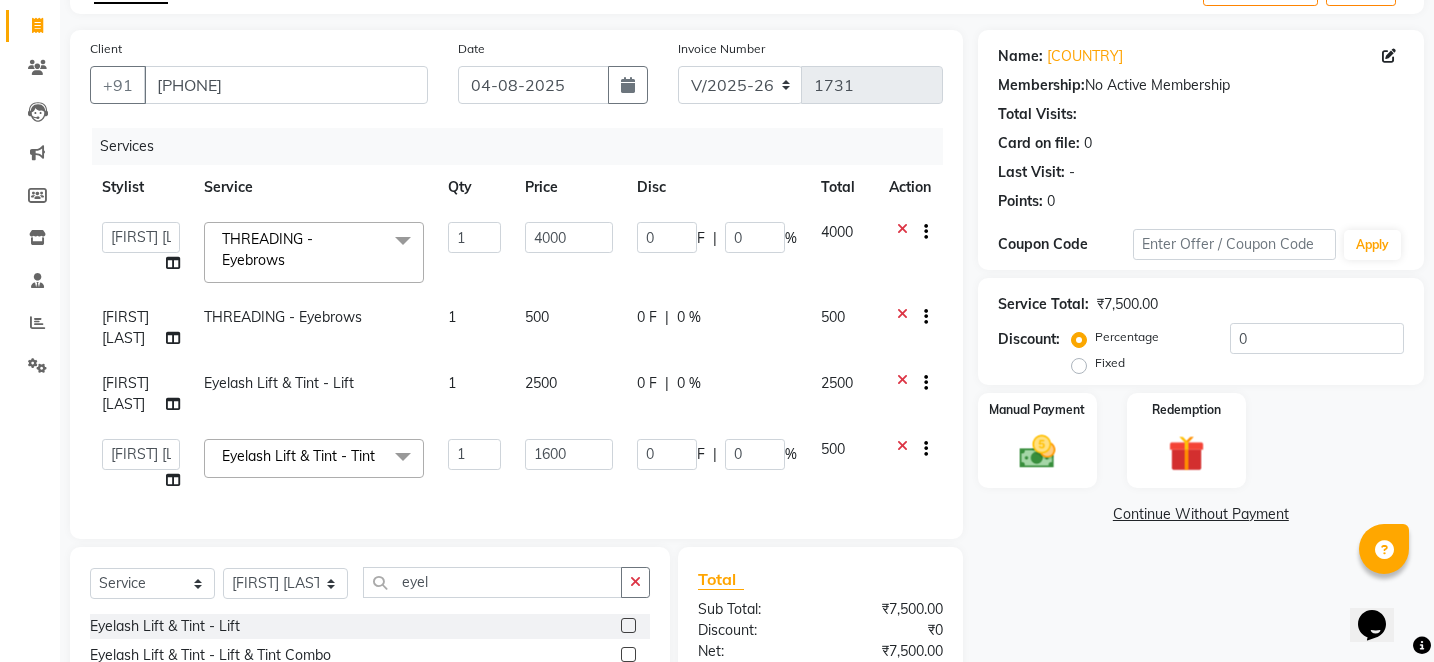 click on "Name: [COUNTRY] Membership: No Active Membership Total Visits: Card on file: 0 Last Visit: - Points: 0 Coupon Code Apply Service Total: ₹7,500.00 Discount: Percentage Fixed 0 Manual Payment Redemption Continue Without Payment" 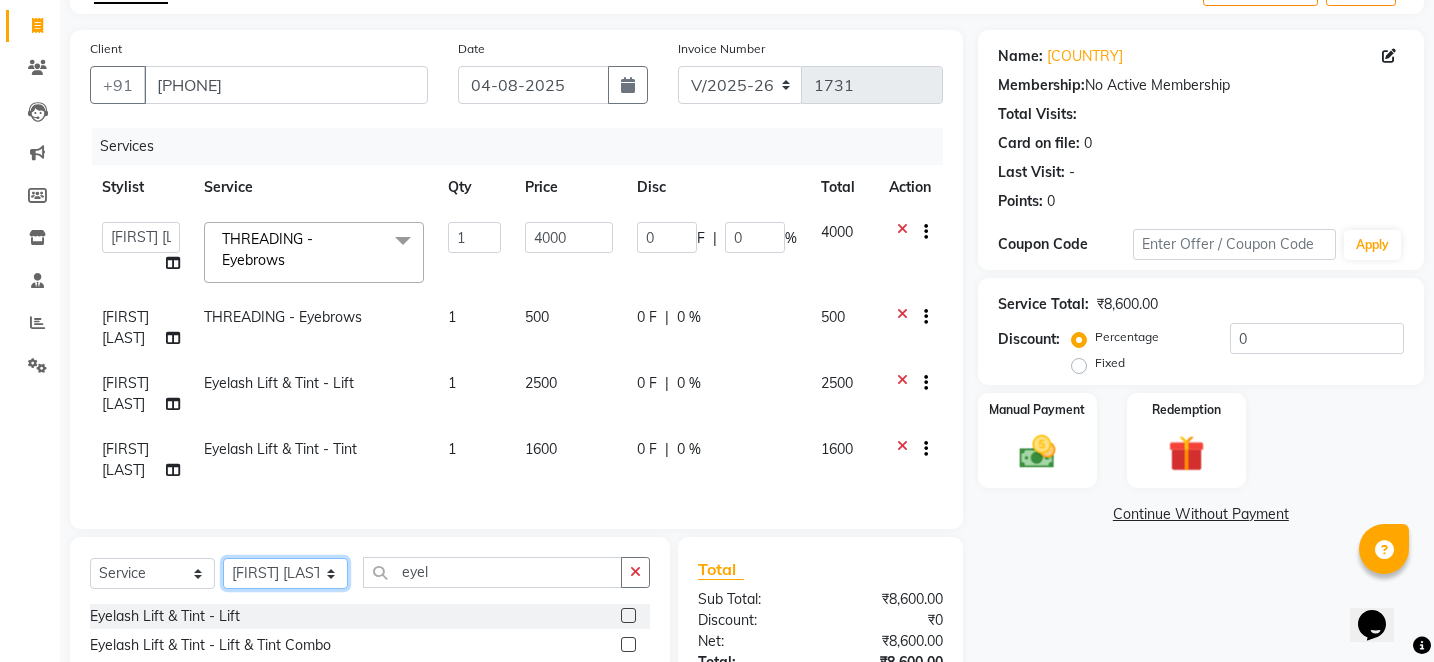 click on "Select Stylist Alam Arshad shaikh Deepali Deepu Chatry NailKraft Nikita NITA  CHAHAL  Sneha Balu Ichake Vaishali Vinod Yadav" 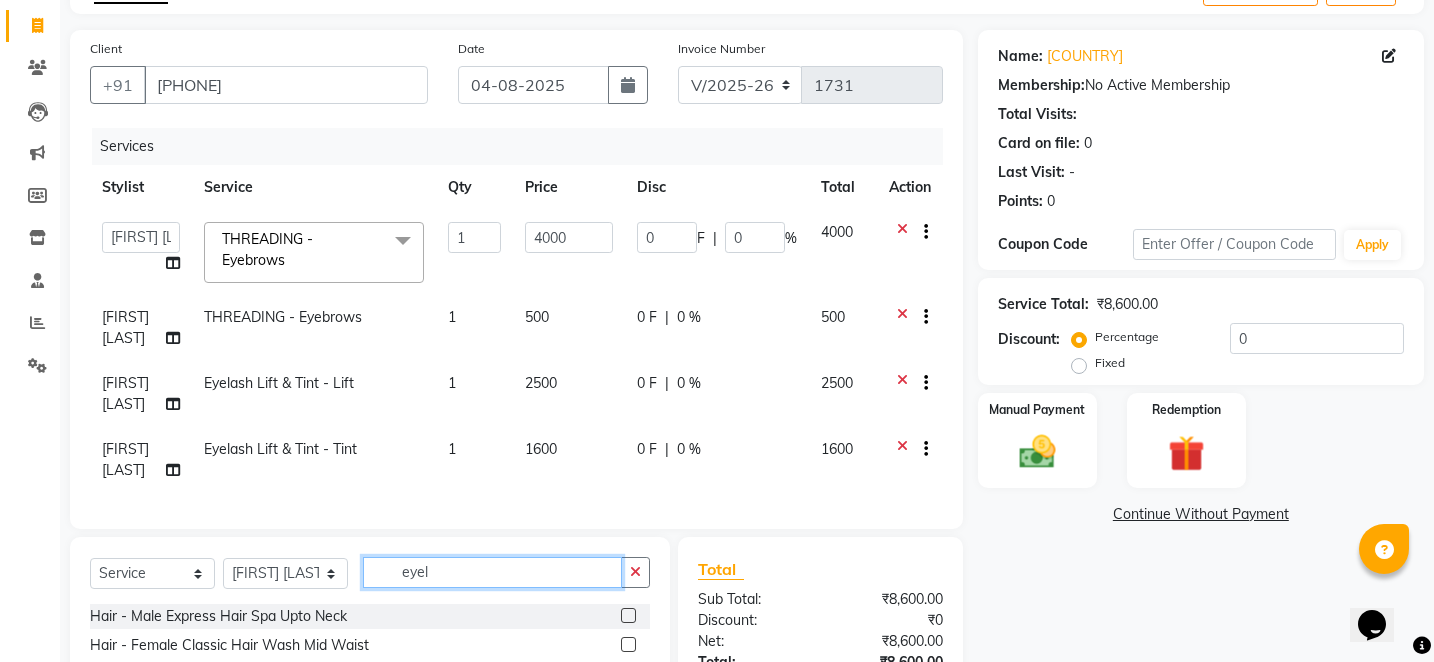 click on "eyel" 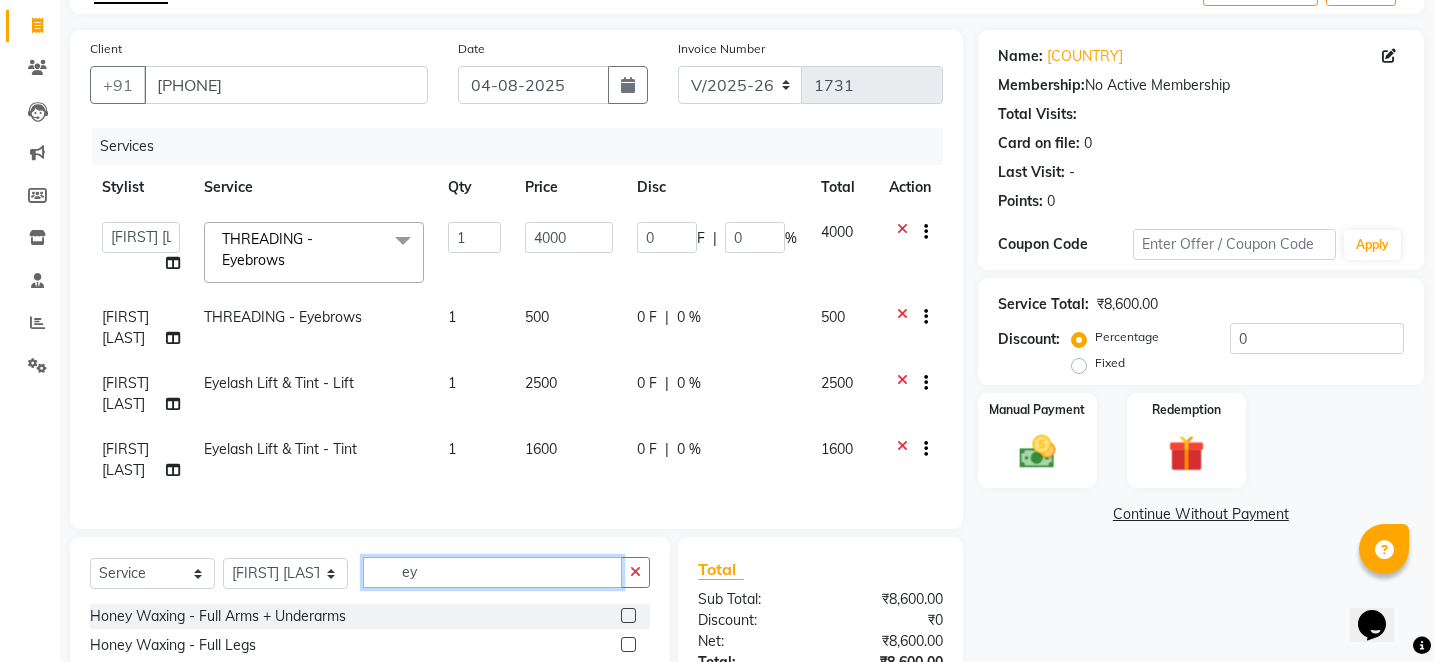 type on "e" 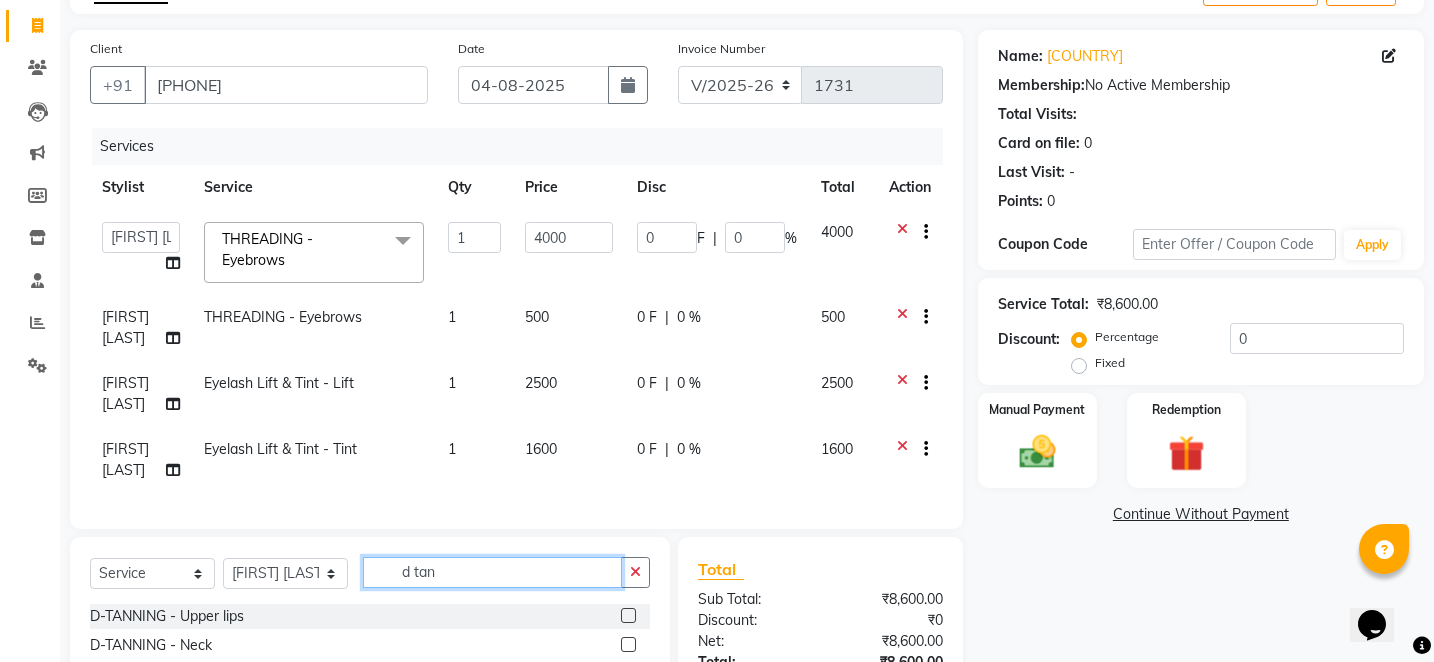 type on "d tan" 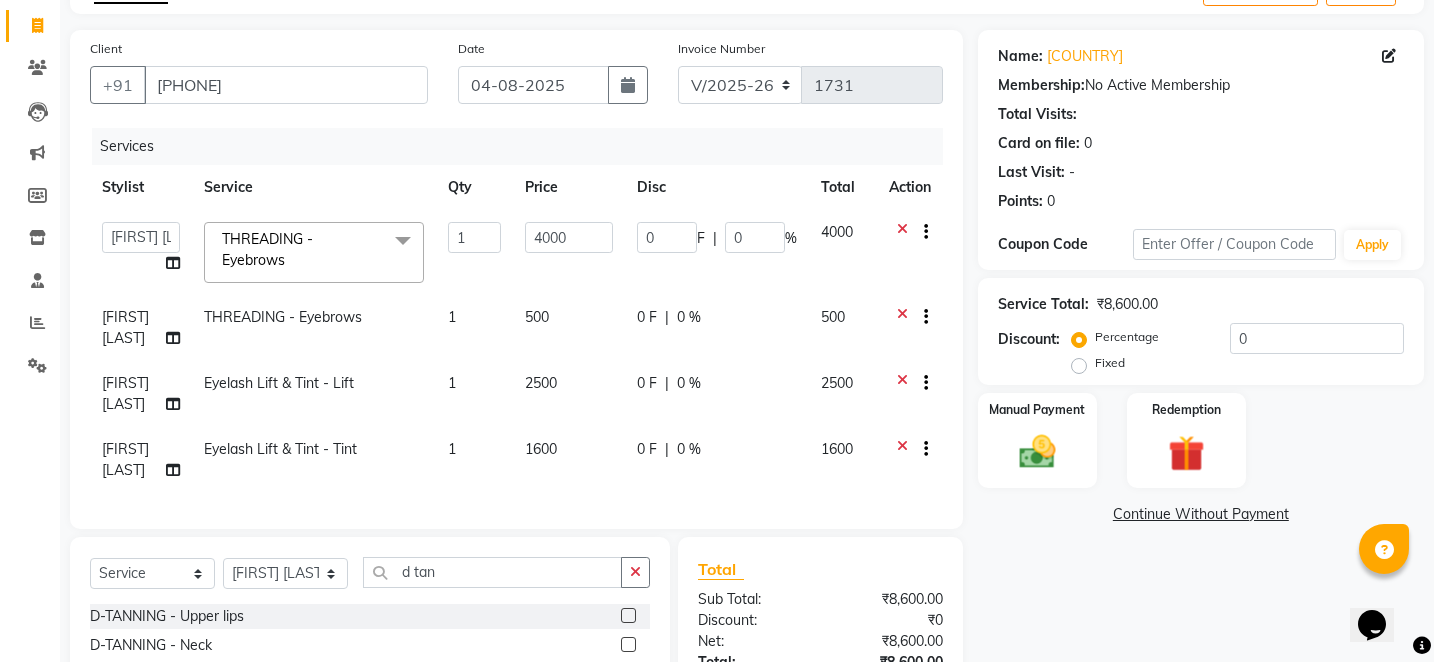 click on "Name: [COUNTRY] Membership: No Active Membership Total Visits: Card on file: 0 Last Visit: - Points: 0 Coupon Code Apply Service Total: ₹8,600.00 Discount: Percentage Fixed 0 Manual Payment Redemption Continue Without Payment" 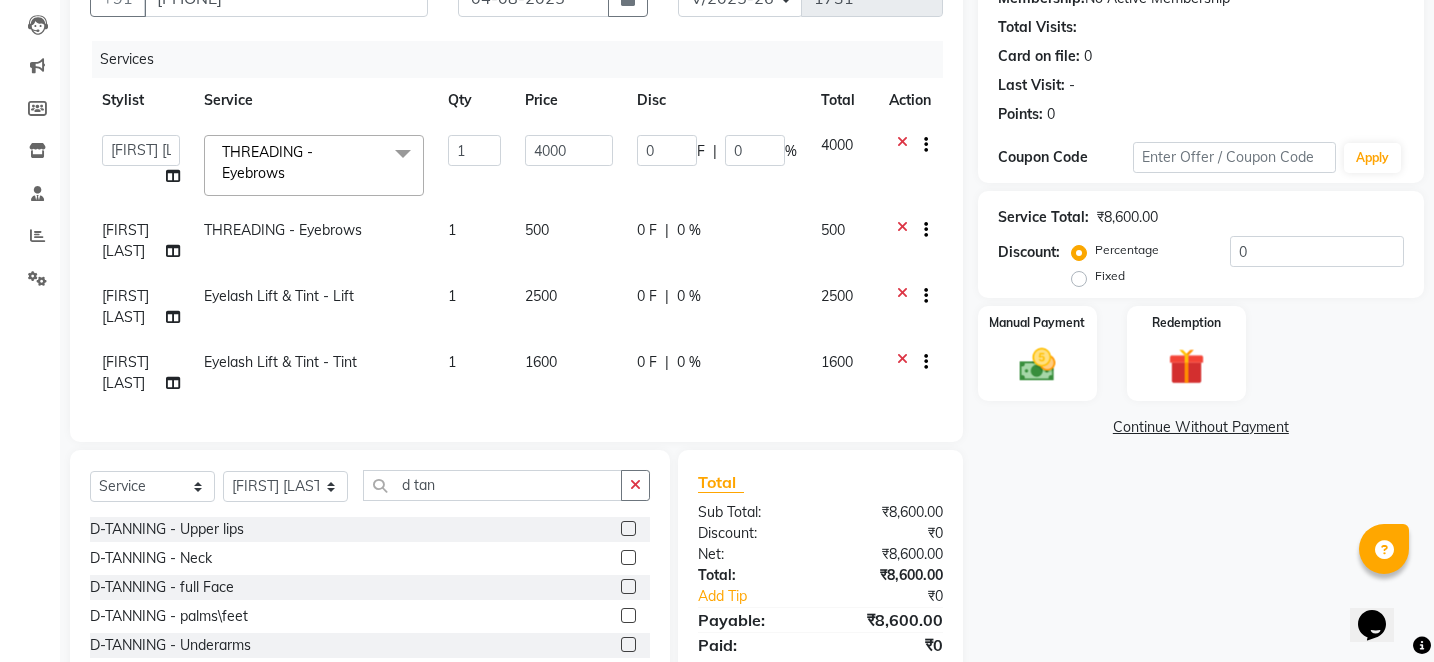 scroll, scrollTop: 240, scrollLeft: 0, axis: vertical 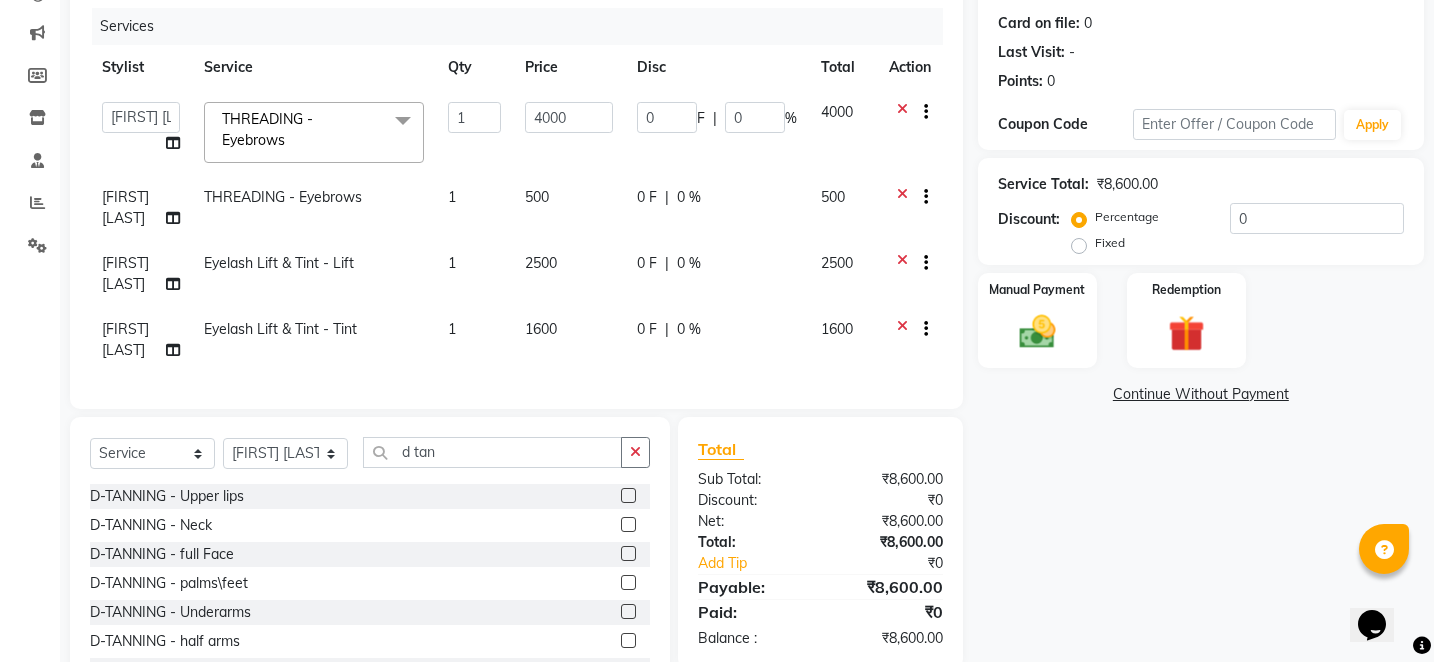 click 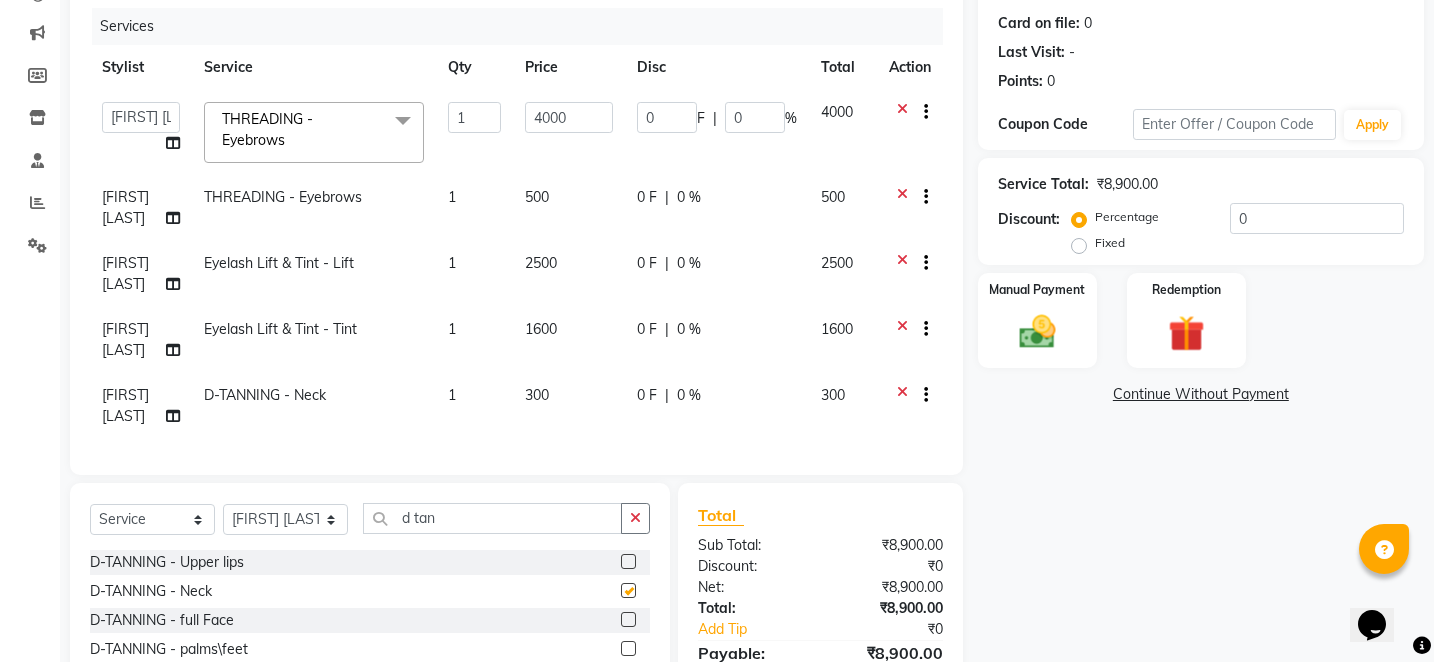 checkbox on "false" 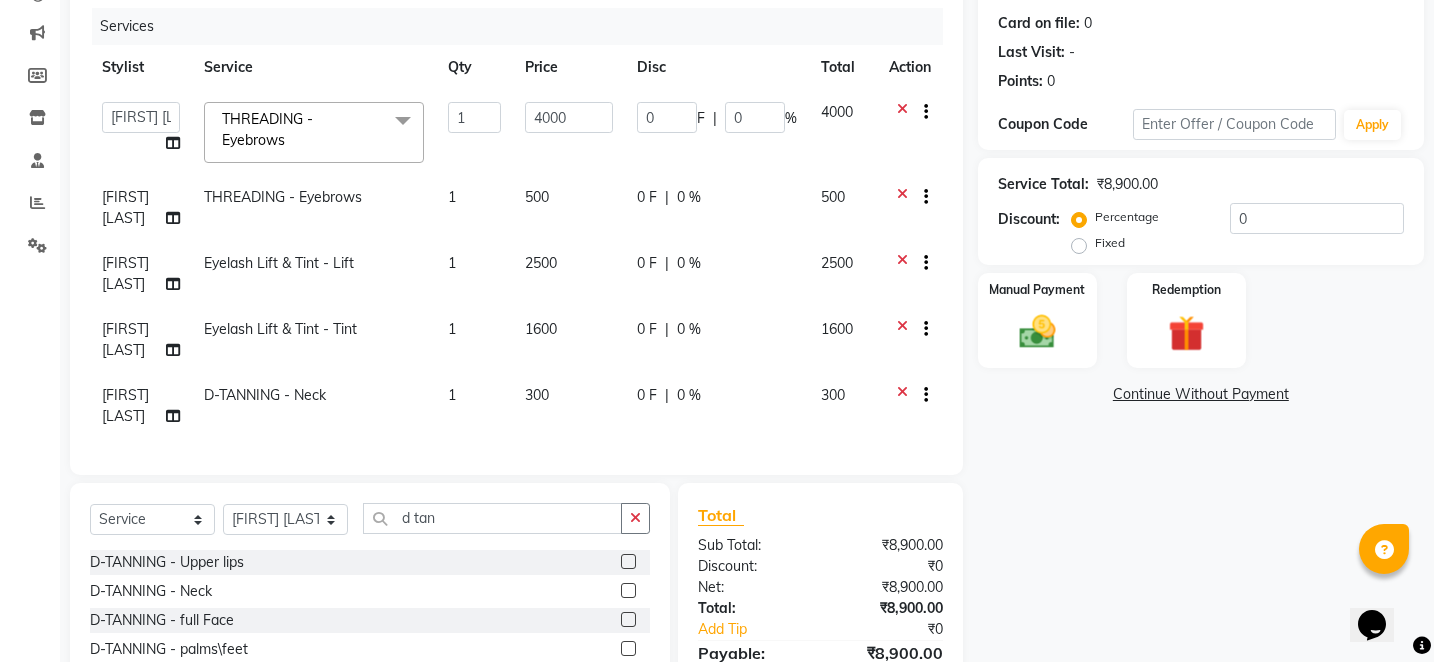 click on "300" 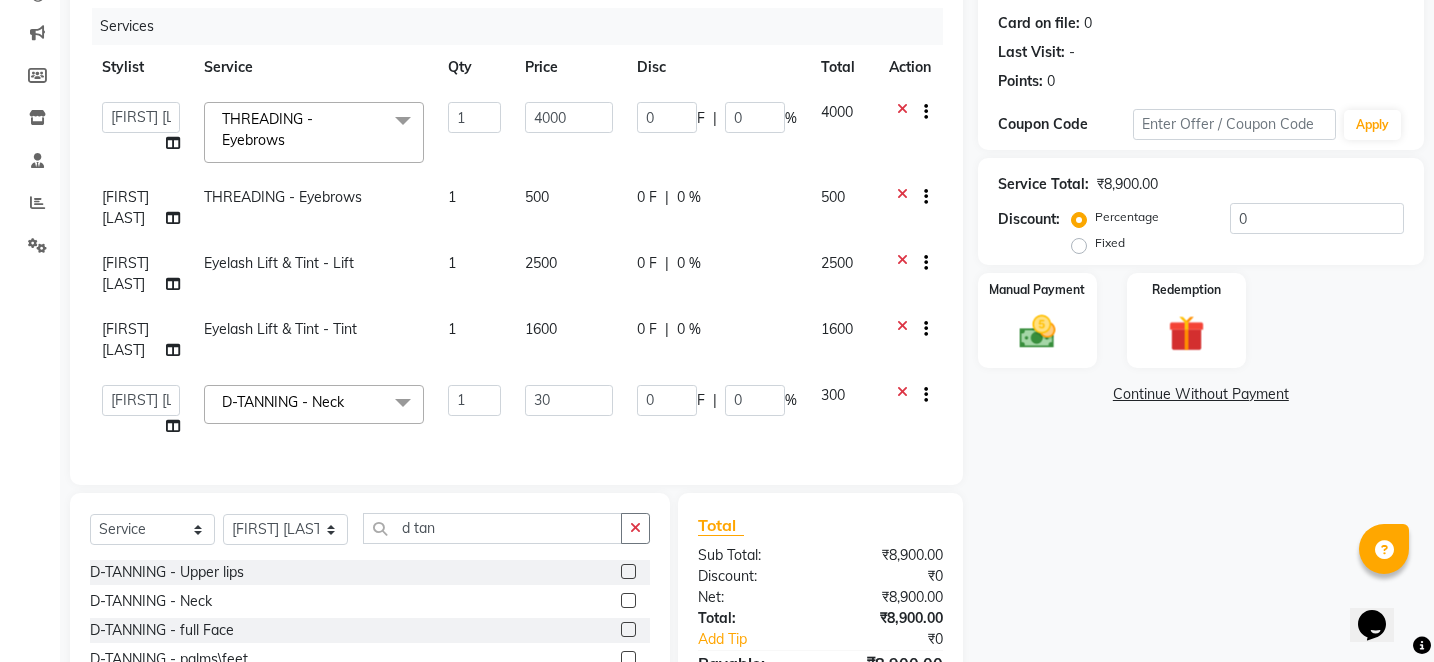 type on "3" 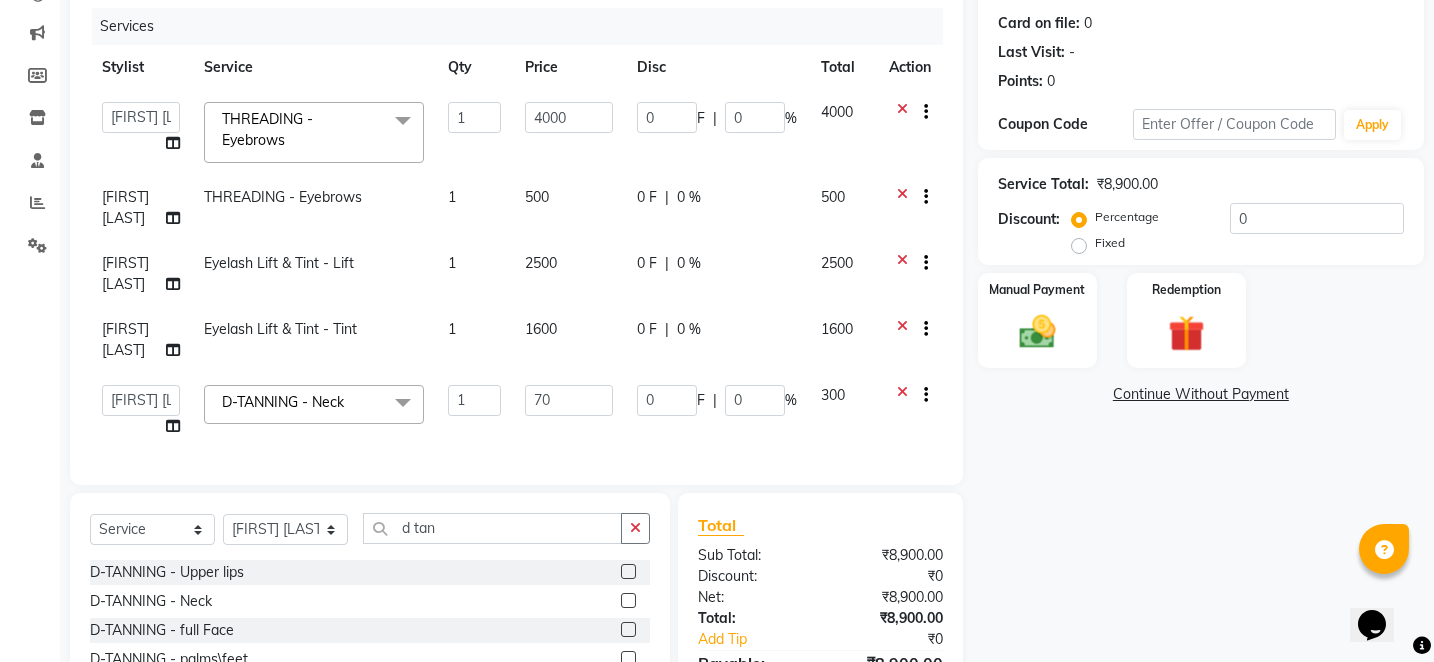 type on "700" 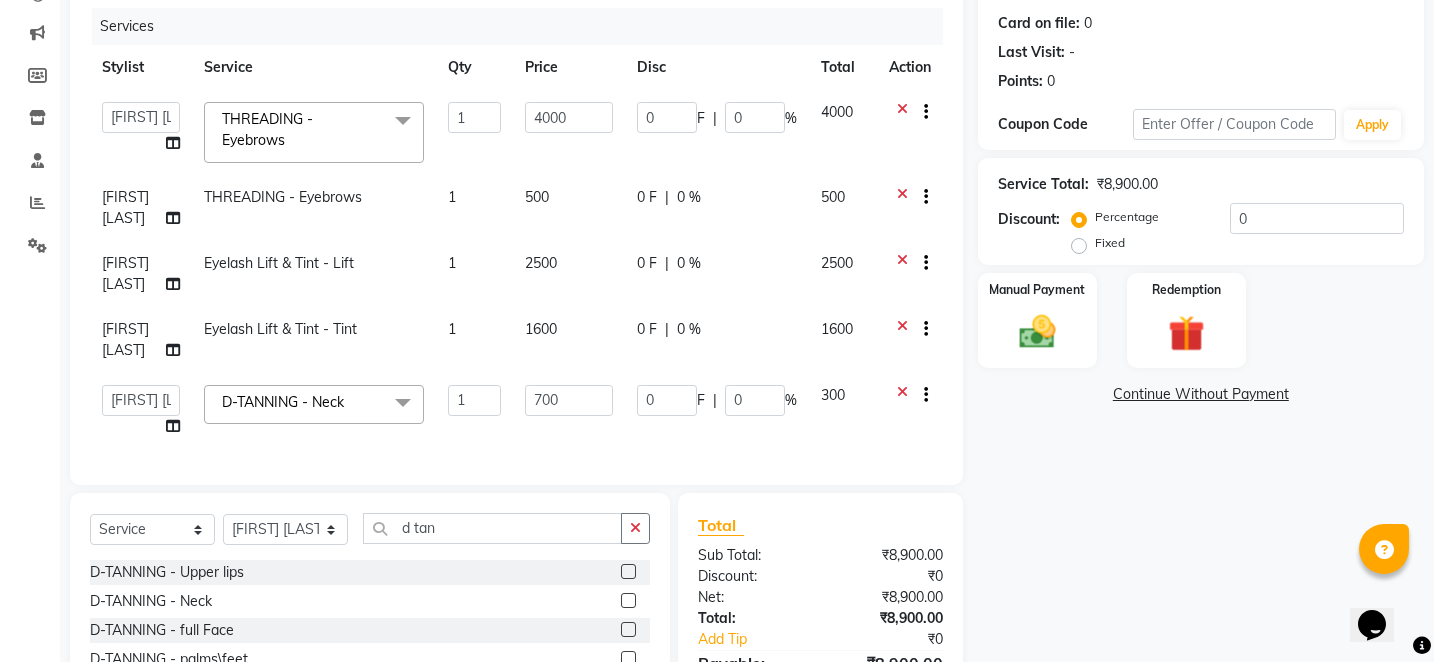 click on "Name: [COUNTRY] Membership: No Active Membership Total Visits: Card on file: 0 Last Visit: - Points: 0 Coupon Code Apply Service Total: ₹8,900.00 Discount: Percentage Fixed 0 Manual Payment Redemption Continue Without Payment" 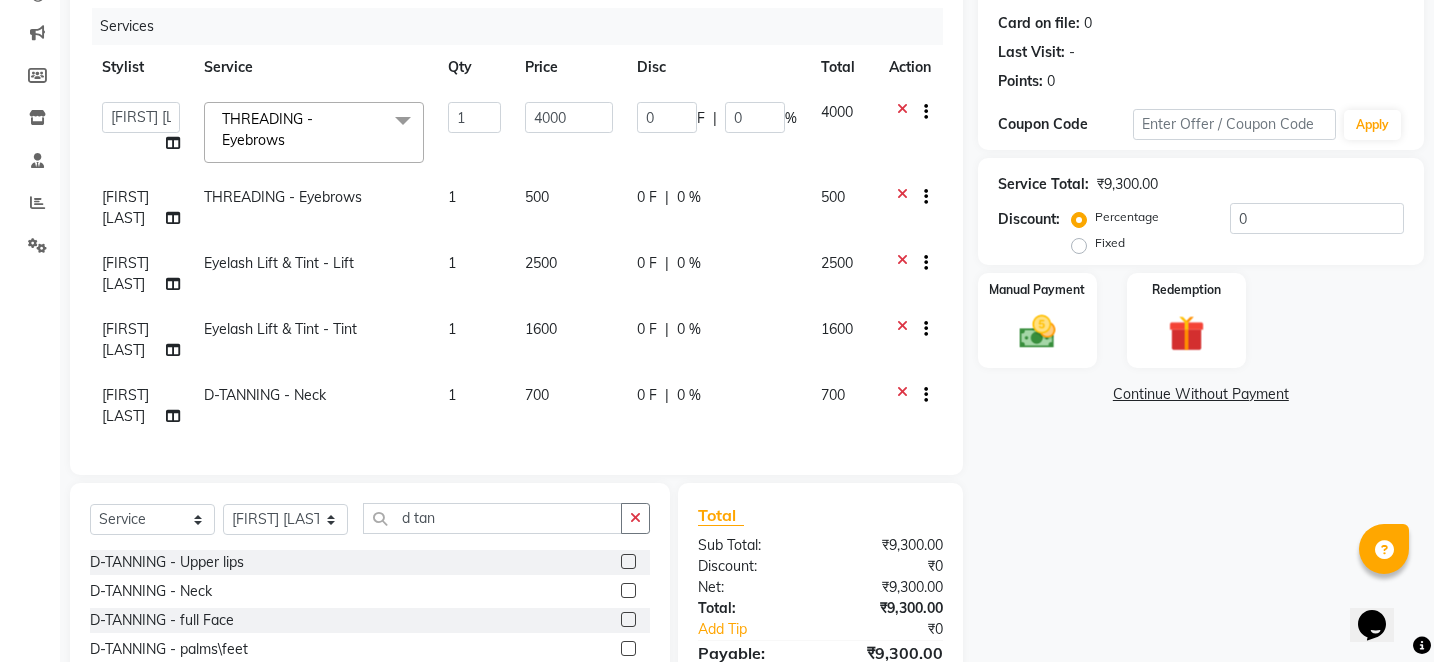 click on "700" 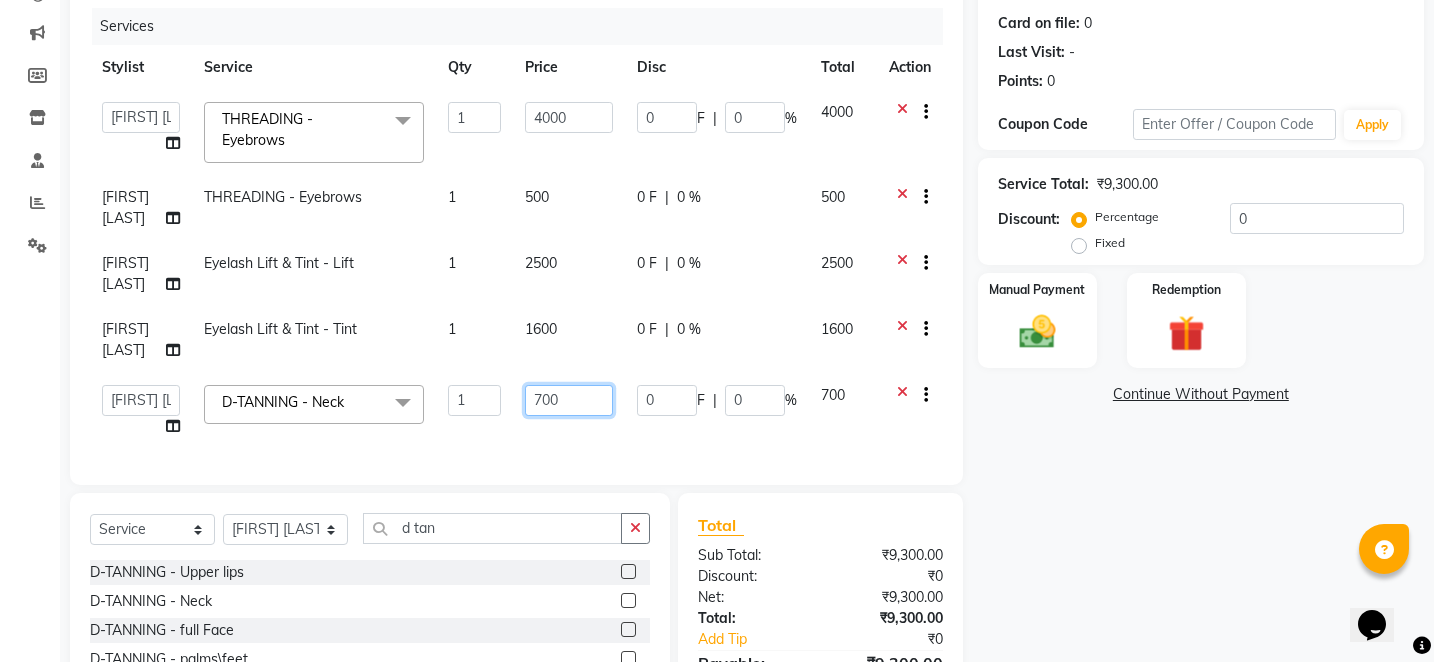 click on "700" 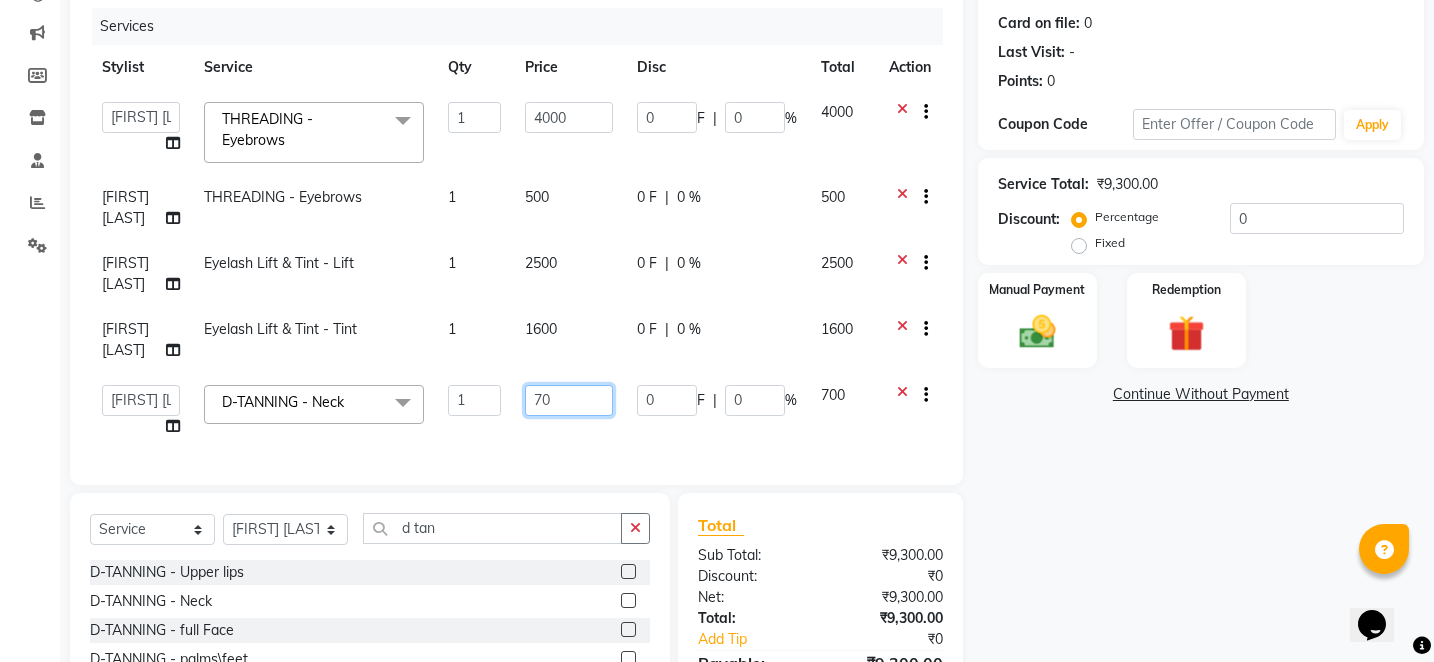 type on "7" 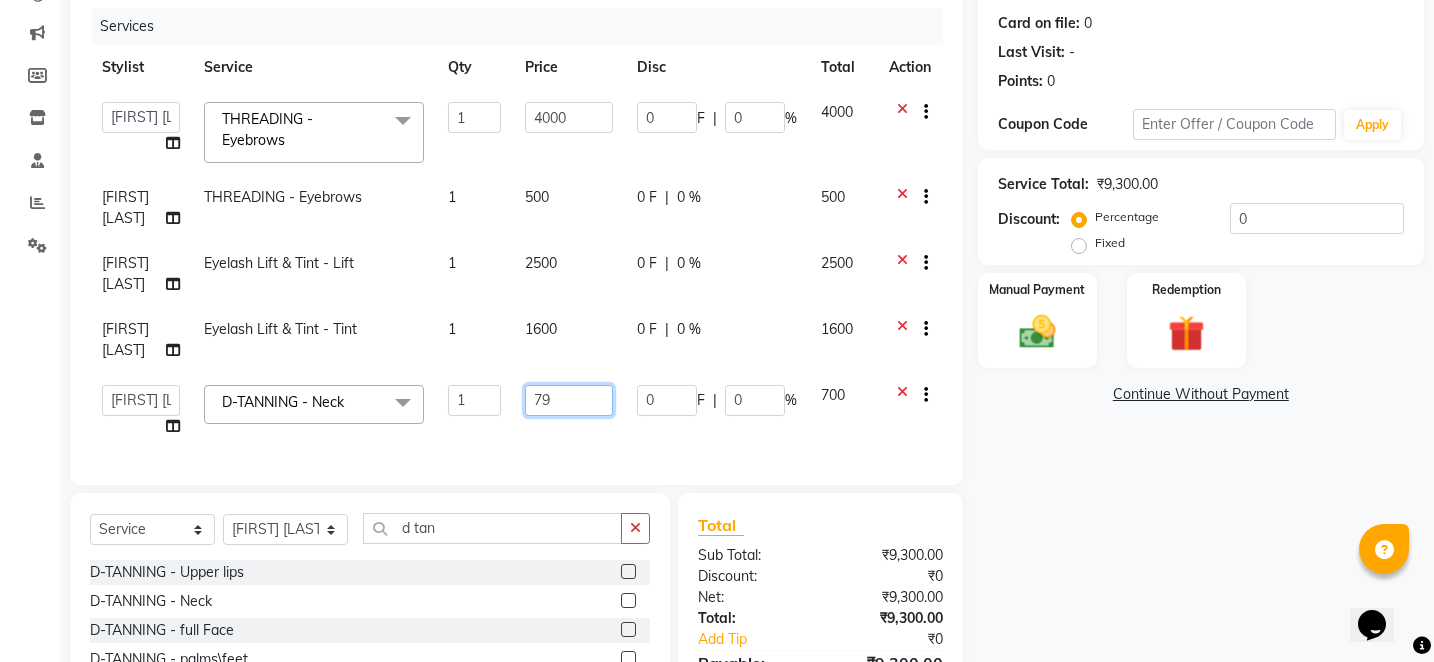 type on "799" 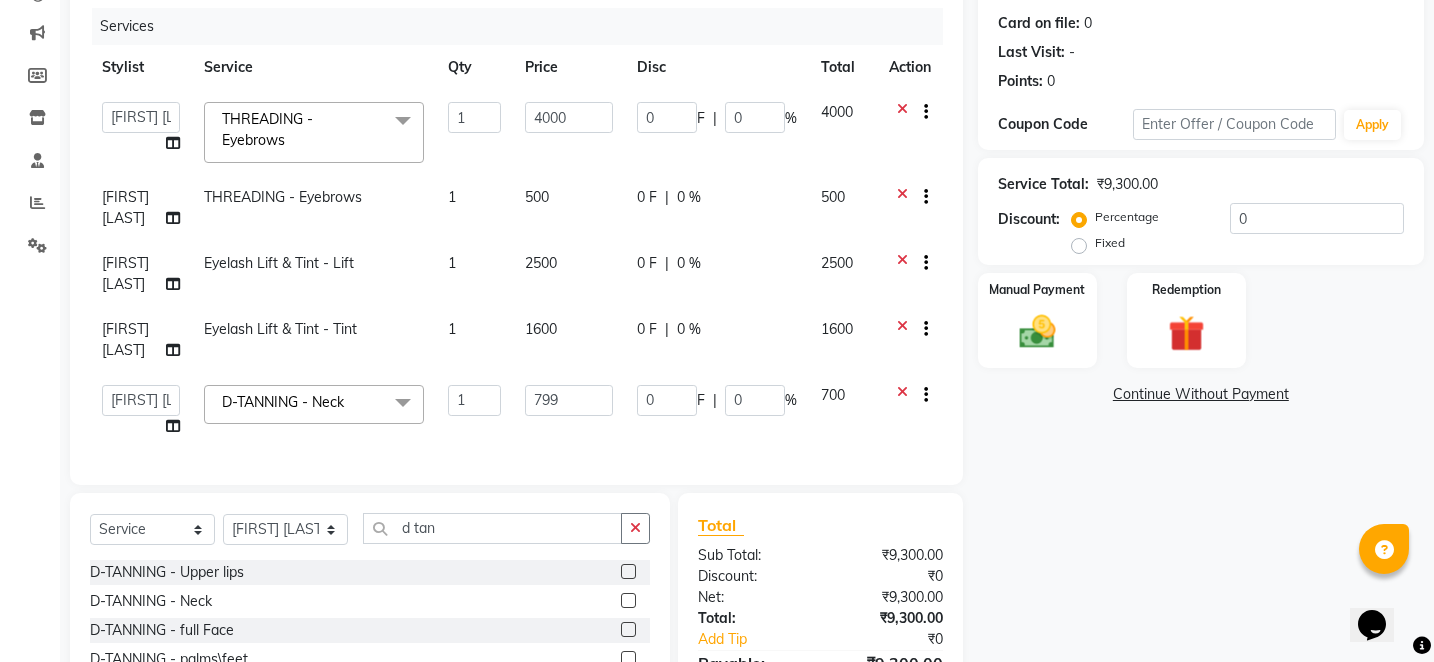click on "Name: [COUNTRY] Membership: No Active Membership Total Visits: Card on file: 0 Last Visit: - Points: 0 Coupon Code Apply Service Total: ₹9,300.00 Discount: Percentage Fixed 0 Manual Payment Redemption Continue Without Payment" 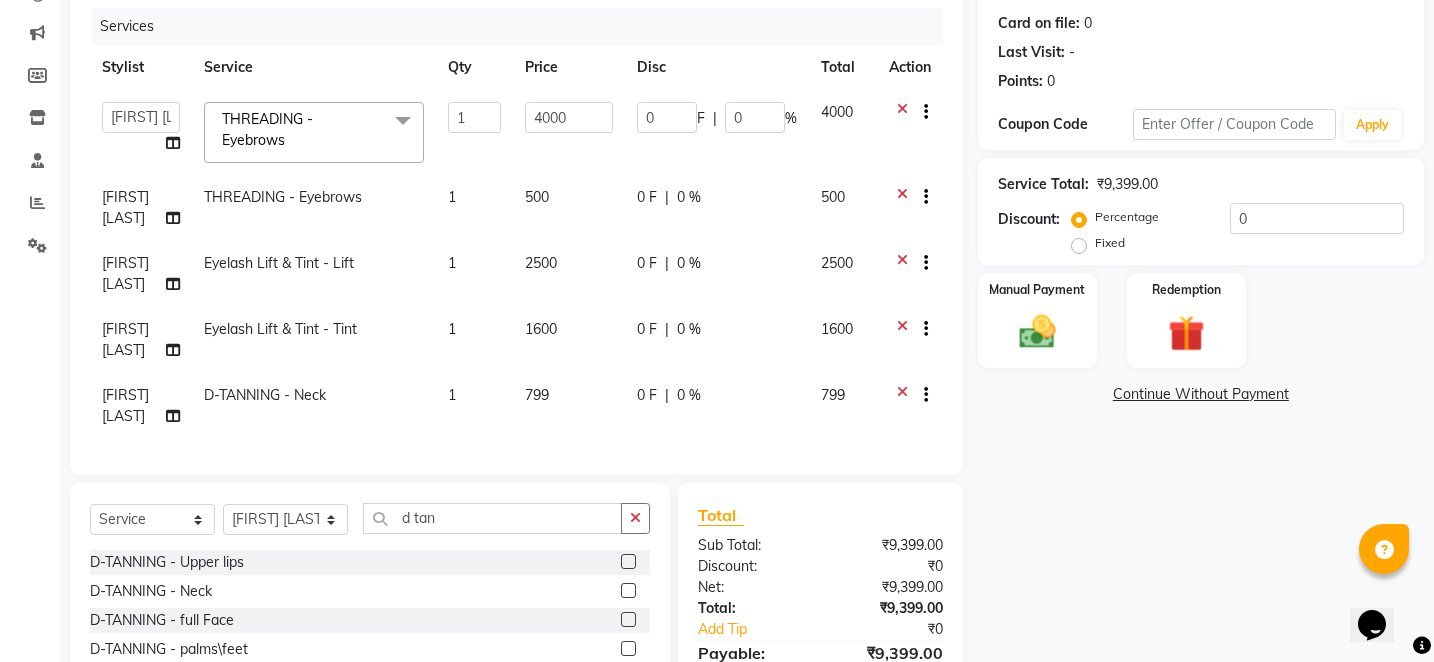 click on "799" 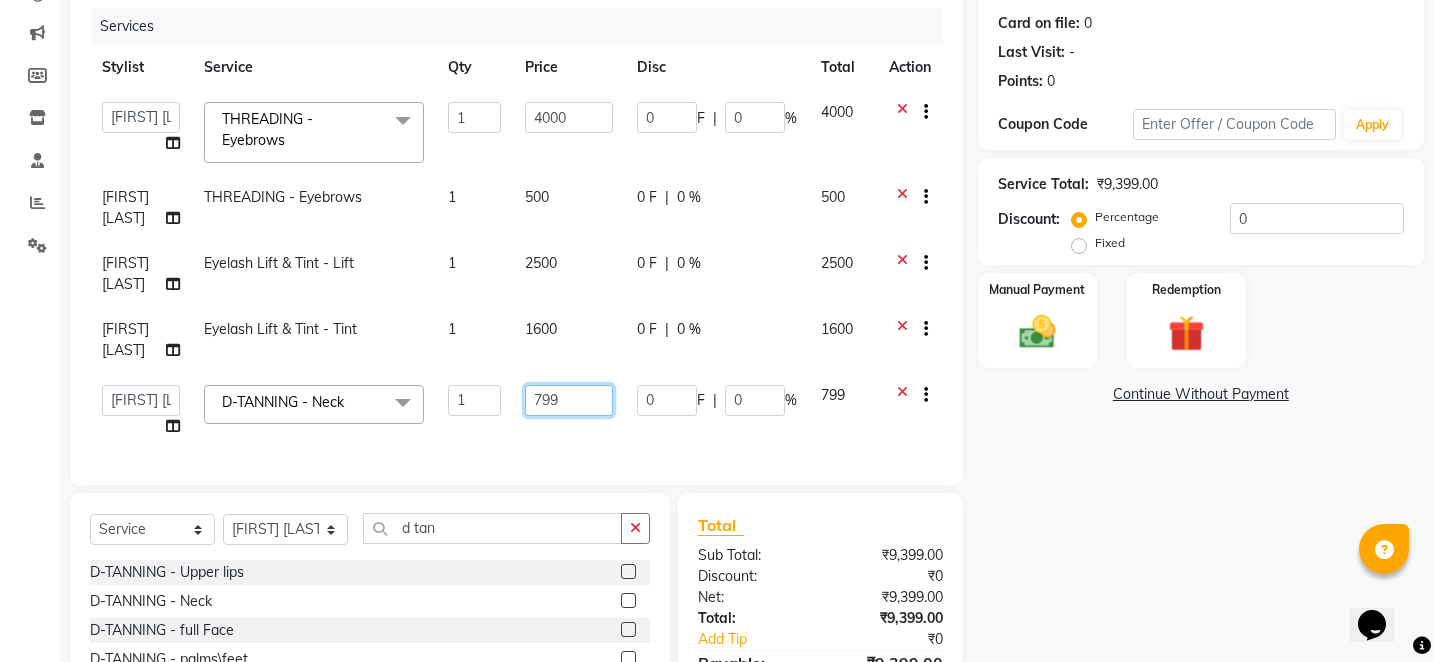 click on "799" 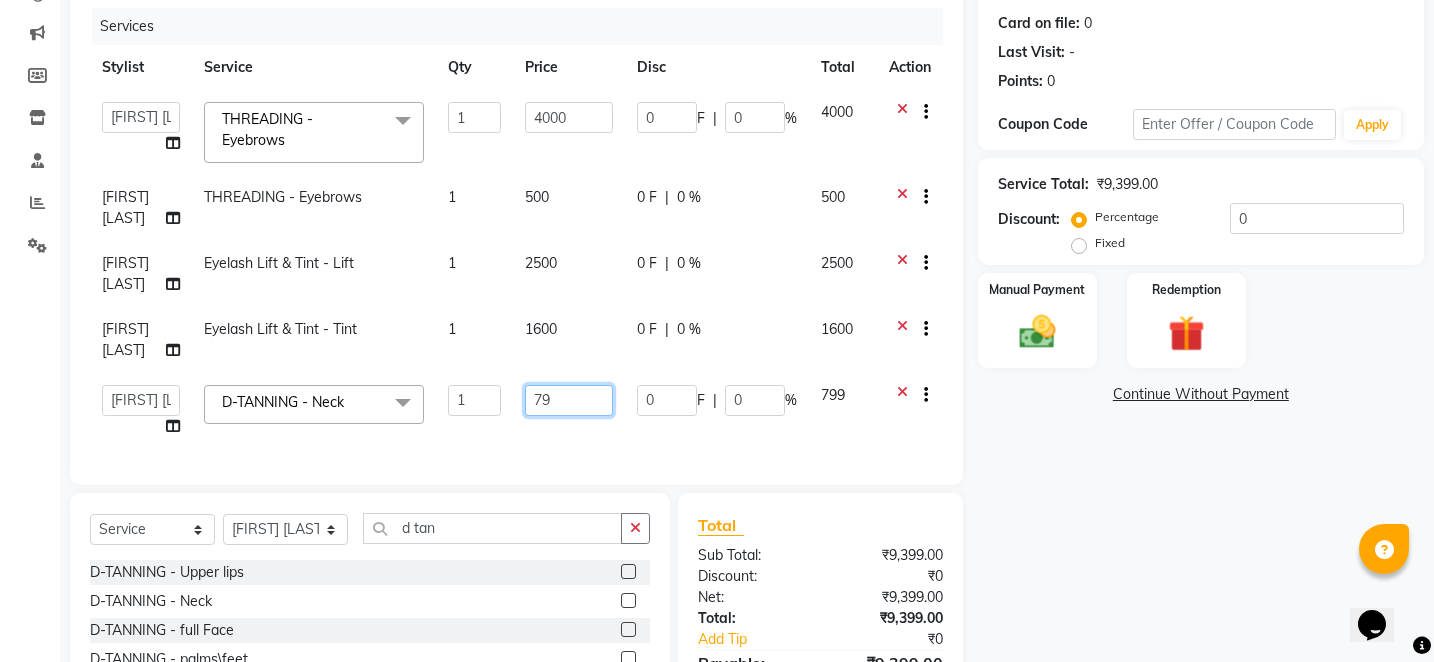 type on "7" 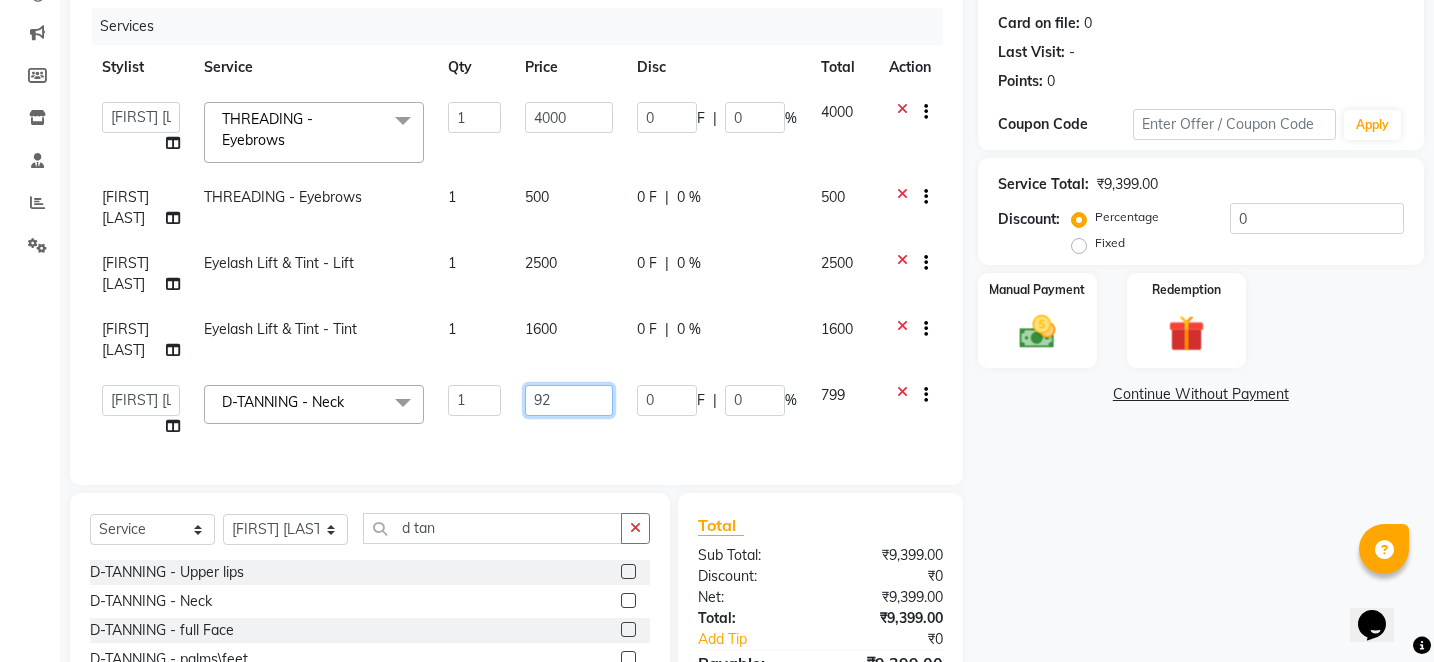 type on "924" 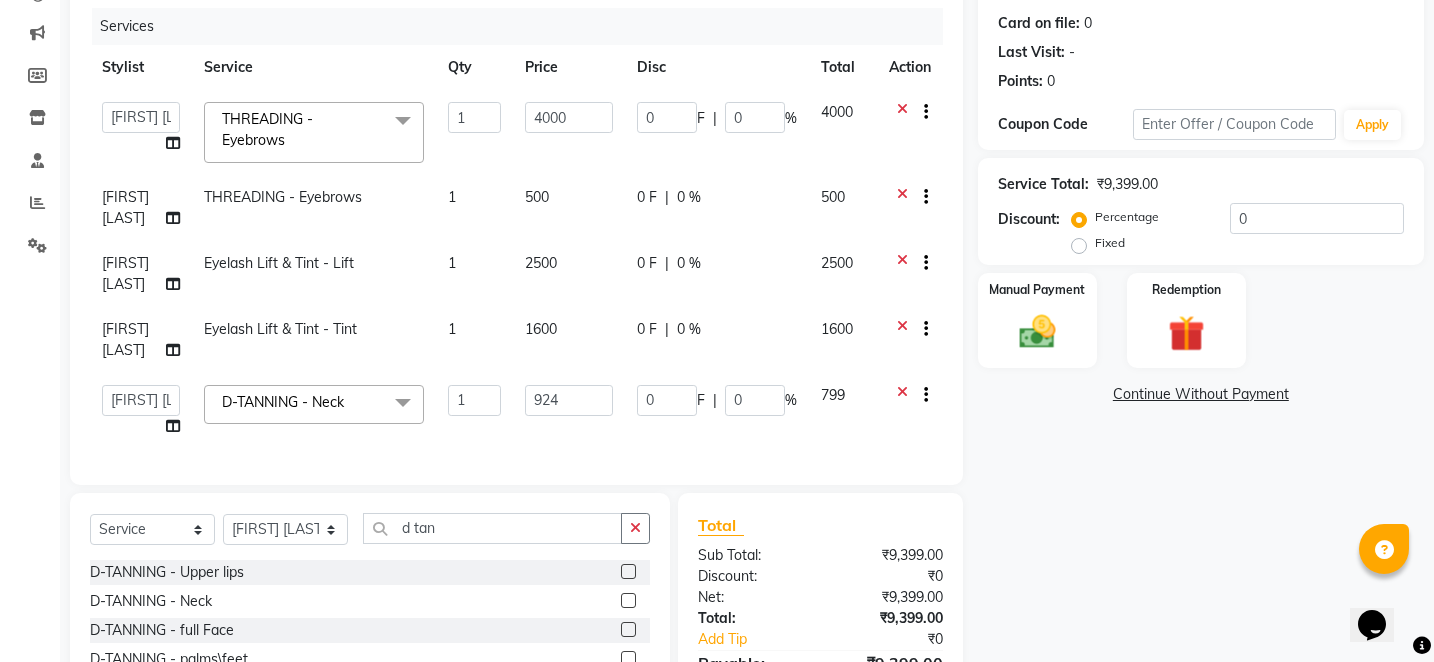 click on "Name: [COUNTRY] Membership: No Active Membership Total Visits: Card on file: 0 Last Visit: - Points: 0 Coupon Code Apply Service Total: ₹9,399.00 Discount: Percentage Fixed 0 Manual Payment Redemption Continue Without Payment" 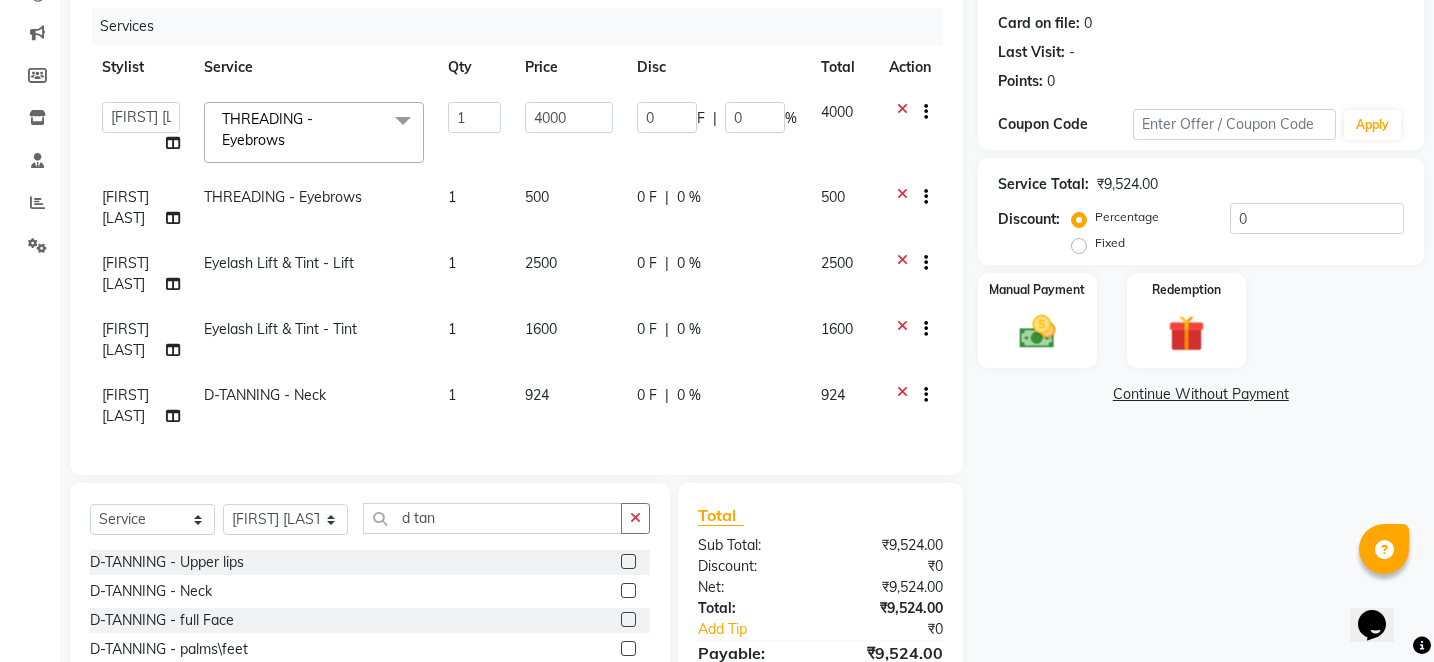 click on "1600" 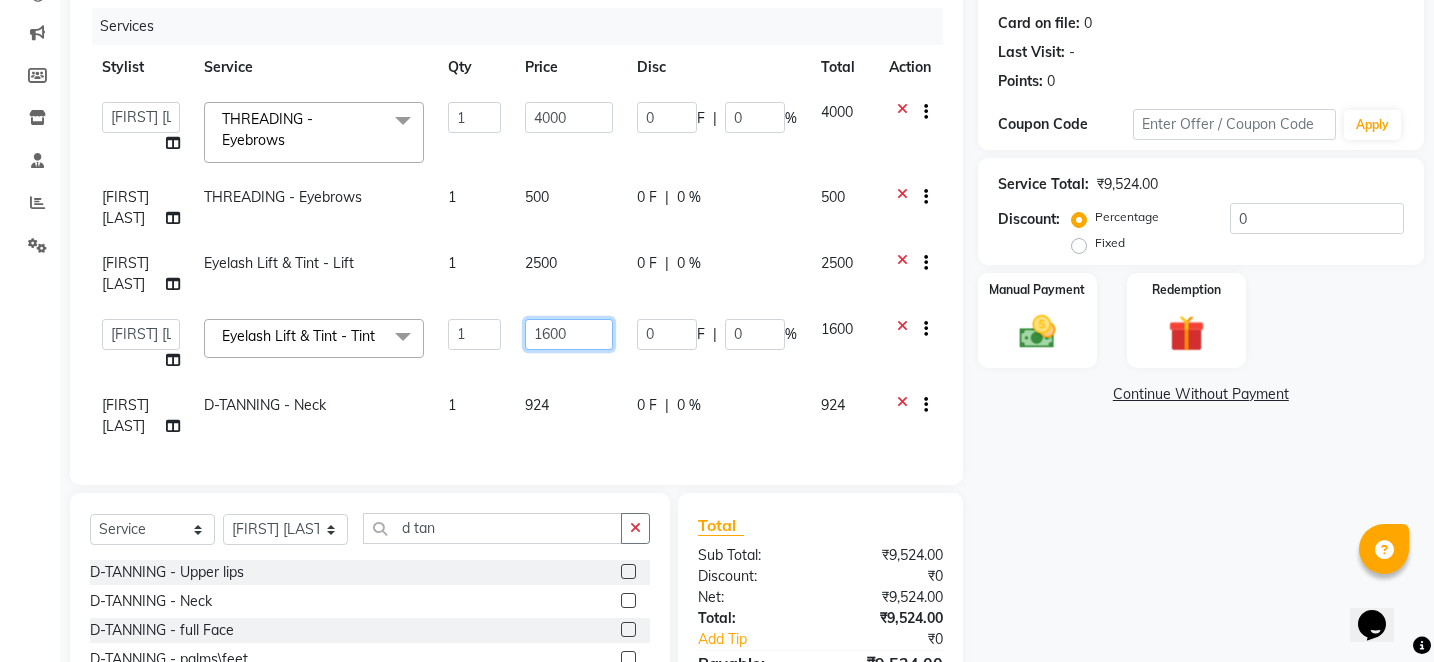 click on "1600" 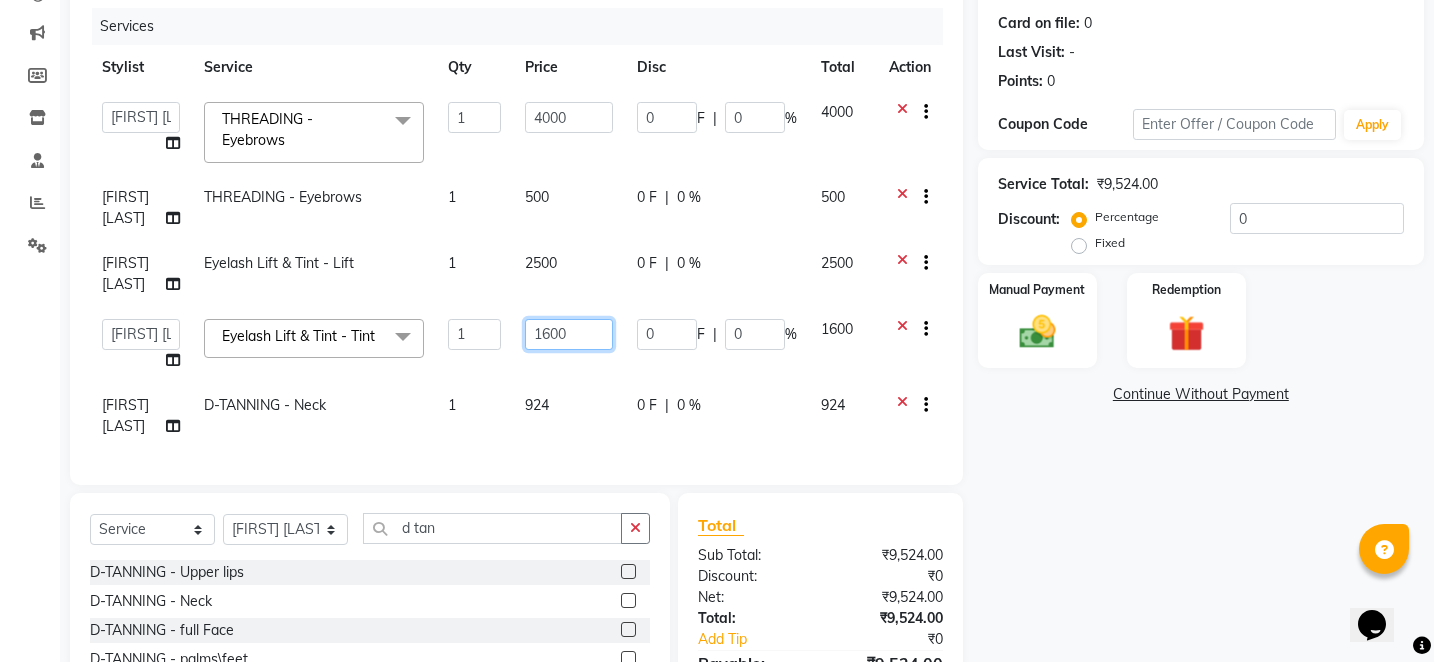 click on "1600" 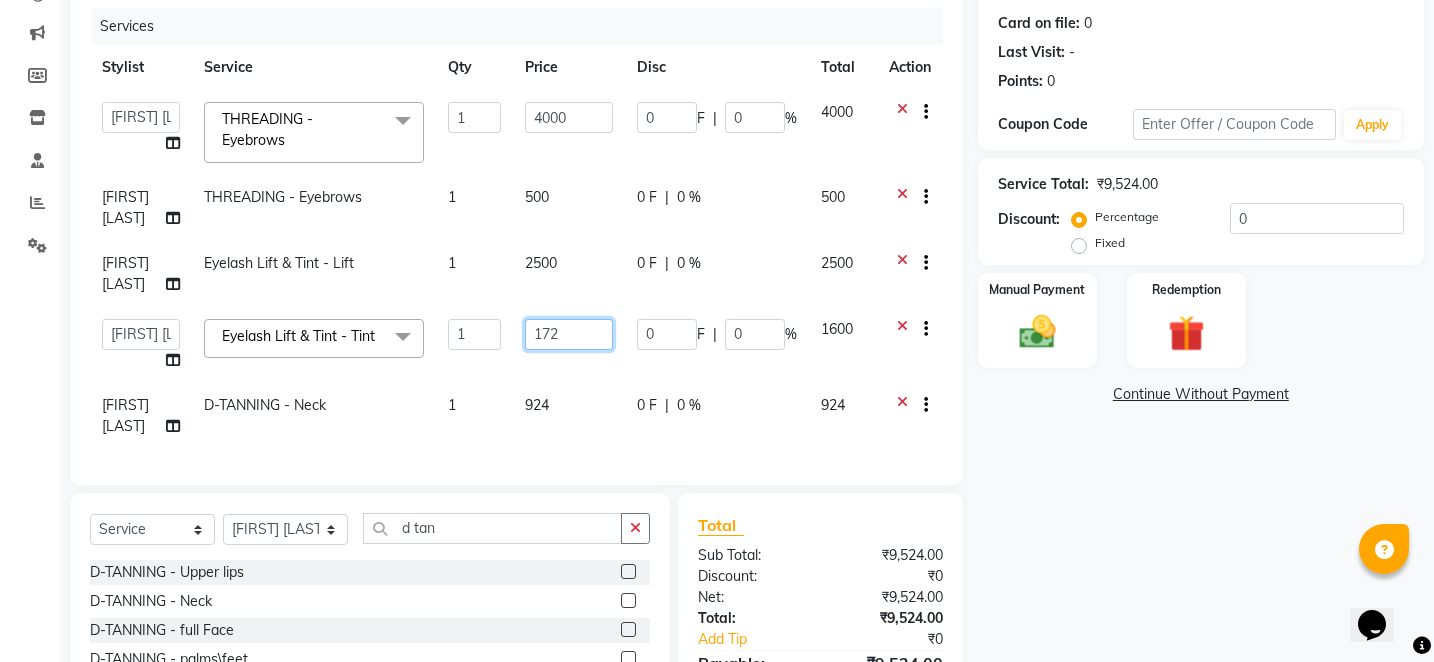type on "1725" 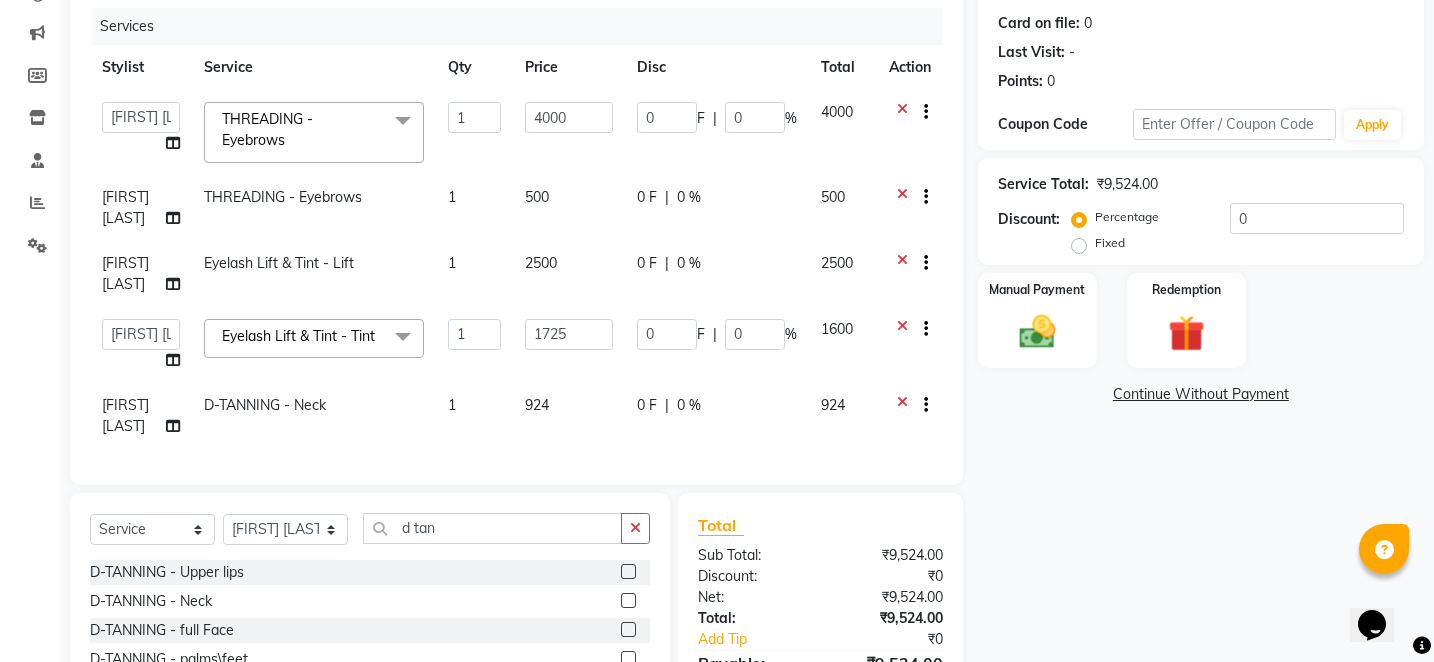 click on "Name: [COUNTRY] Membership: No Active Membership Total Visits: Card on file: 0 Last Visit: - Points: 0 Coupon Code Apply Service Total: ₹9,524.00 Discount: Percentage Fixed 0 Manual Payment Redemption Continue Without Payment" 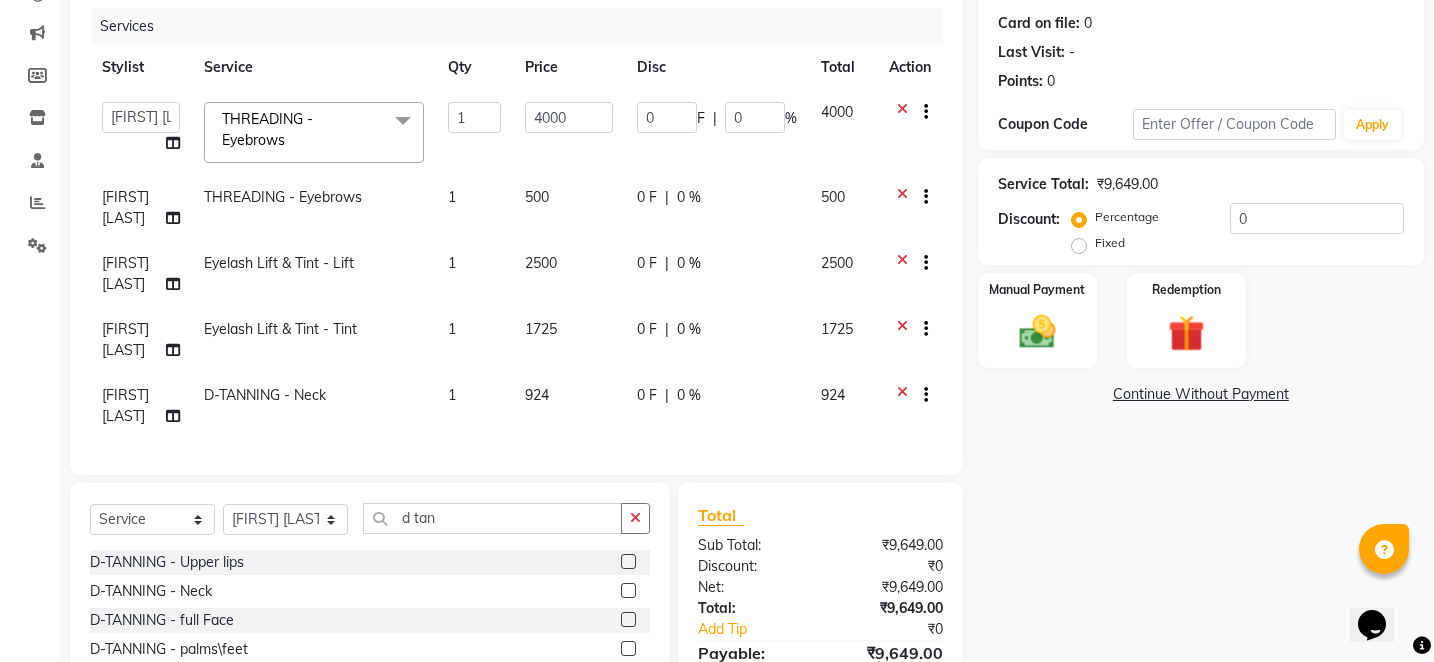 click on "2500" 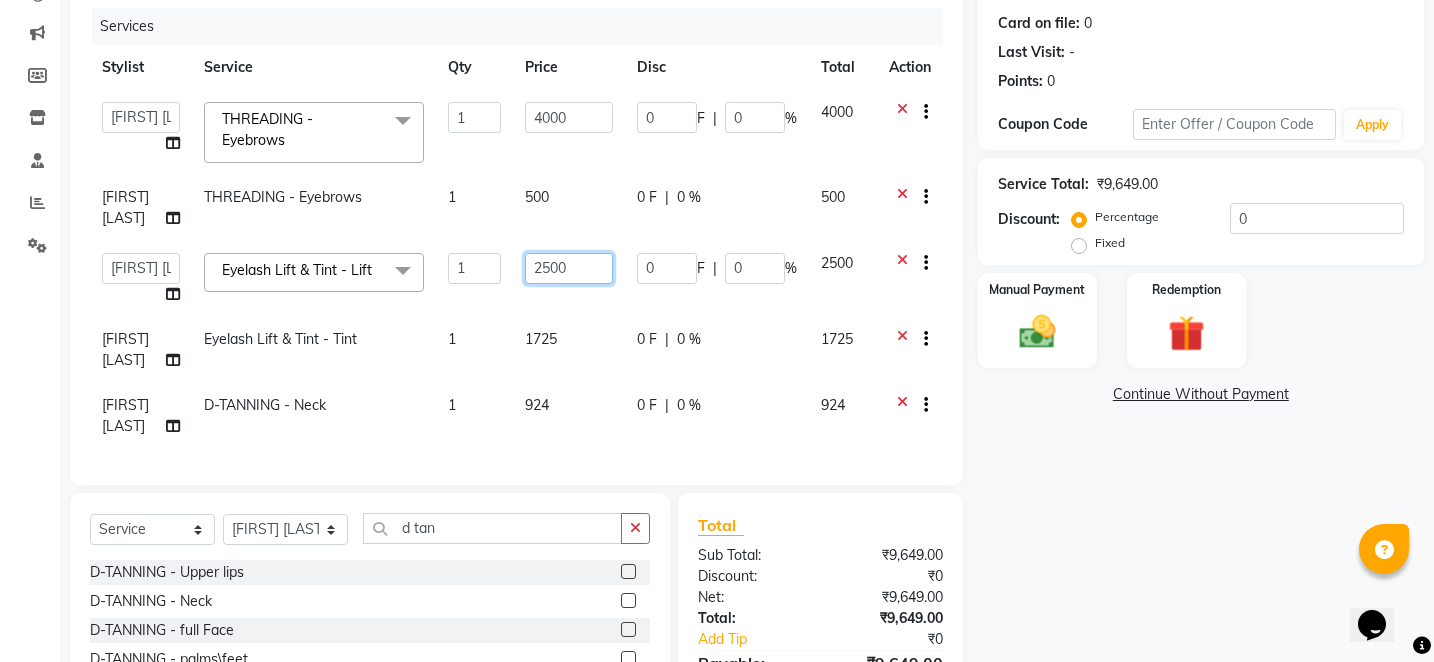 click on "2500" 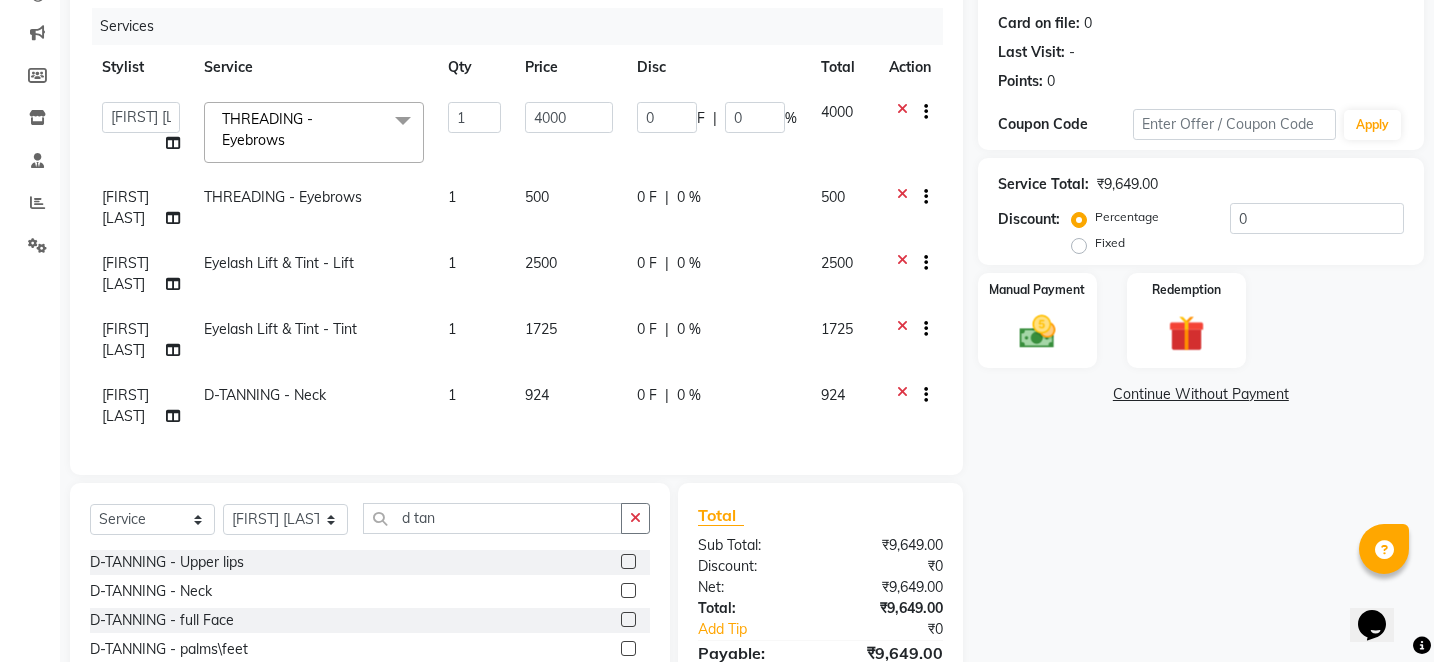 click on "500" 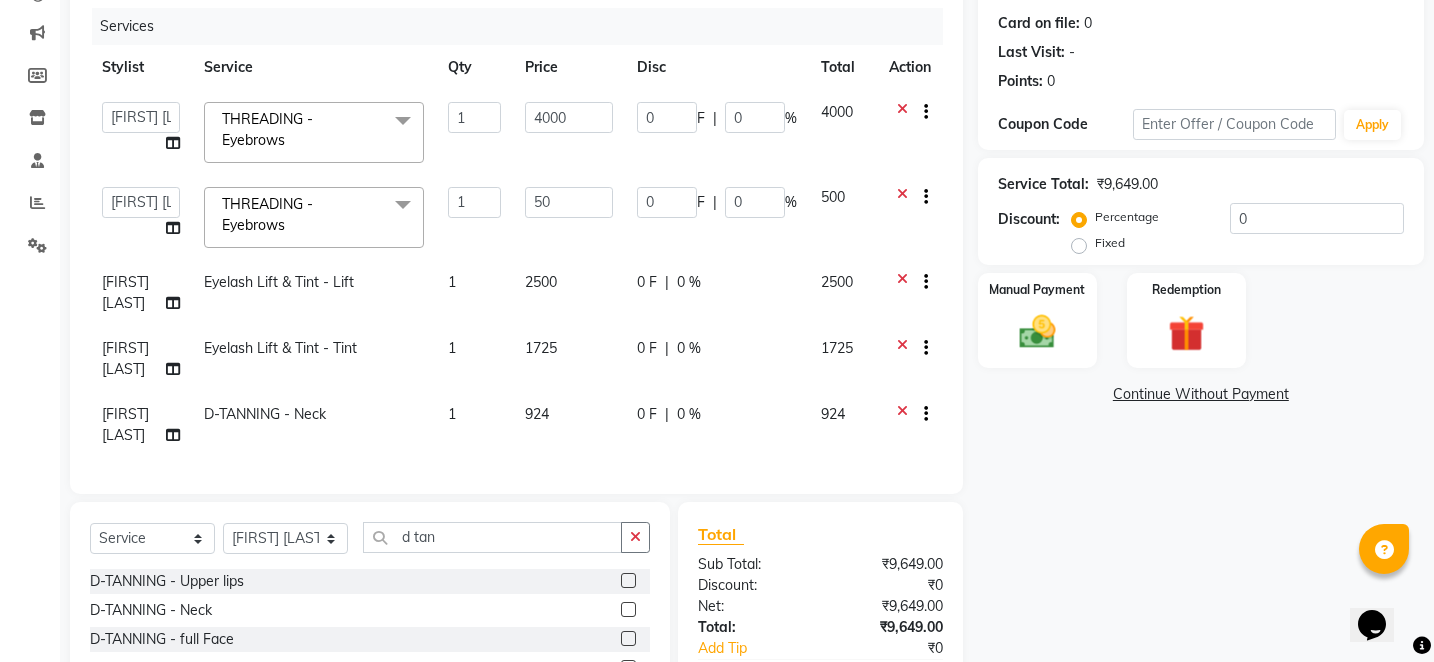 type on "5" 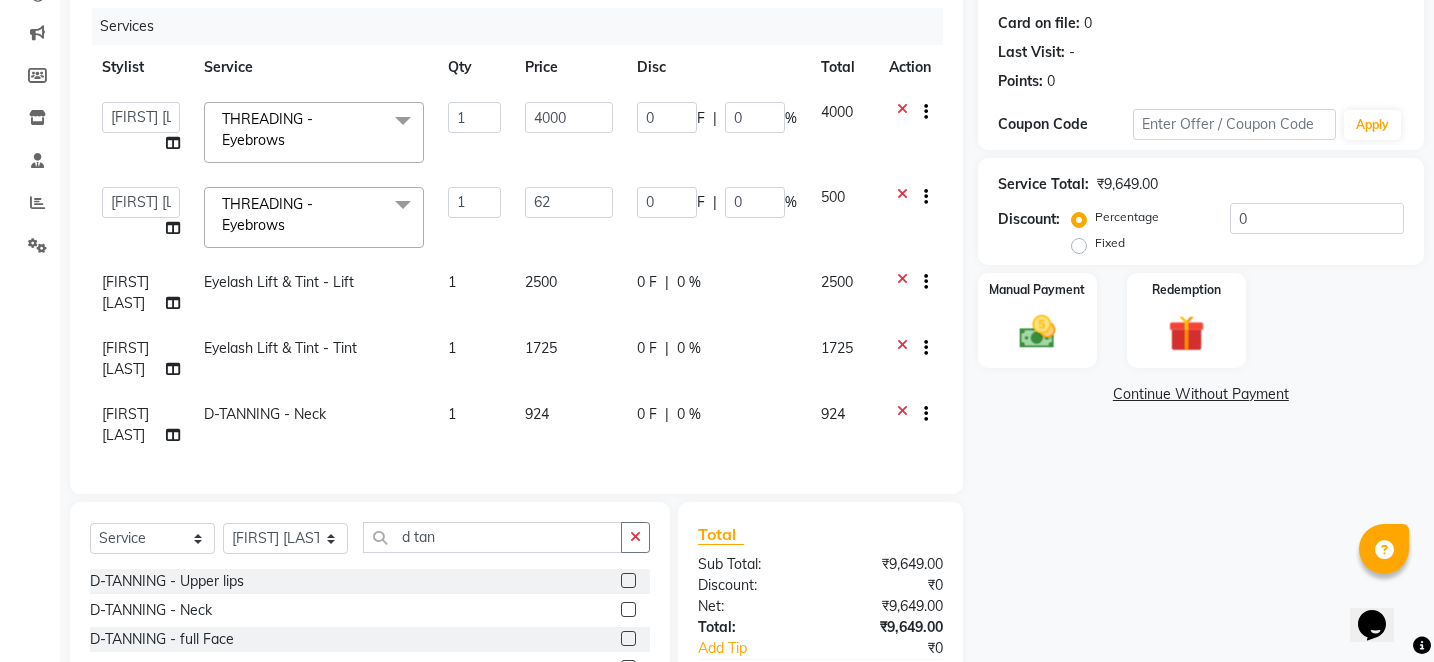 type on "625" 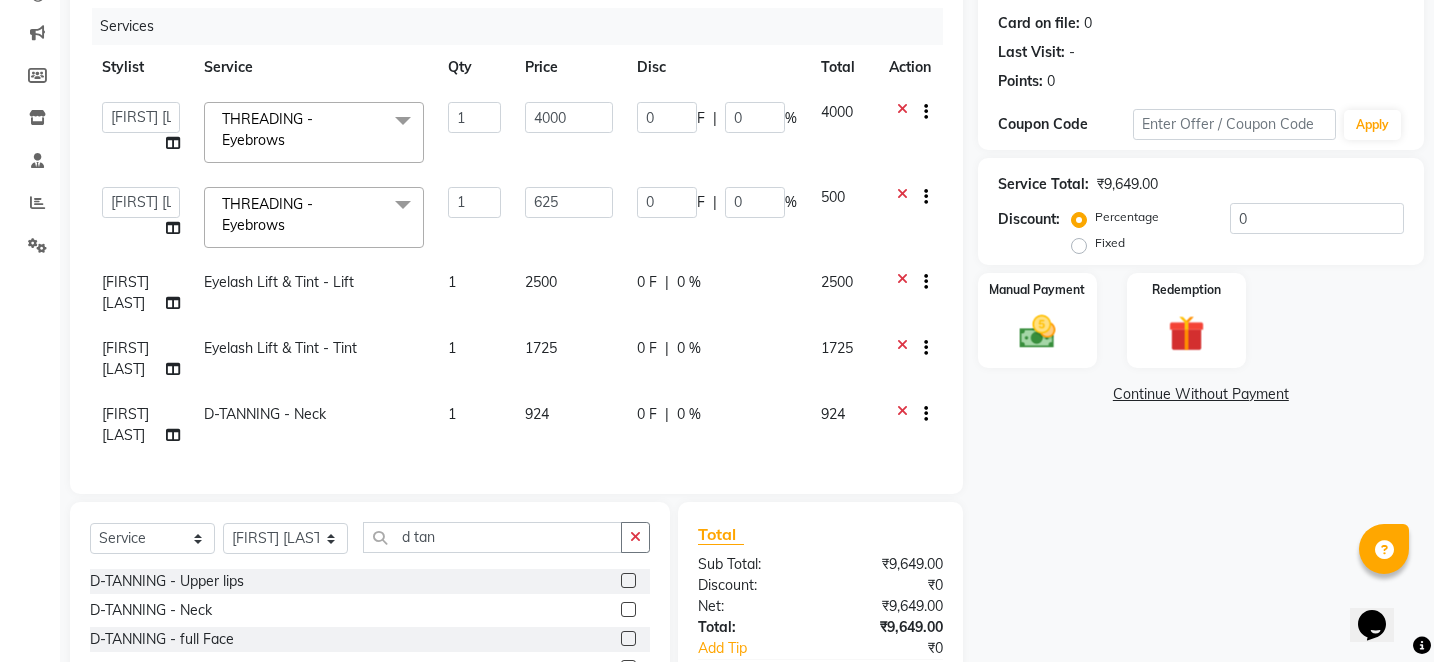 click on "Name: [COUNTRY] Membership: No Active Membership Total Visits: Card on file: 0 Last Visit: - Points: 0 Coupon Code Apply Service Total: ₹9,649.00 Discount: Percentage Fixed 0 Manual Payment Redemption Continue Without Payment" 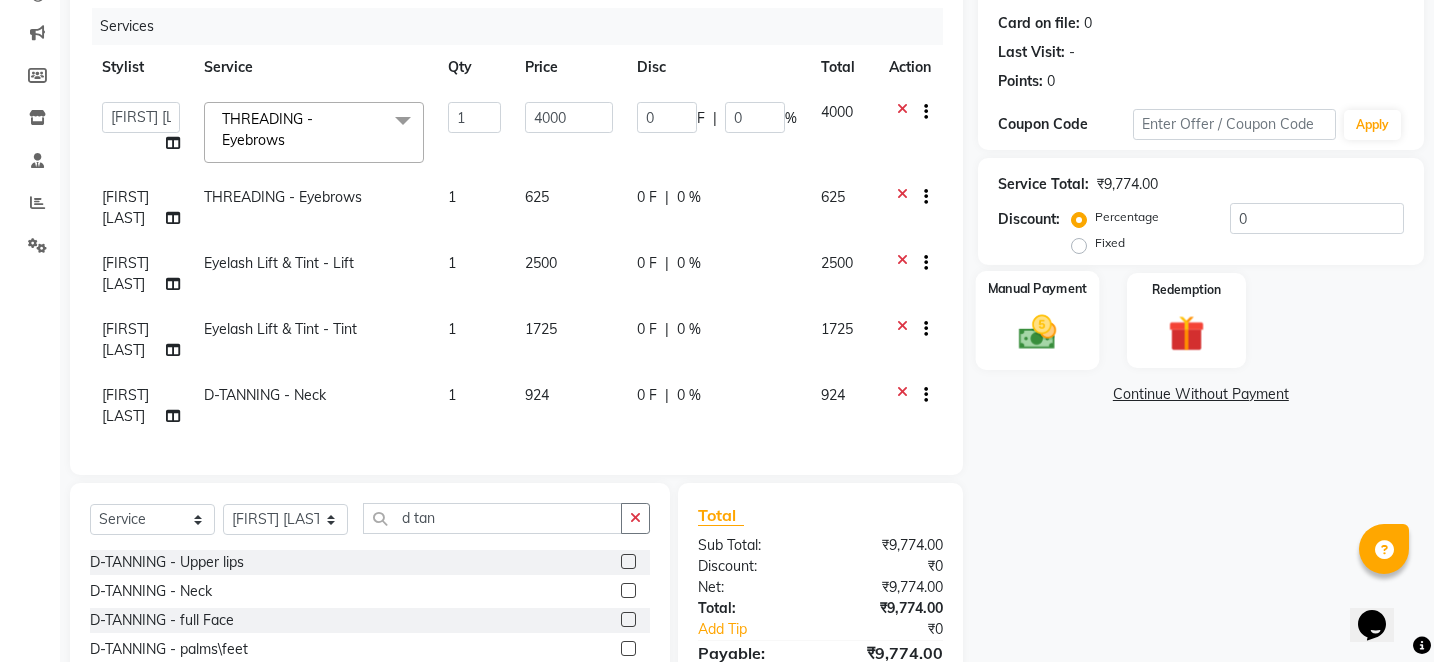click 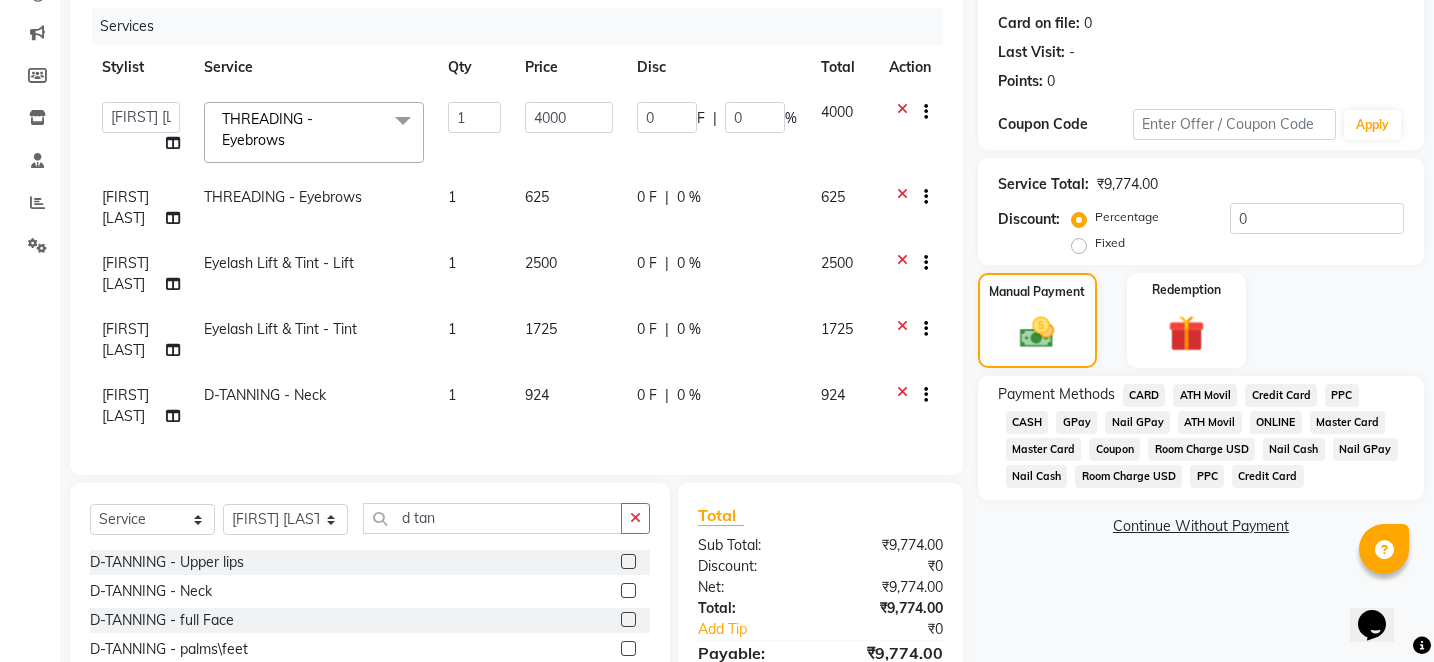 click on "CARD" 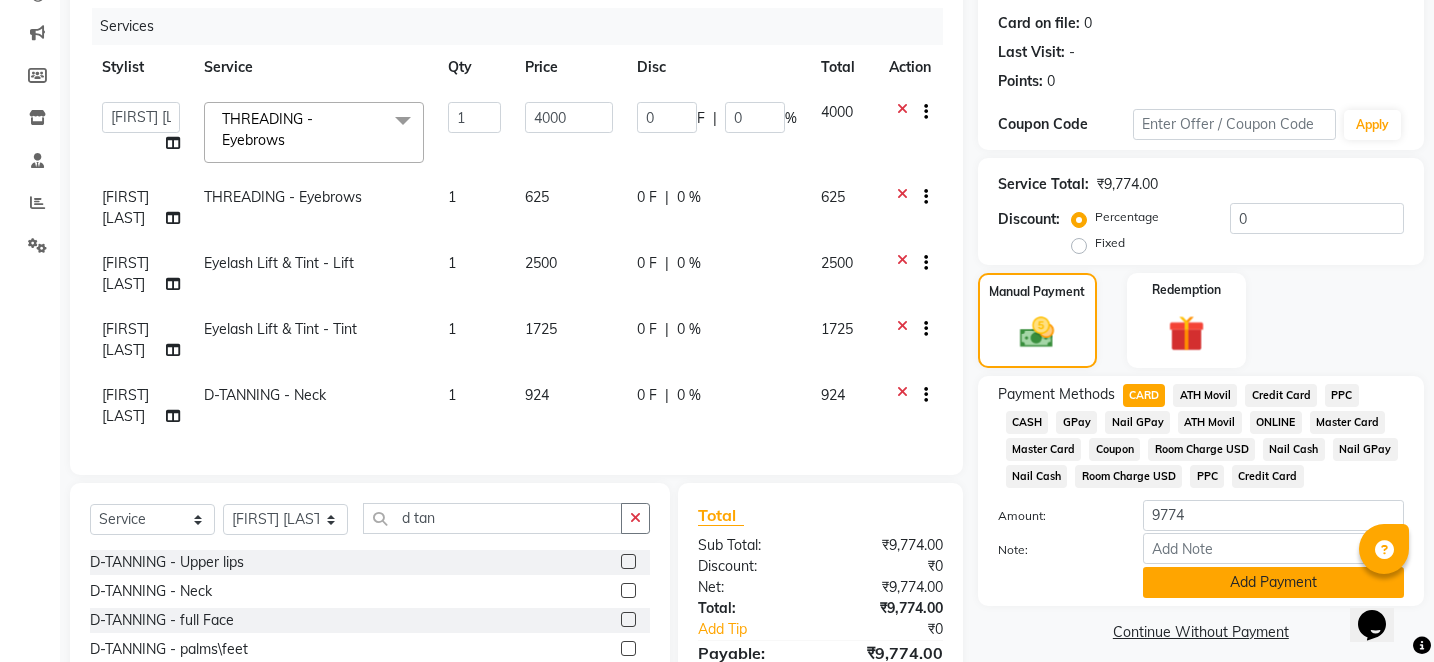 click on "Add Payment" 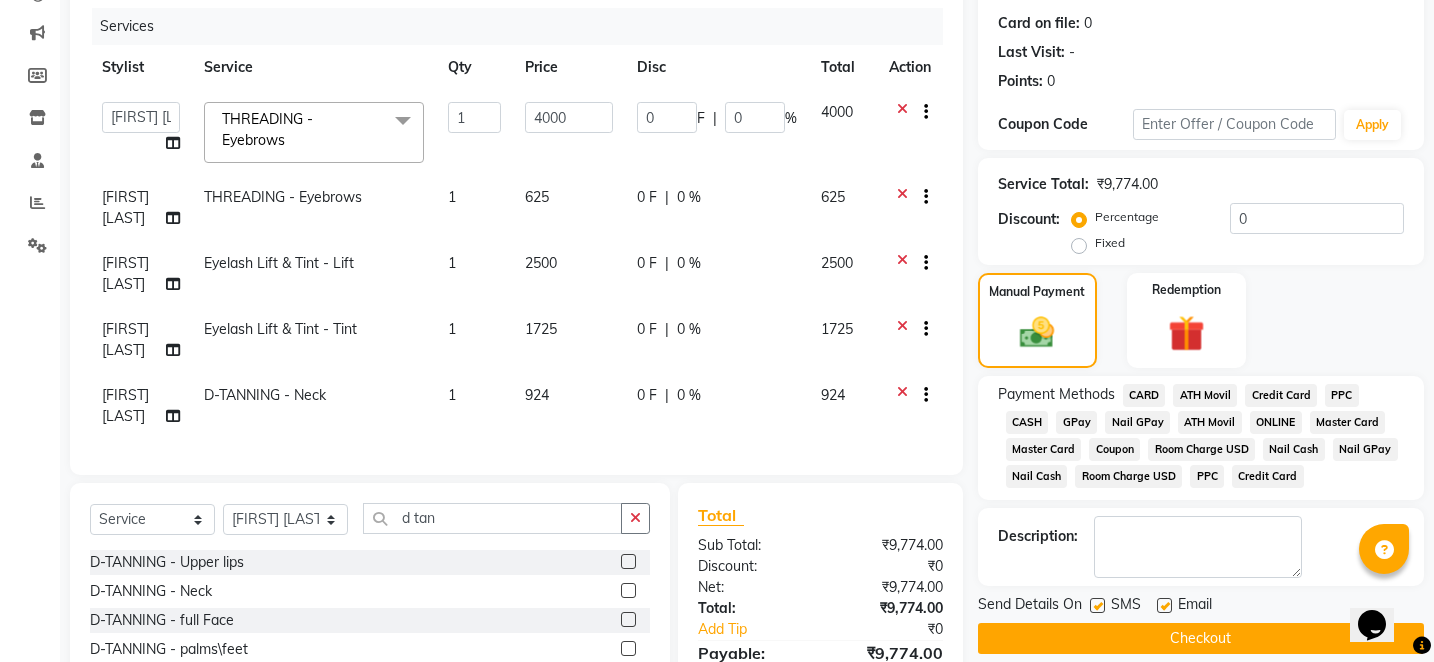 click 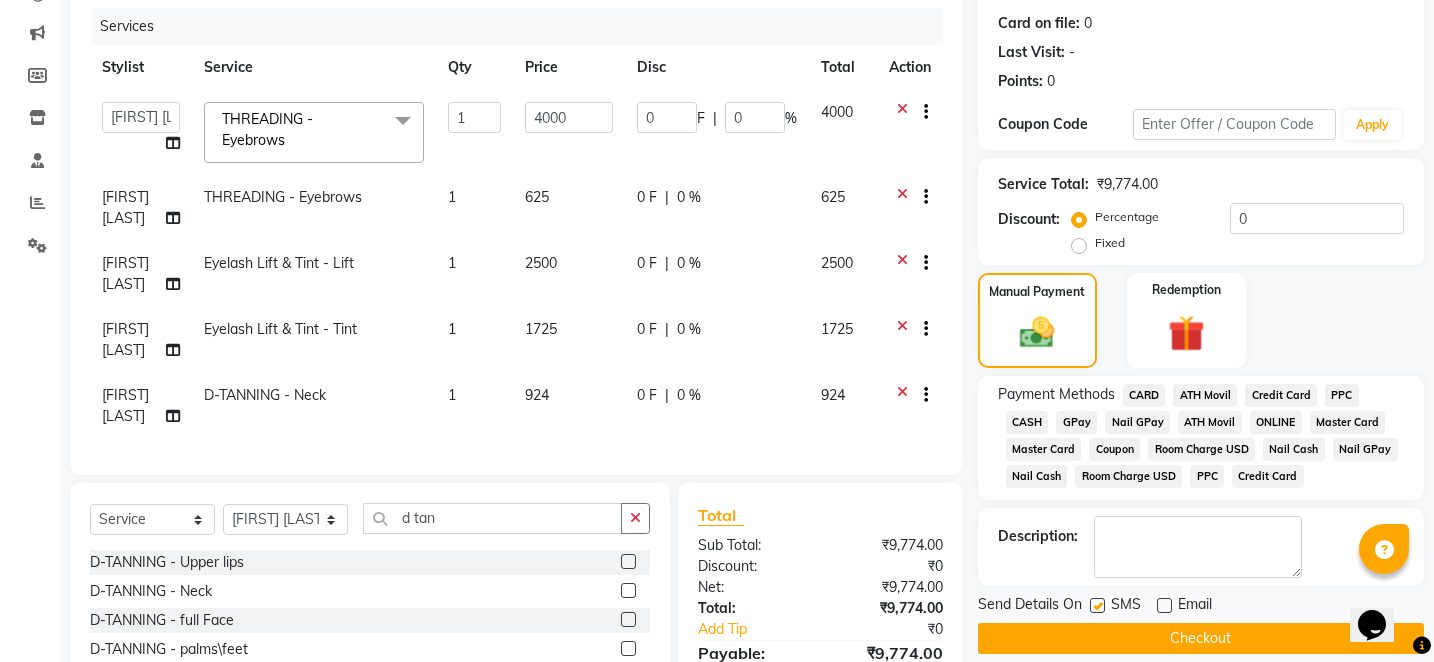 click 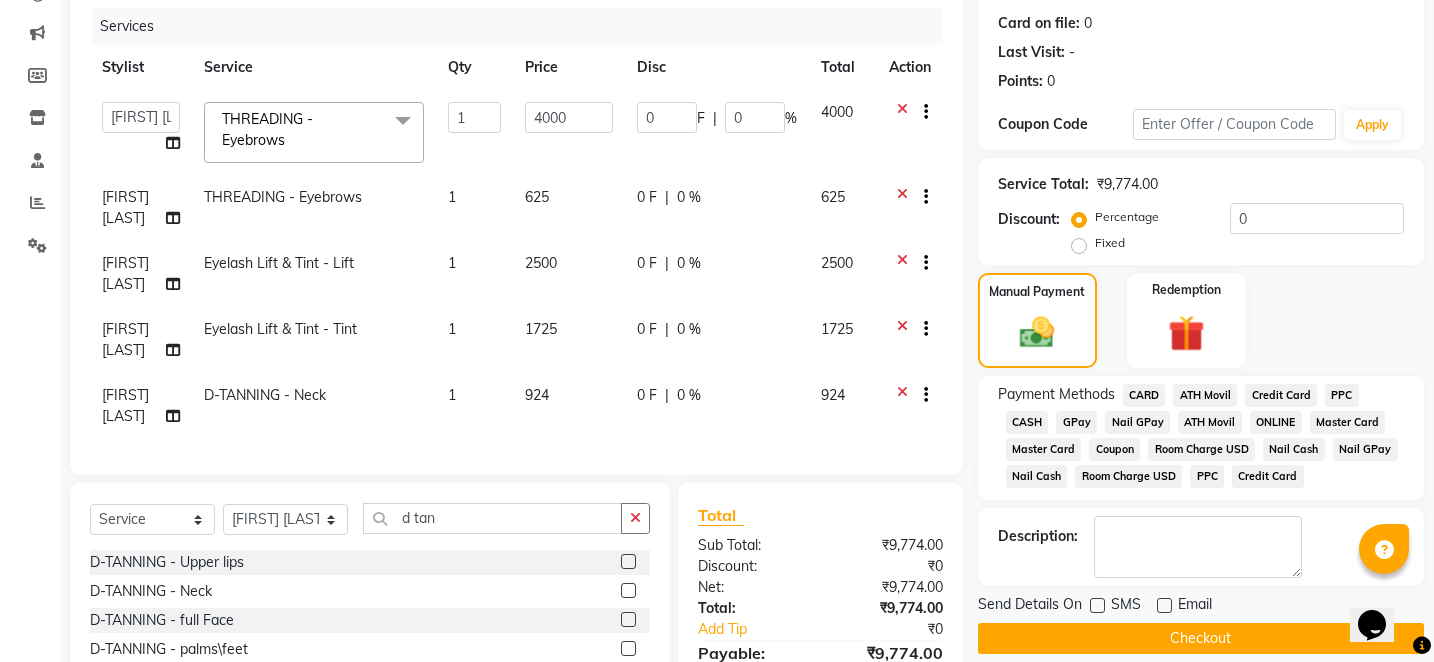 click on "Checkout" 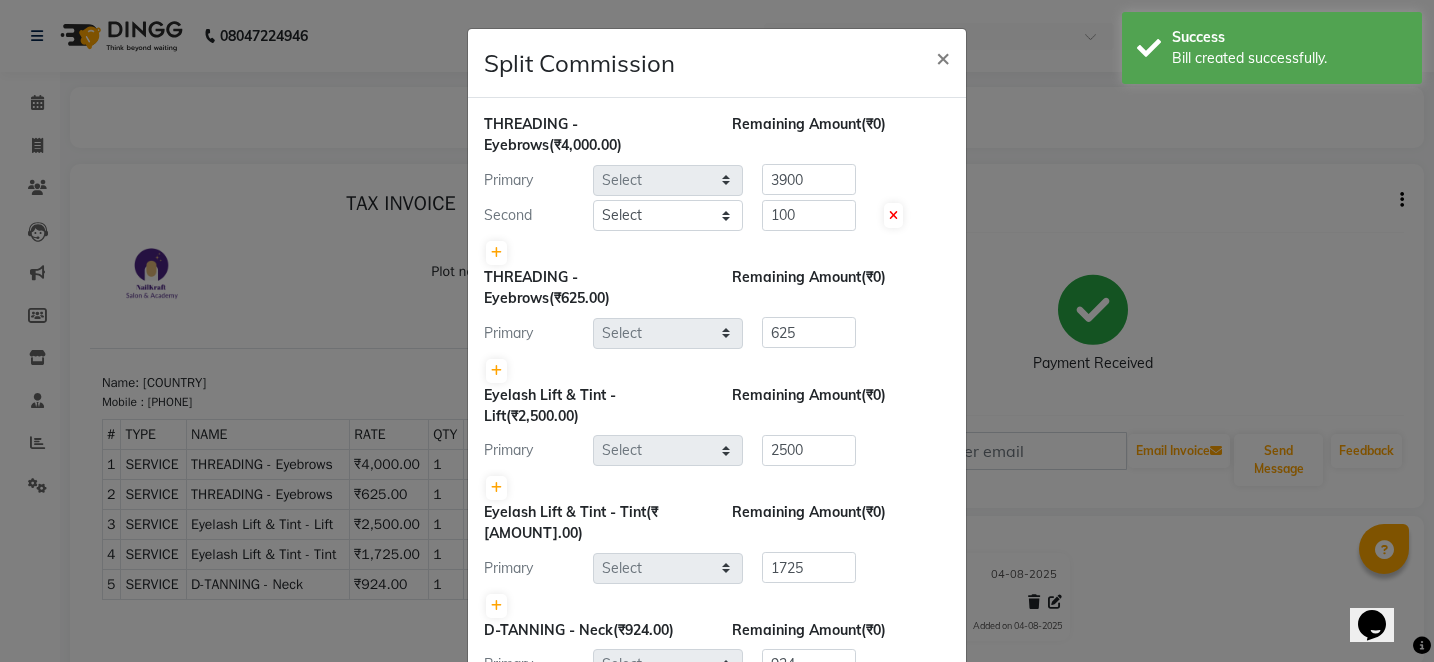 scroll, scrollTop: 0, scrollLeft: 0, axis: both 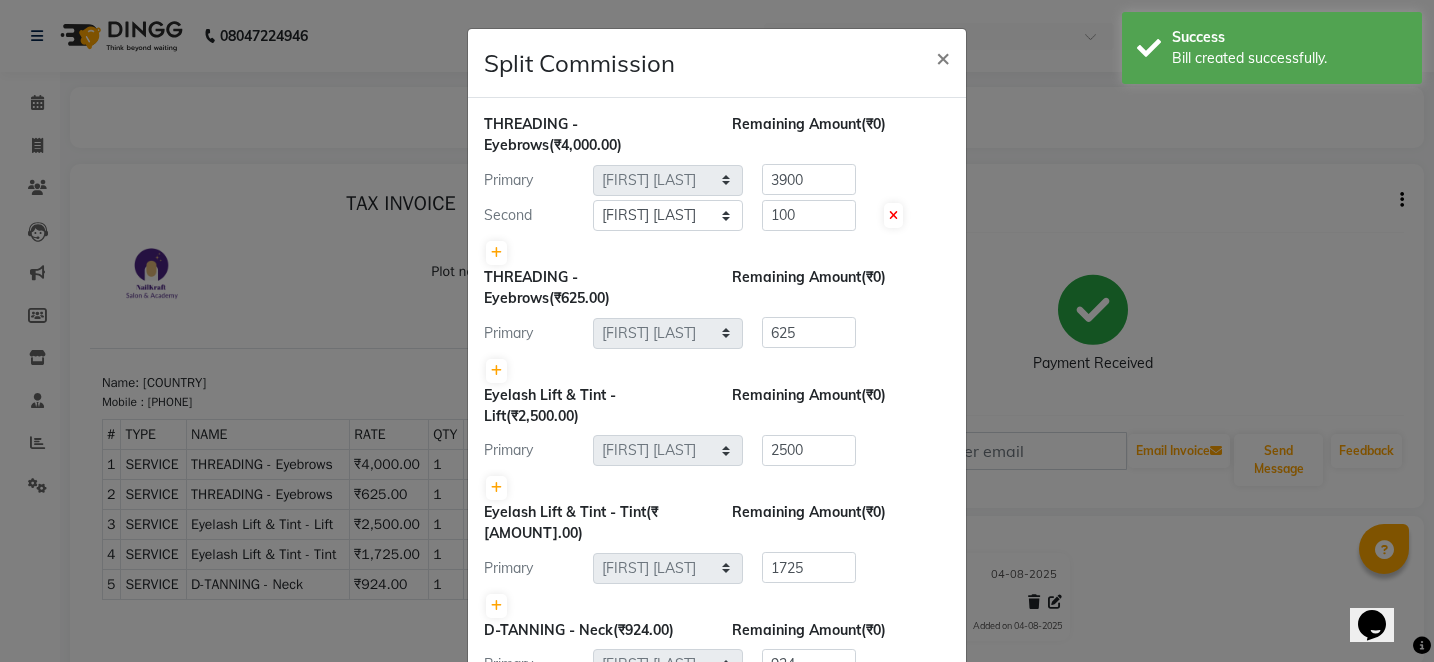 type 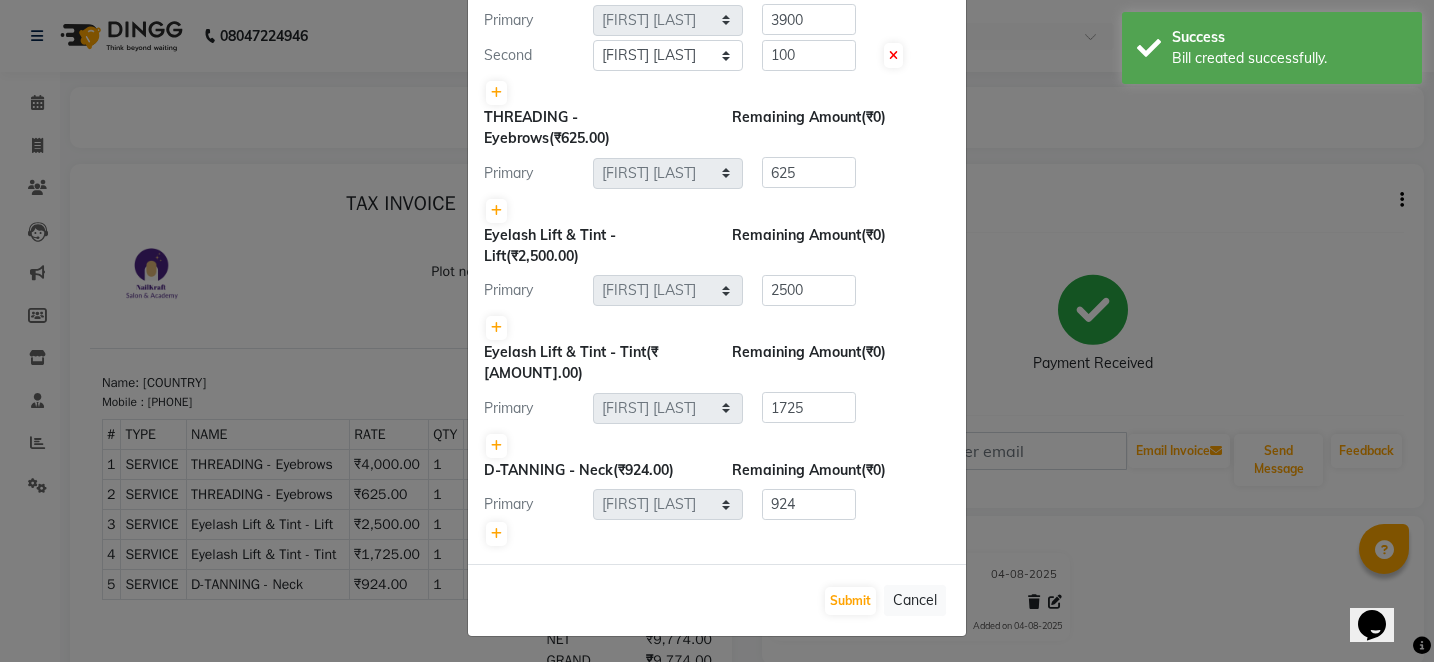scroll, scrollTop: 161, scrollLeft: 0, axis: vertical 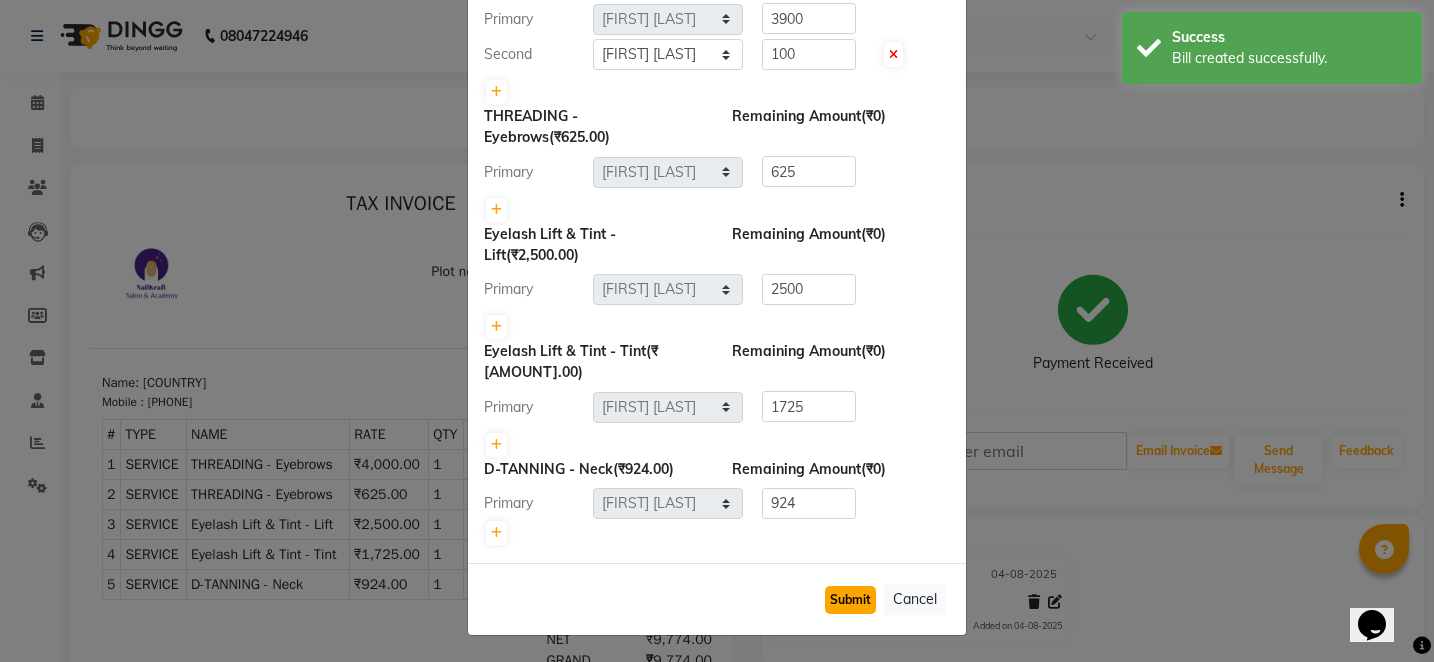 click on "Submit" 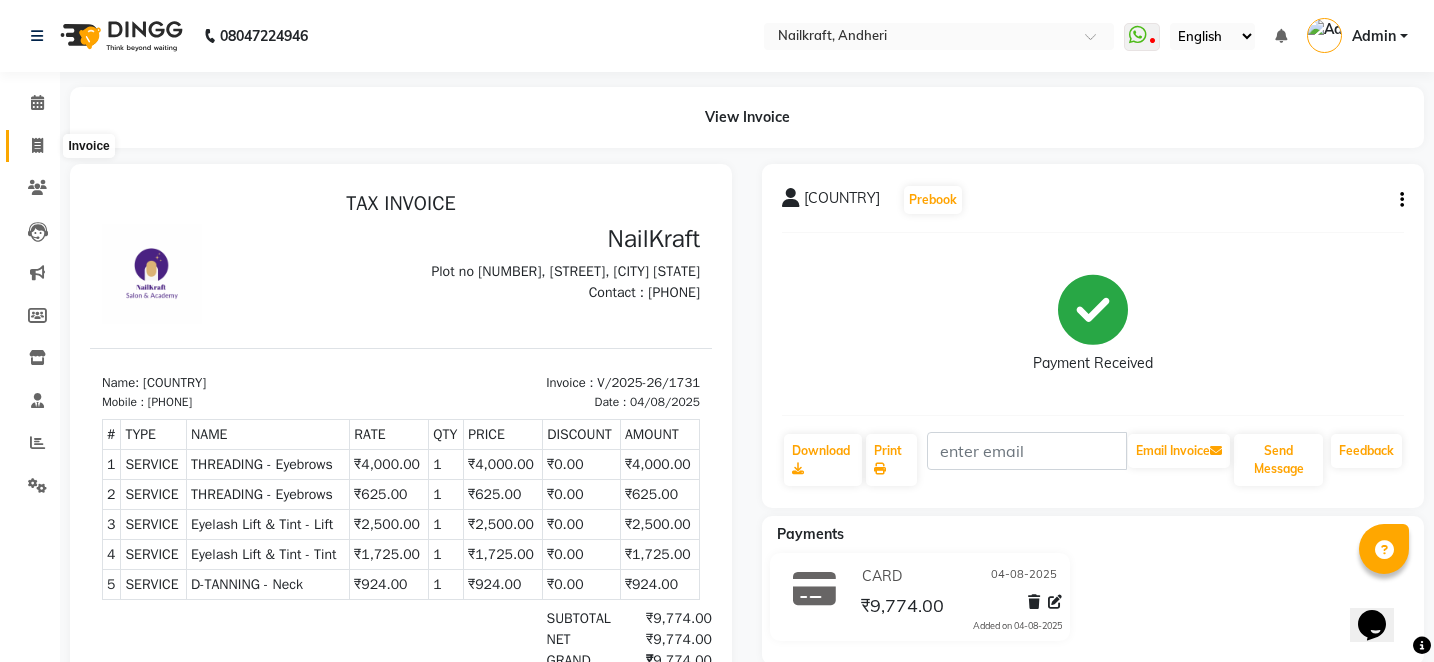 click 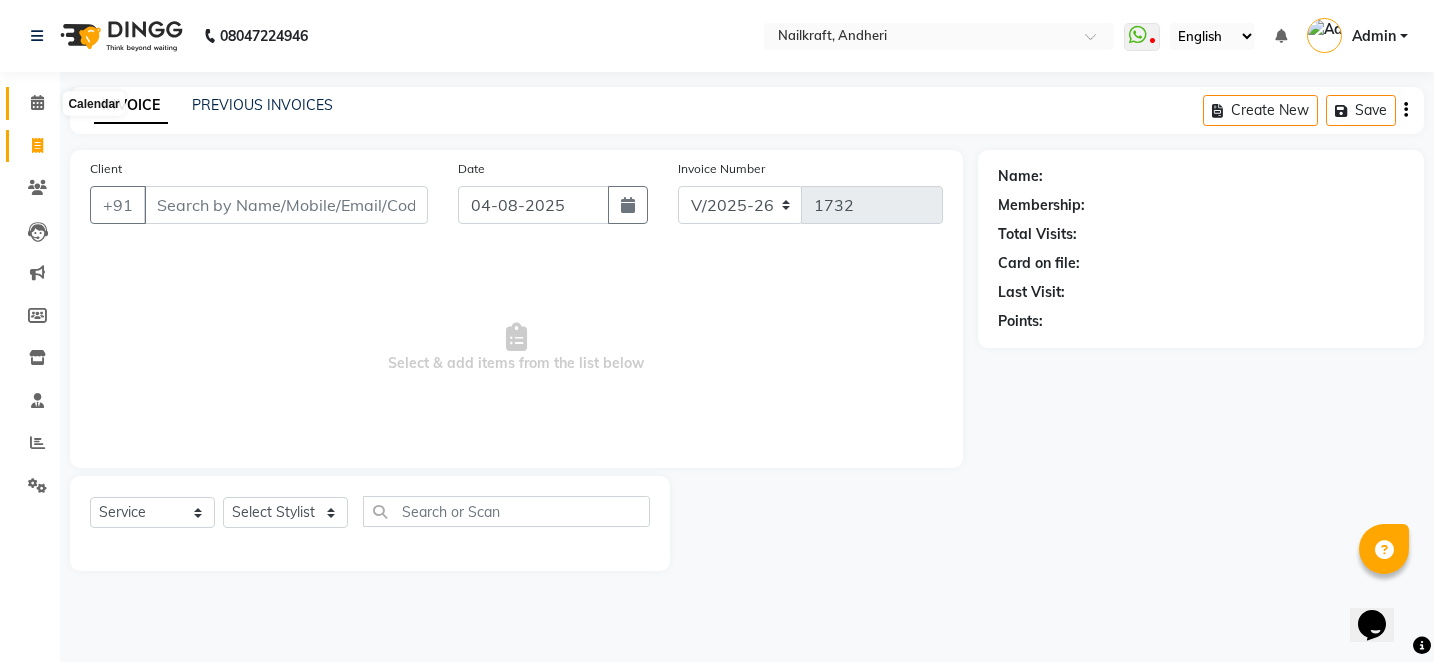 click 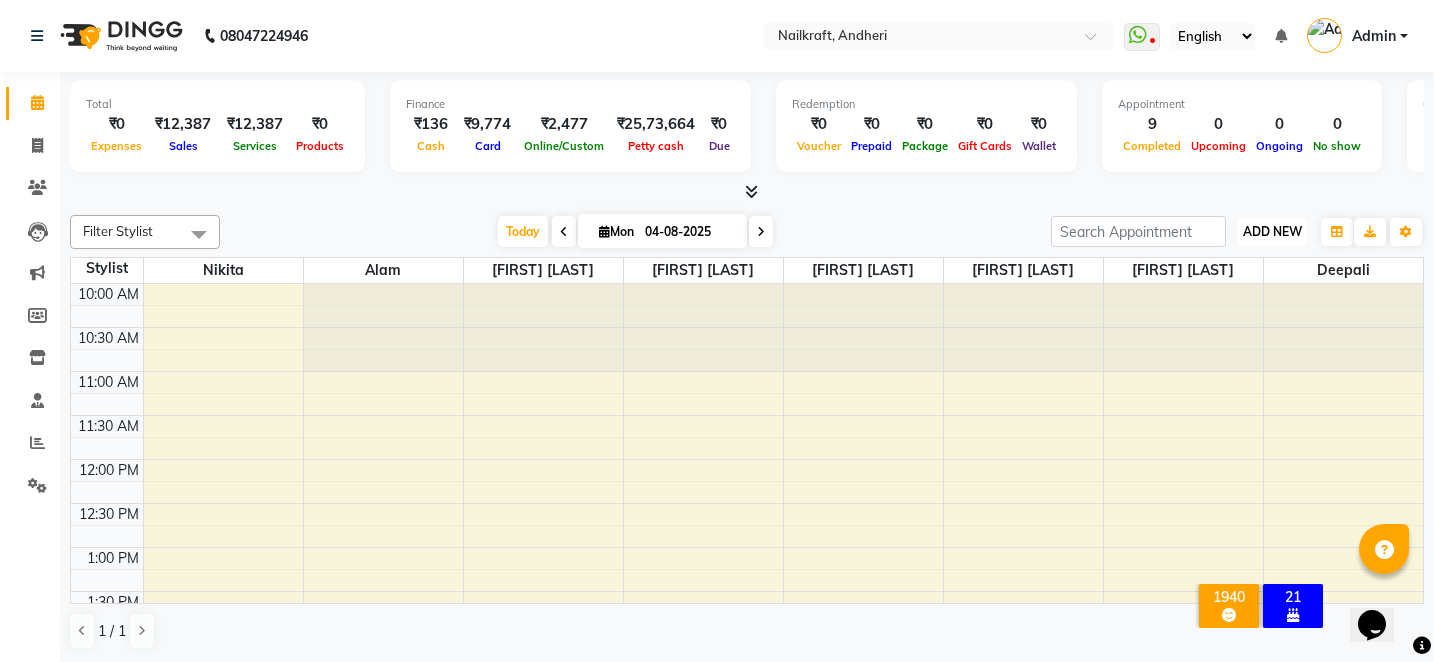 click on "ADD NEW" at bounding box center (1272, 231) 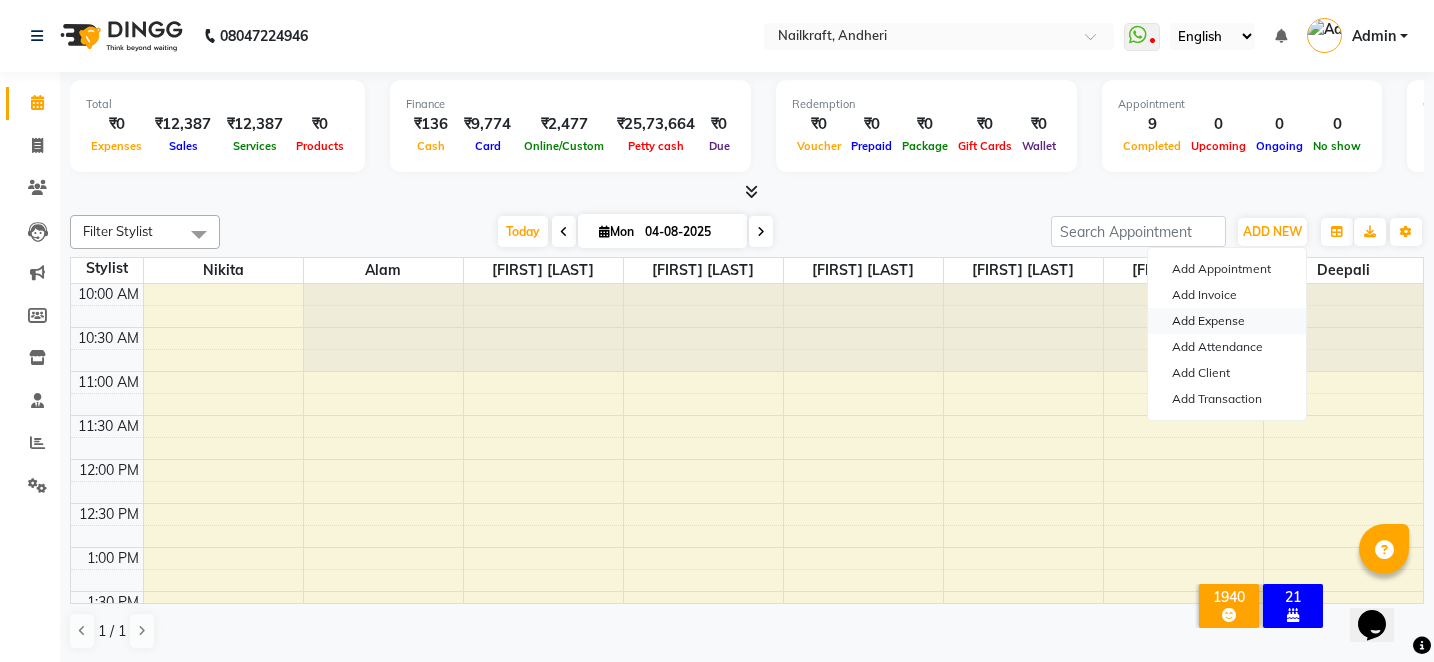 click on "Add Expense" at bounding box center [1227, 321] 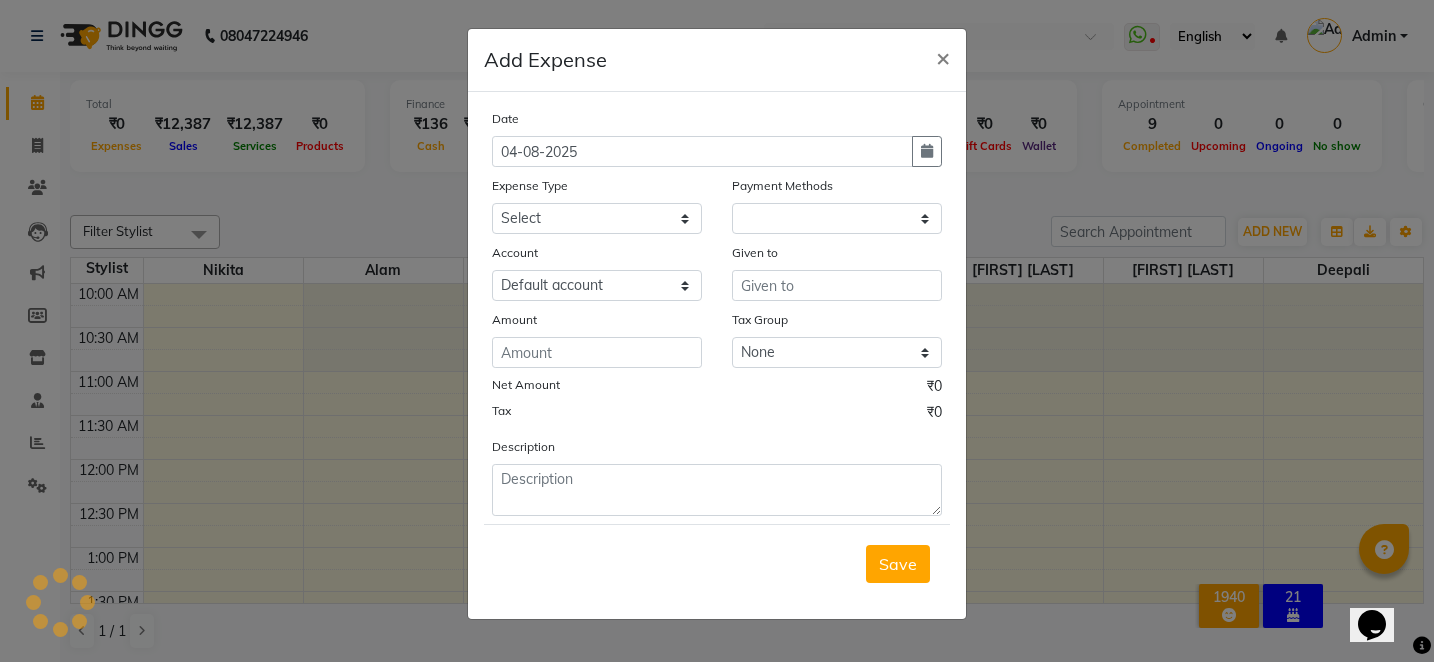 select on "1" 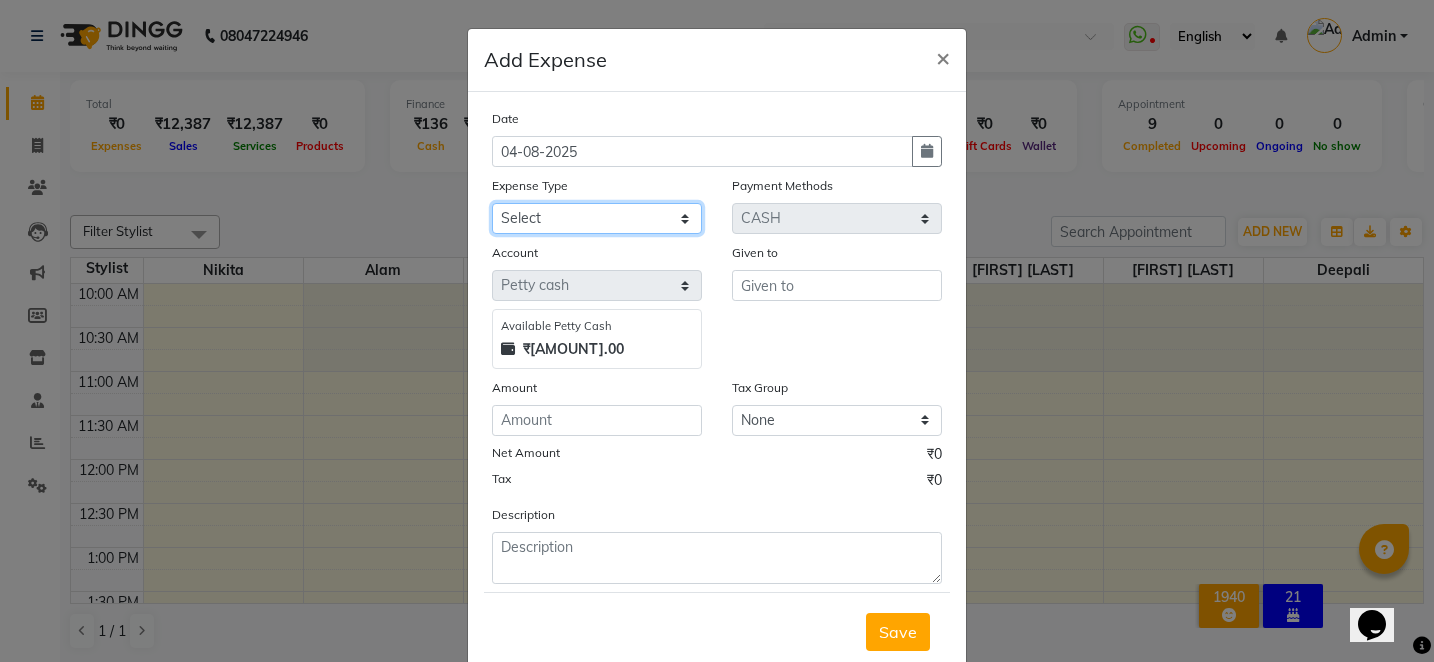 click on "Select Advance Salary Bank charges Car maintenance  Cash transfer to bank Cash transfer to hub Client Snacks Clinical charges Equipment Fuel Govt fee Incentive Insurance International purchase Loan Repayment Maintenance Marketing Miscellaneous MRA Other Pantry Product Rent Salary Staff Snacks Stationary Tax Tea & Refreshment Utilities" 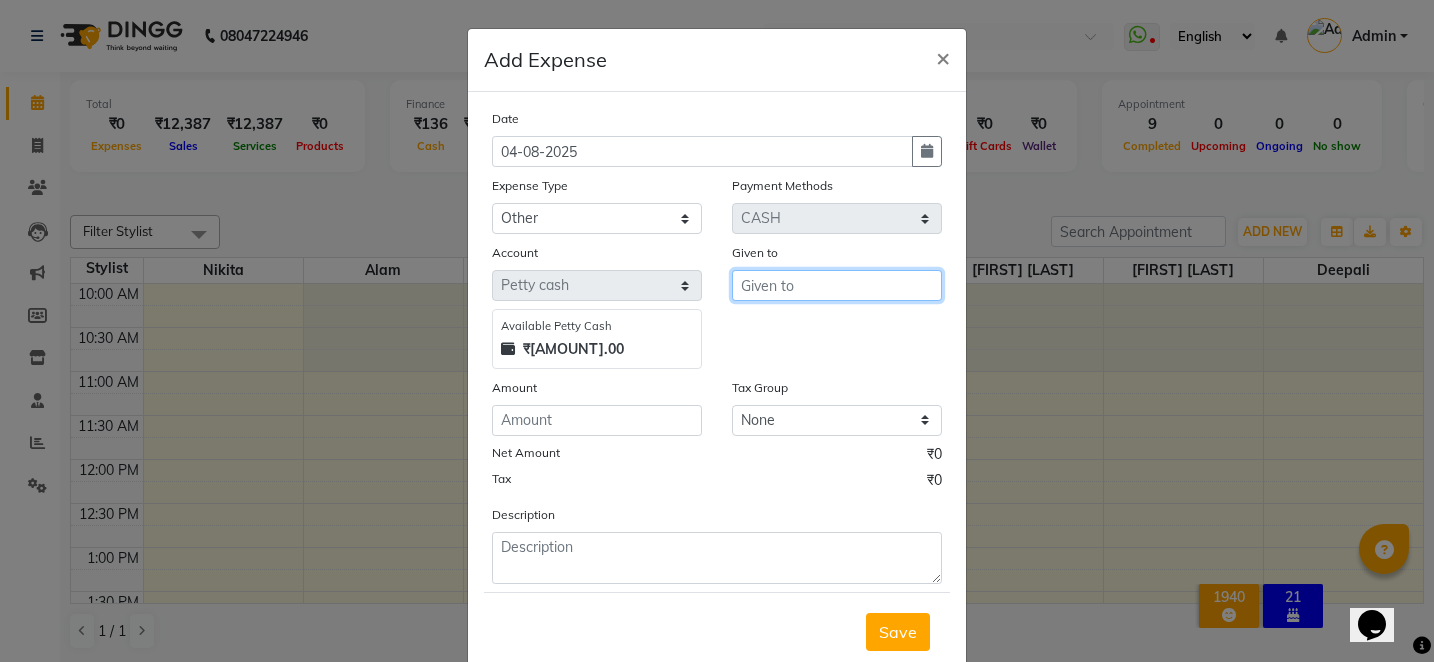 click at bounding box center [837, 285] 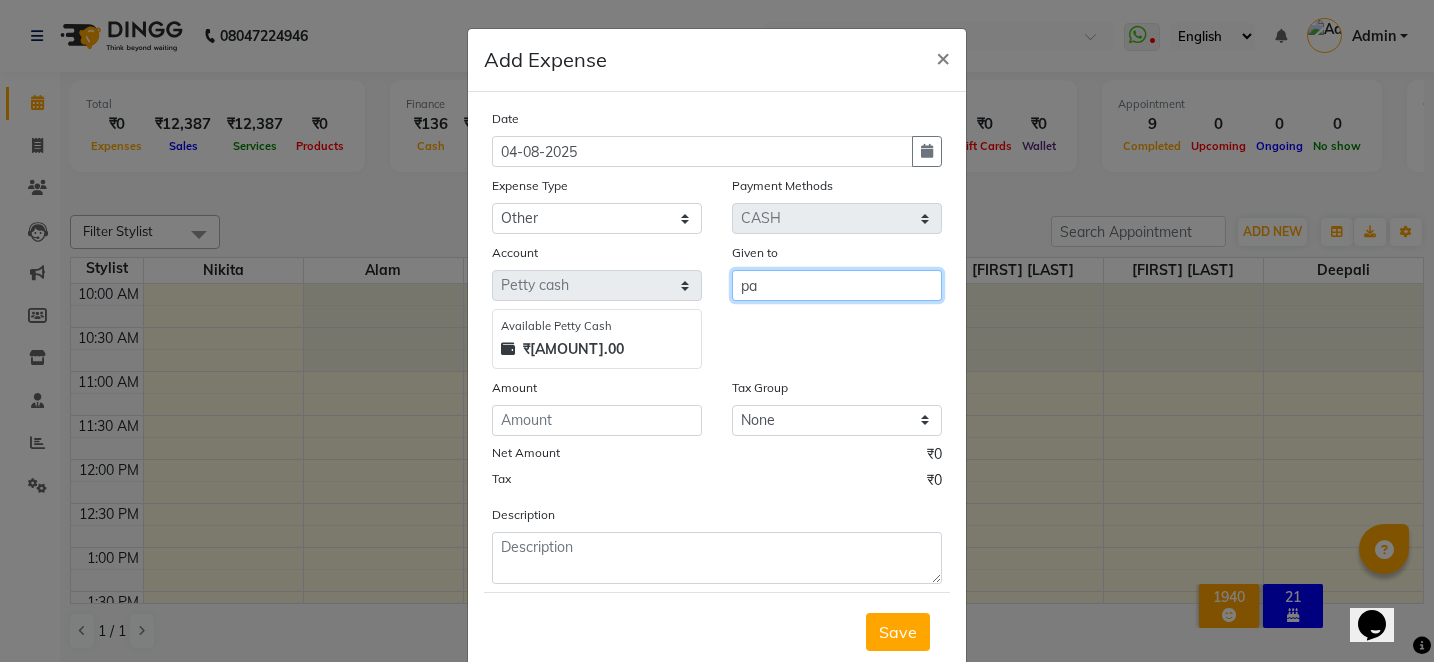 type on "p" 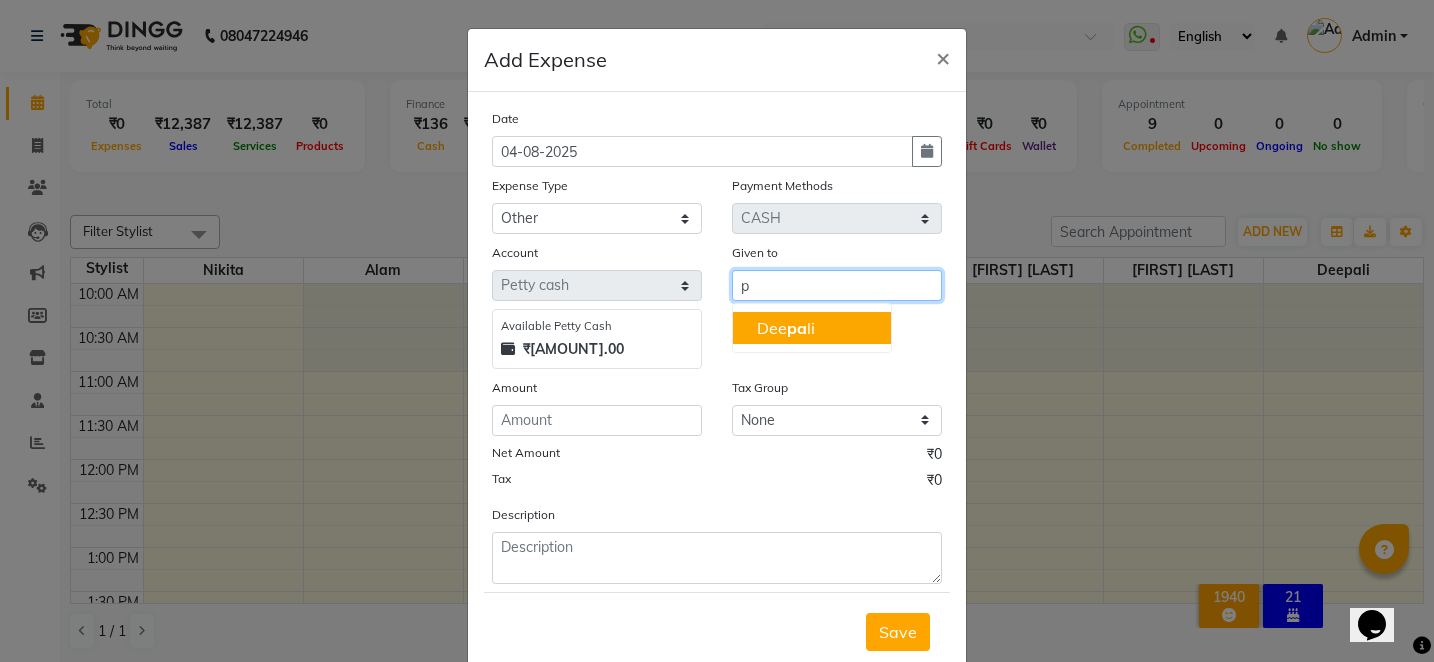 type 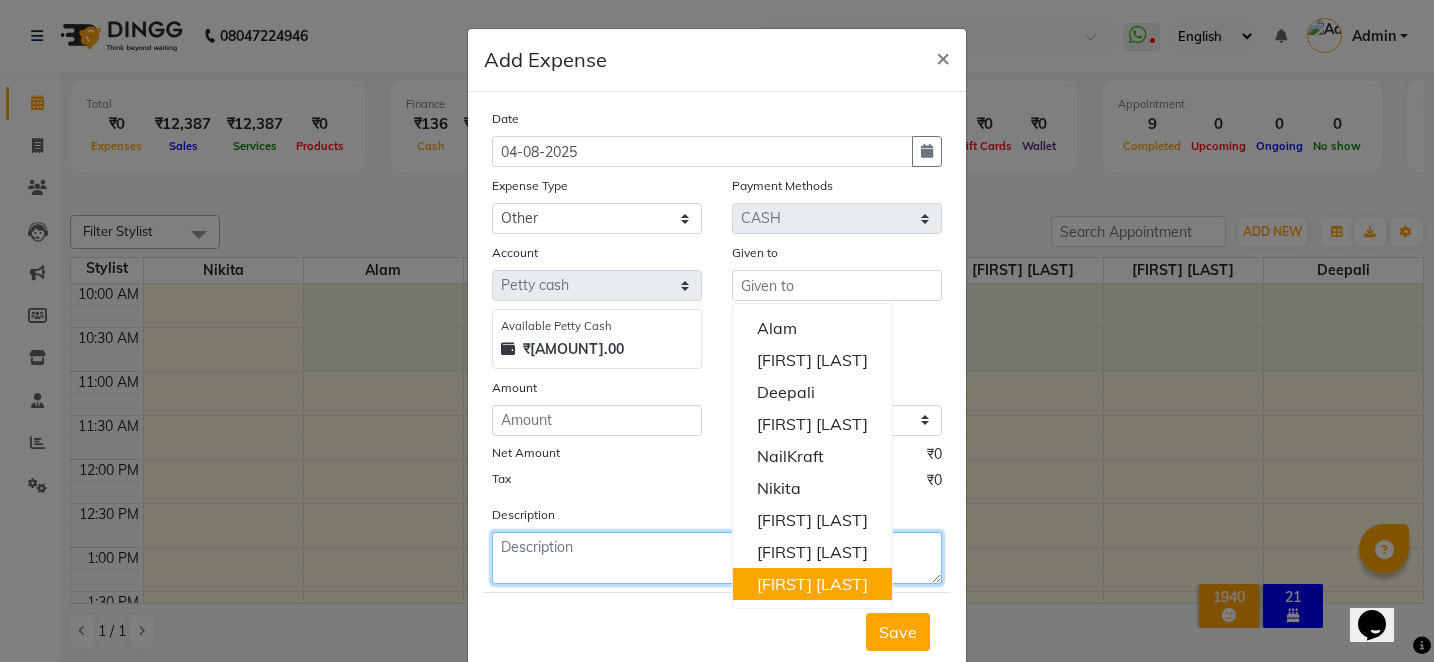 click 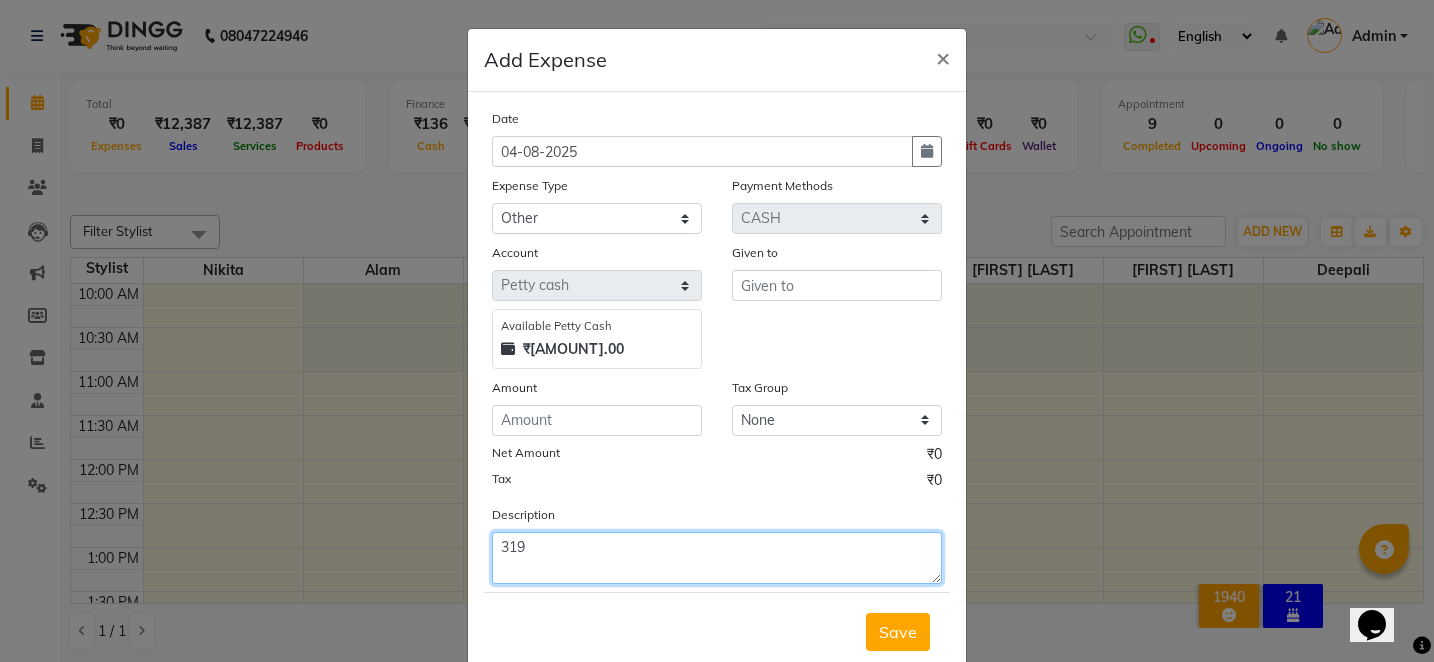 type on "319" 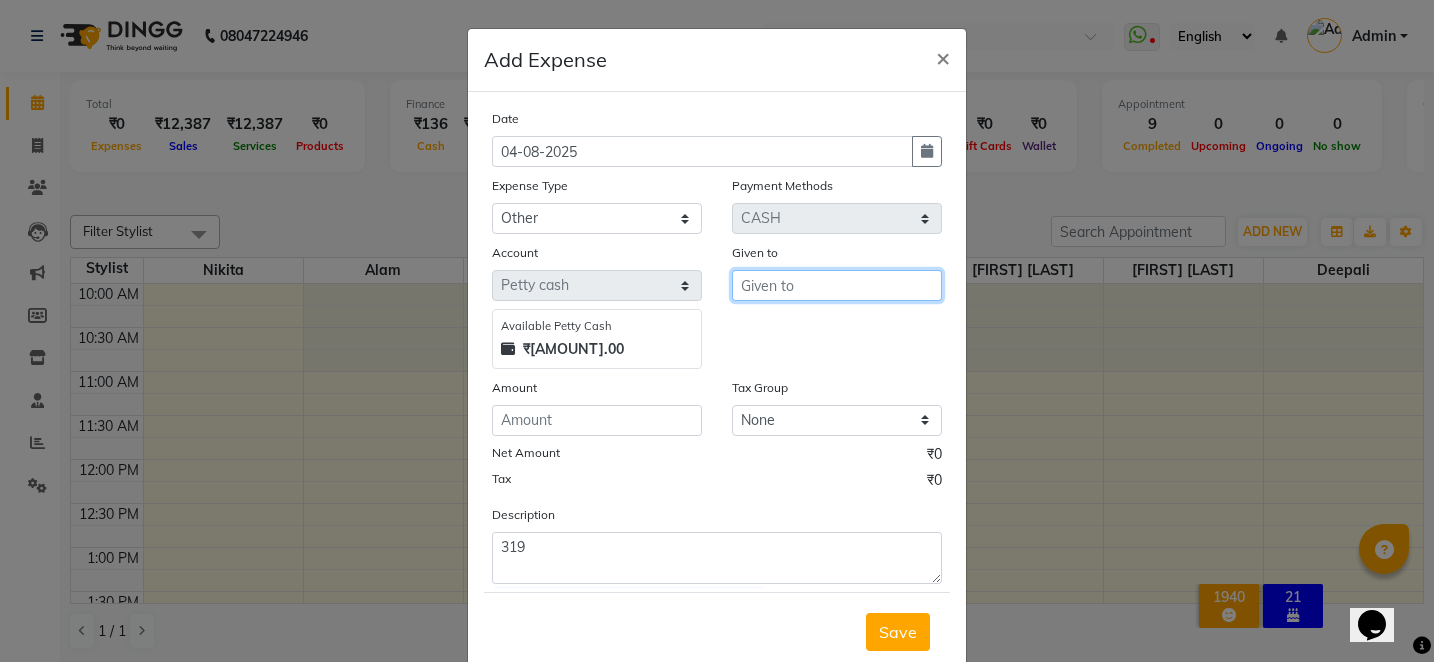 click at bounding box center [837, 285] 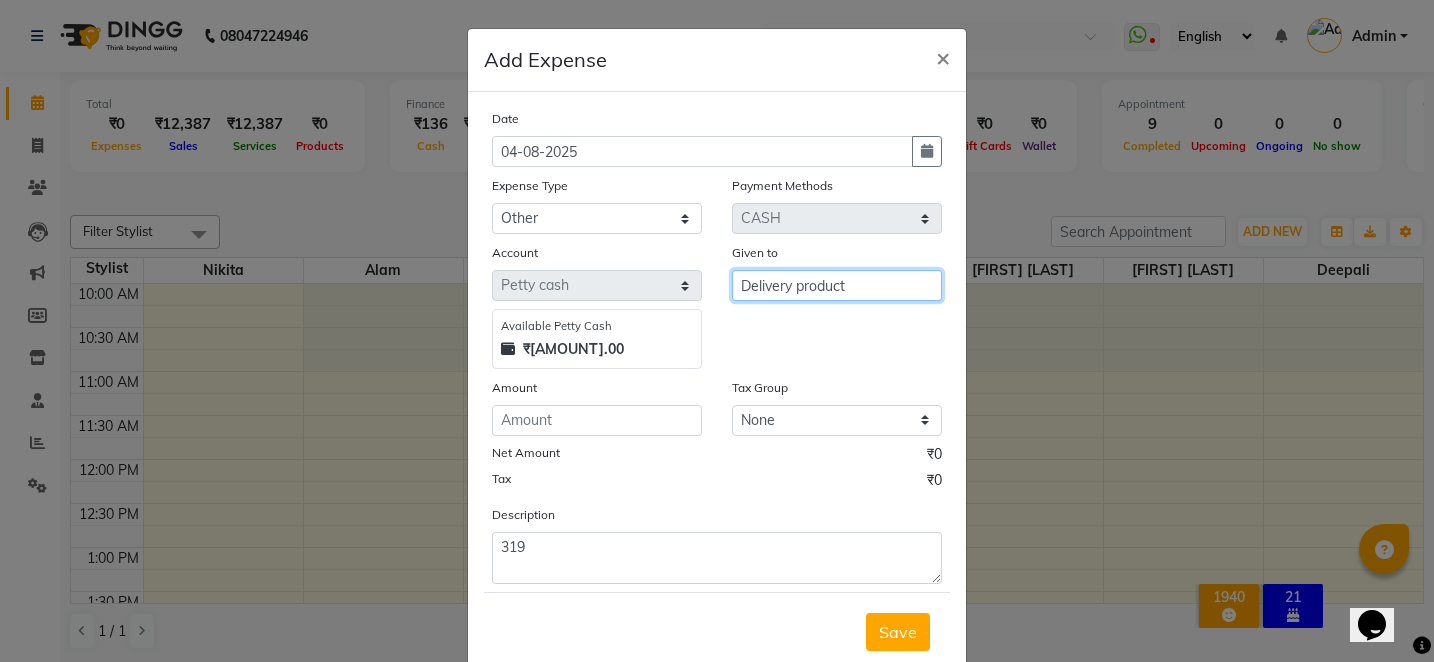 type on "Delivery product" 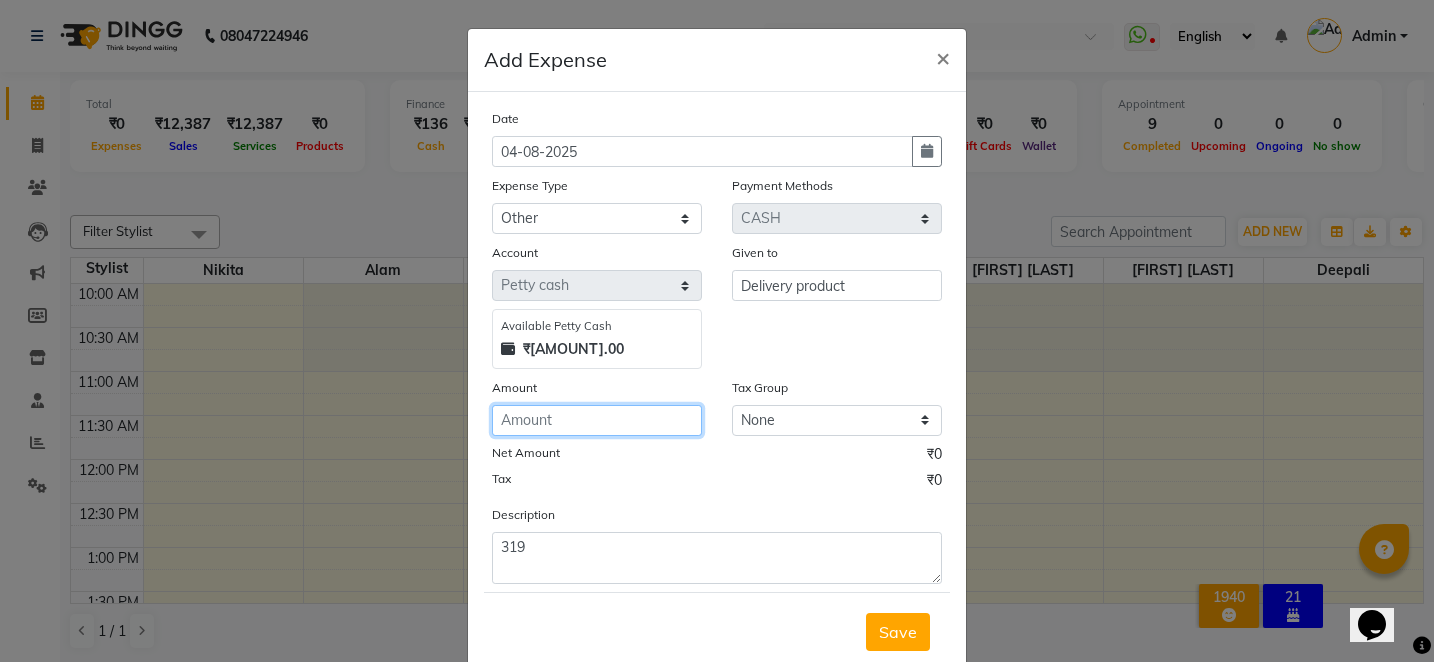 click 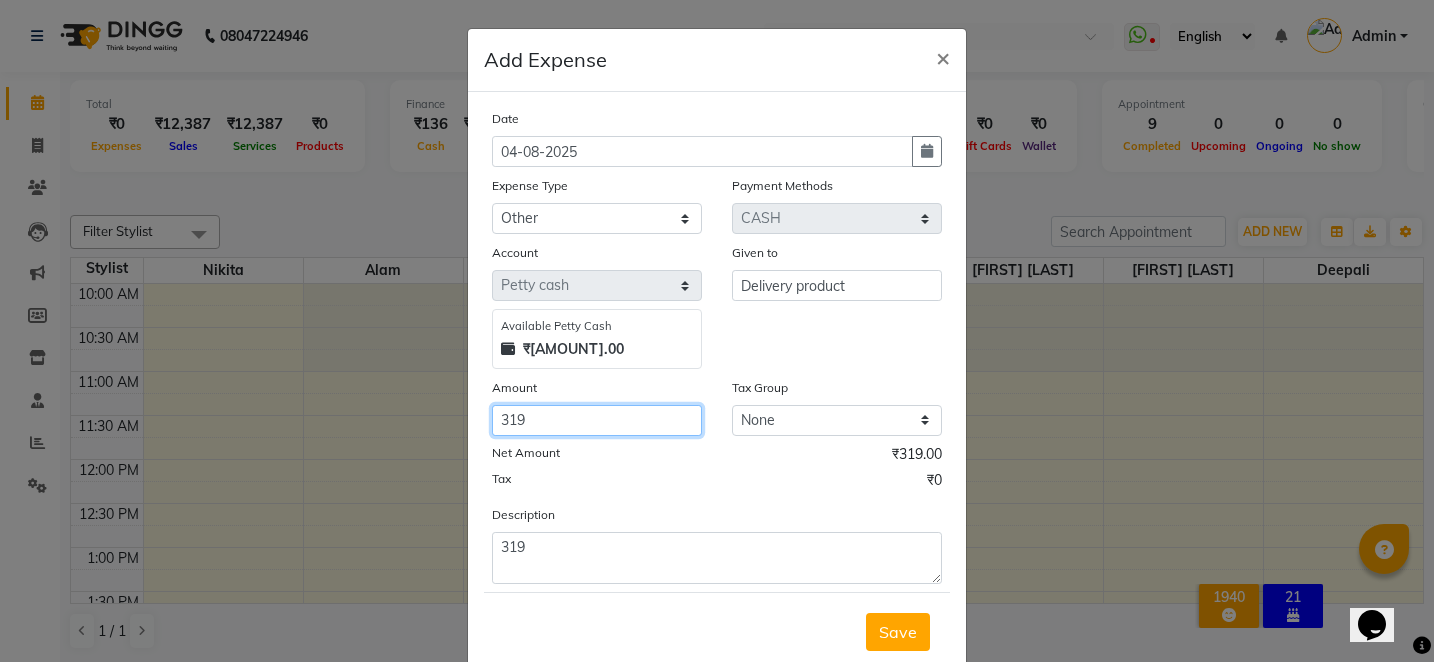 type on "319" 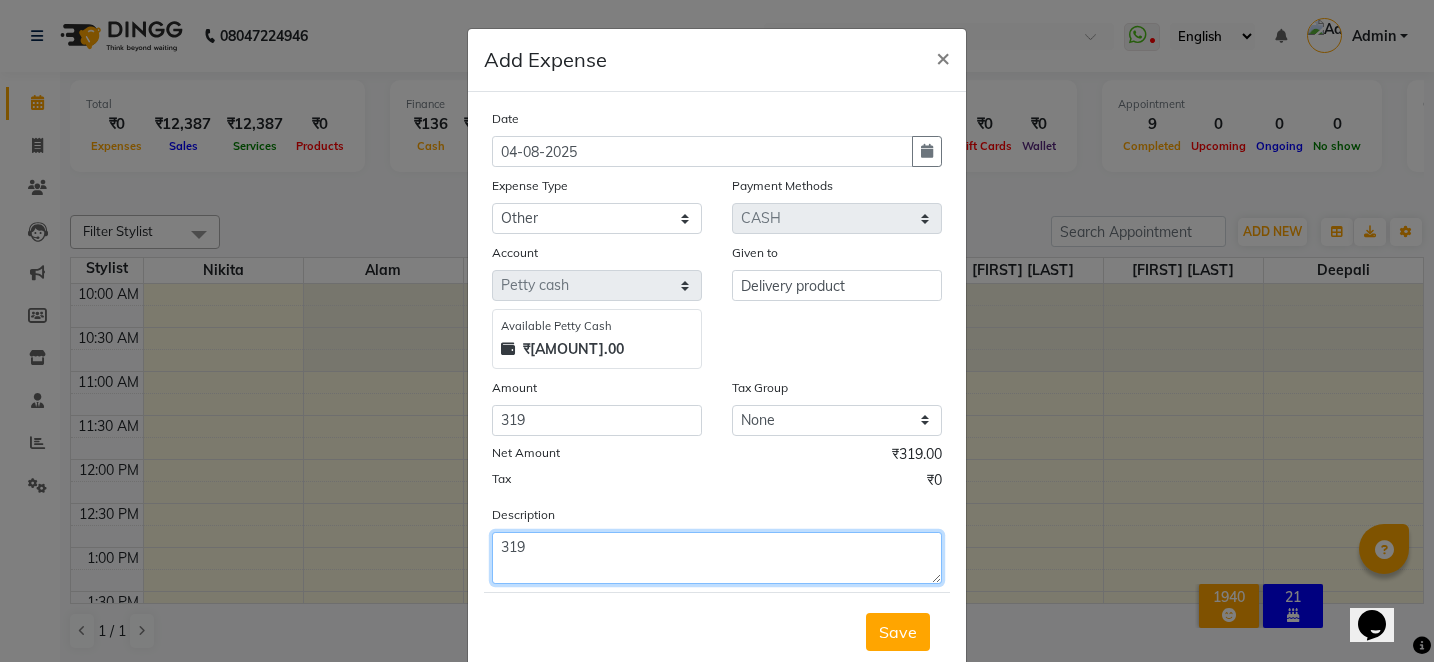 click on "319" 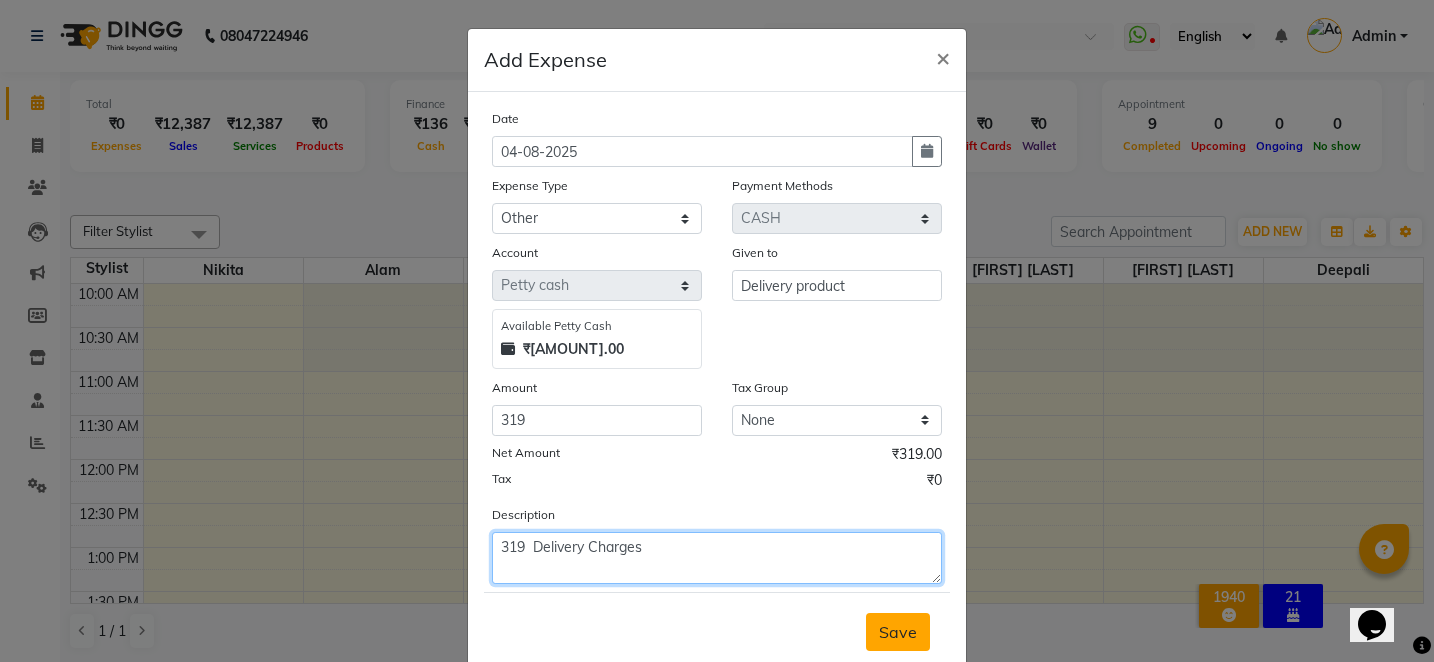 type on "319  Delivery Charges" 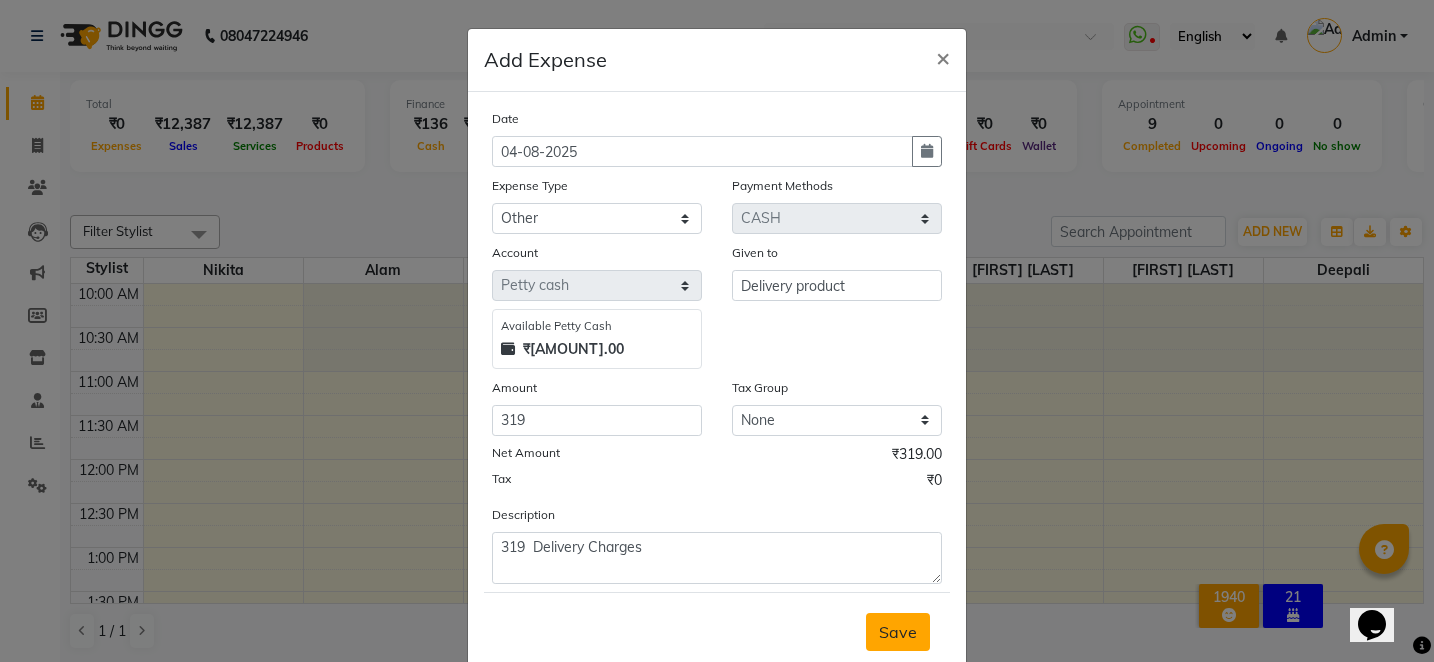 click on "Save" at bounding box center (898, 632) 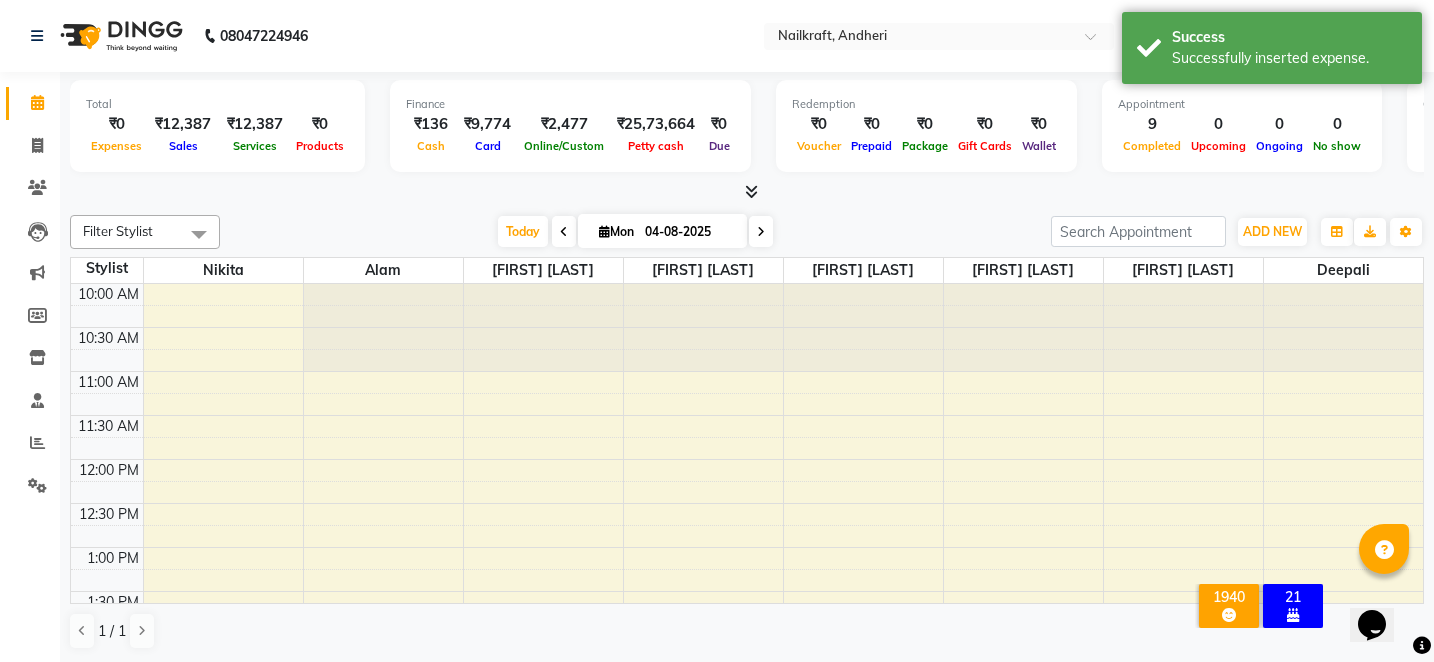 click on "Today  Mon 04-08-2025" at bounding box center [635, 232] 